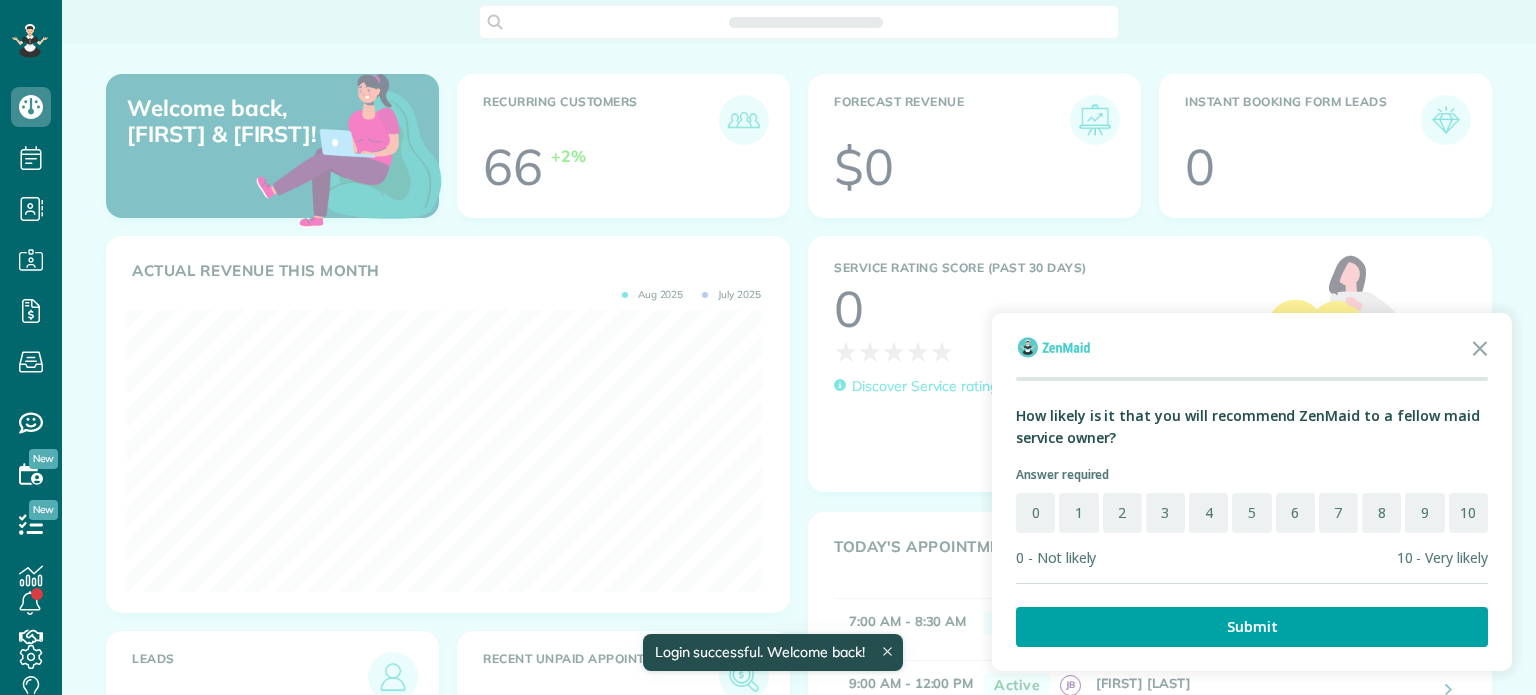scroll, scrollTop: 0, scrollLeft: 0, axis: both 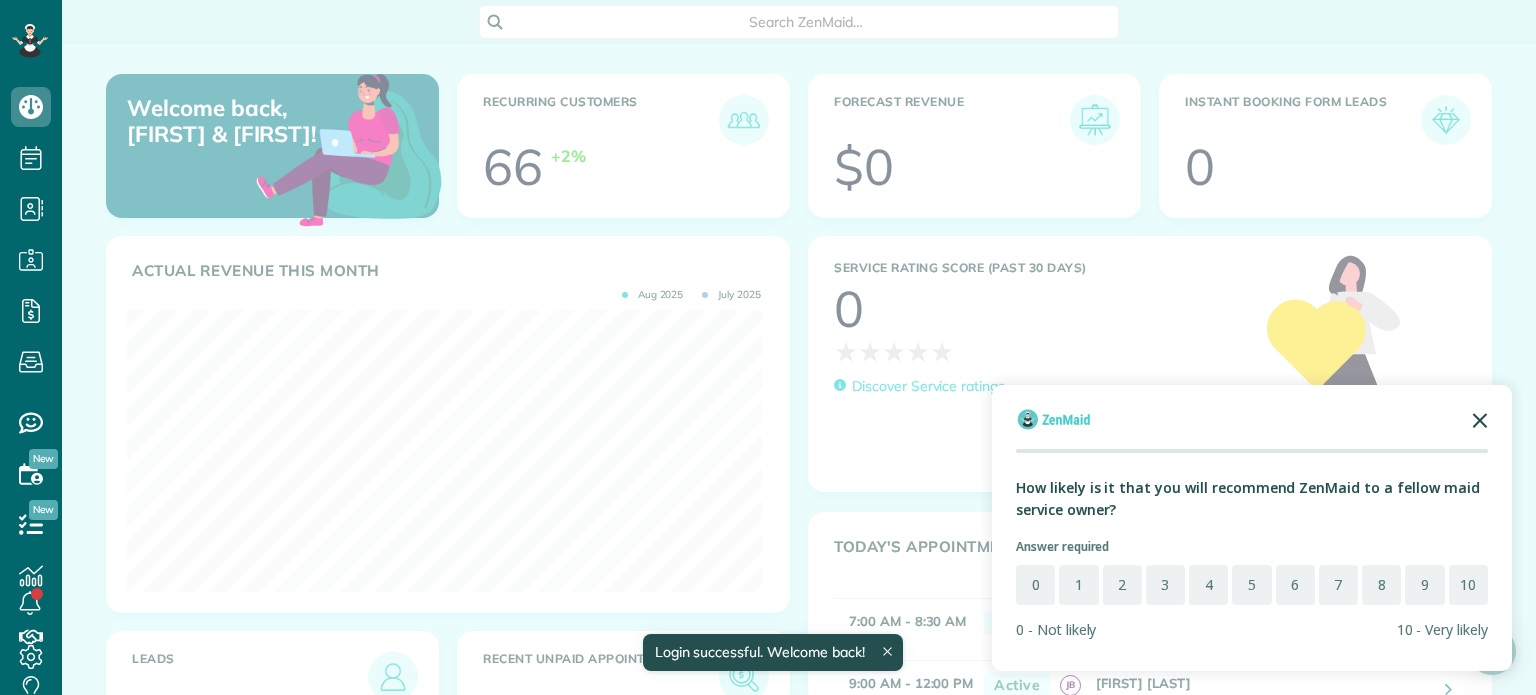 click 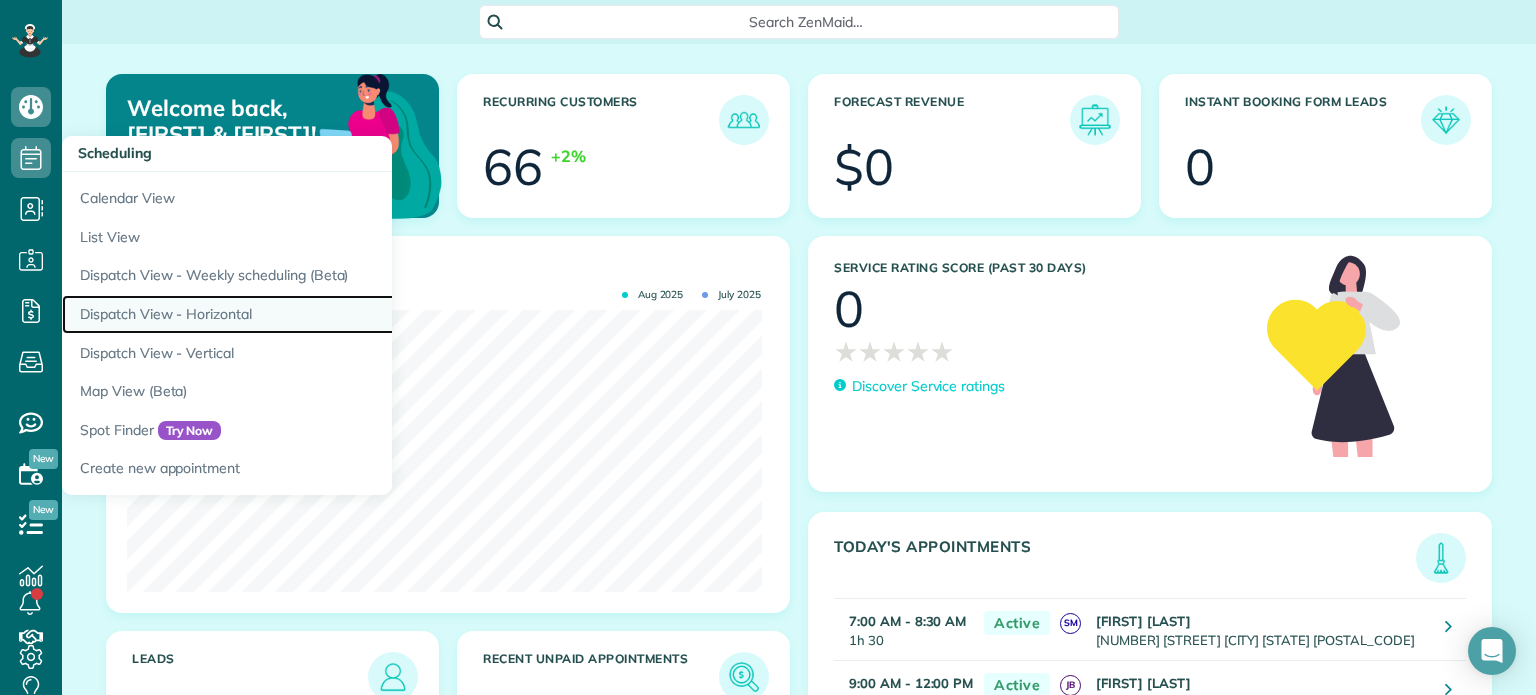 click on "Dispatch View - Horizontal" at bounding box center [312, 314] 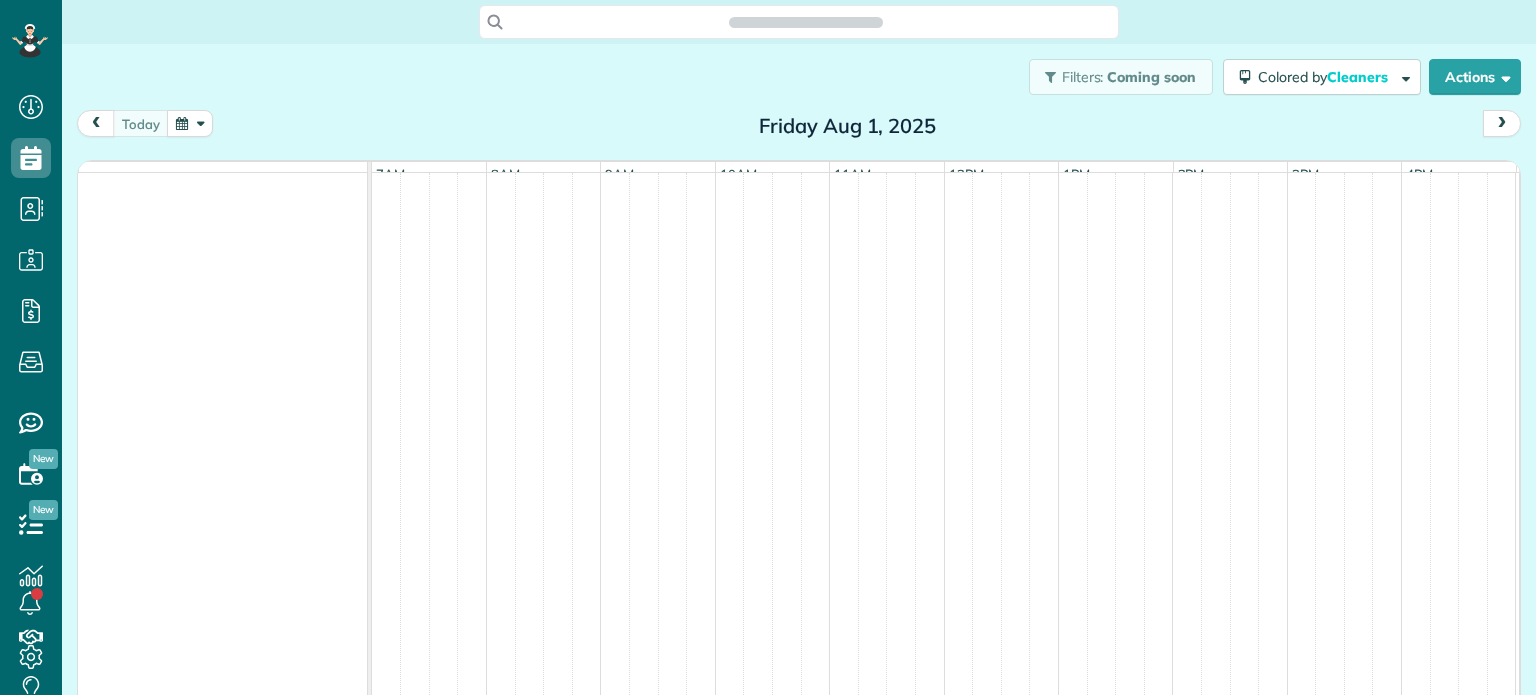 scroll, scrollTop: 0, scrollLeft: 0, axis: both 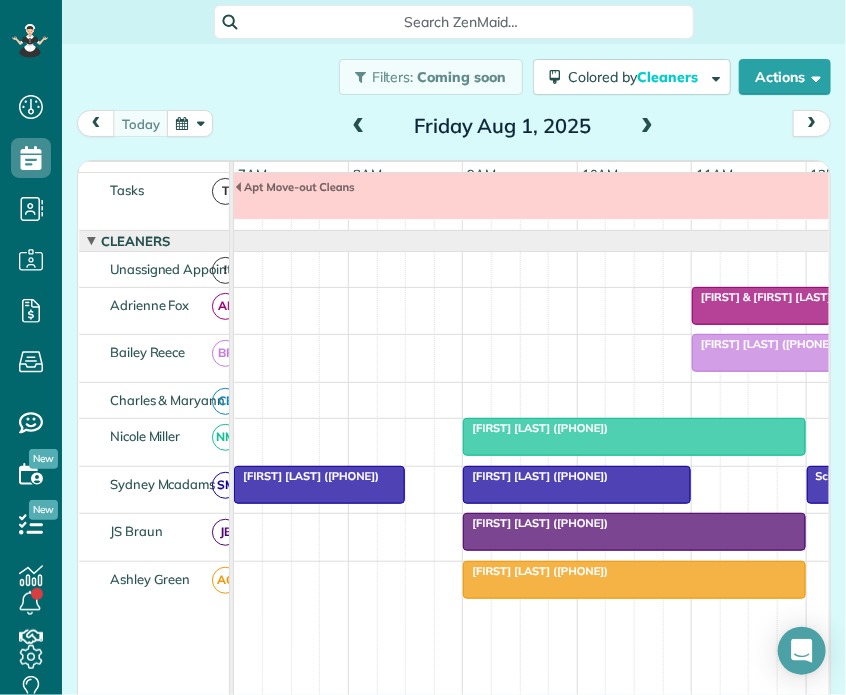 click at bounding box center [359, 127] 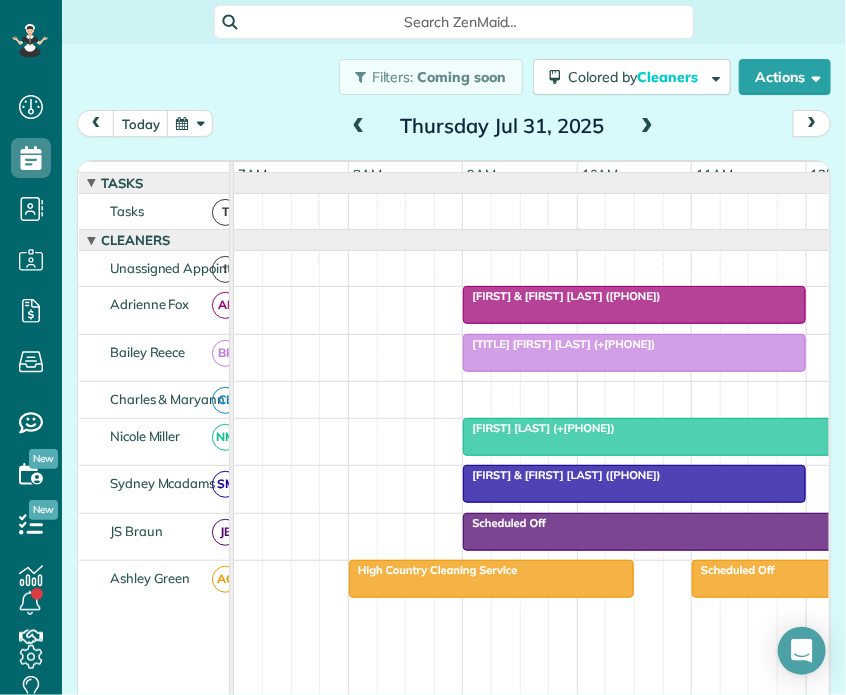 scroll, scrollTop: 73, scrollLeft: 0, axis: vertical 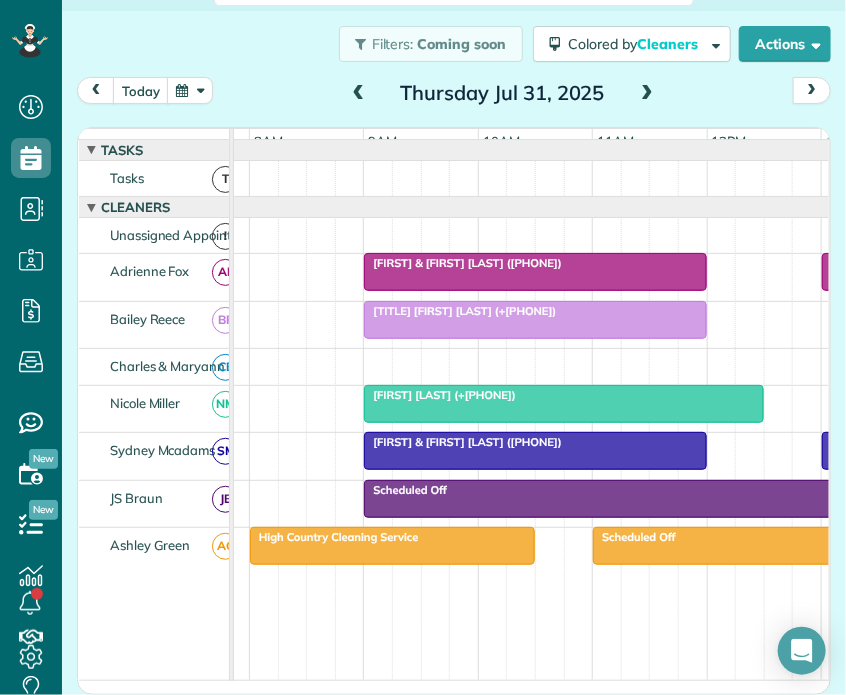 click at bounding box center [535, 320] 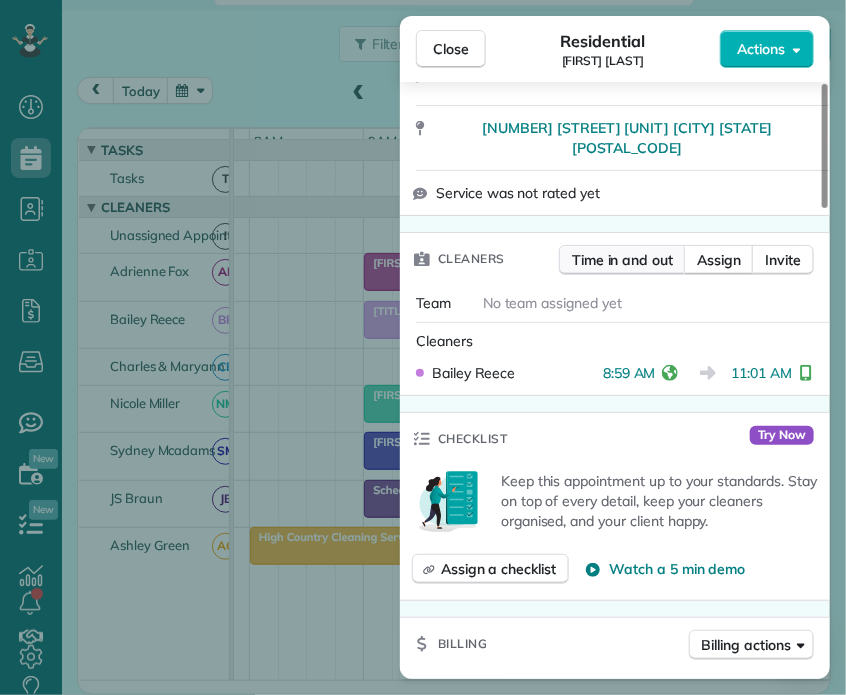 scroll, scrollTop: 400, scrollLeft: 0, axis: vertical 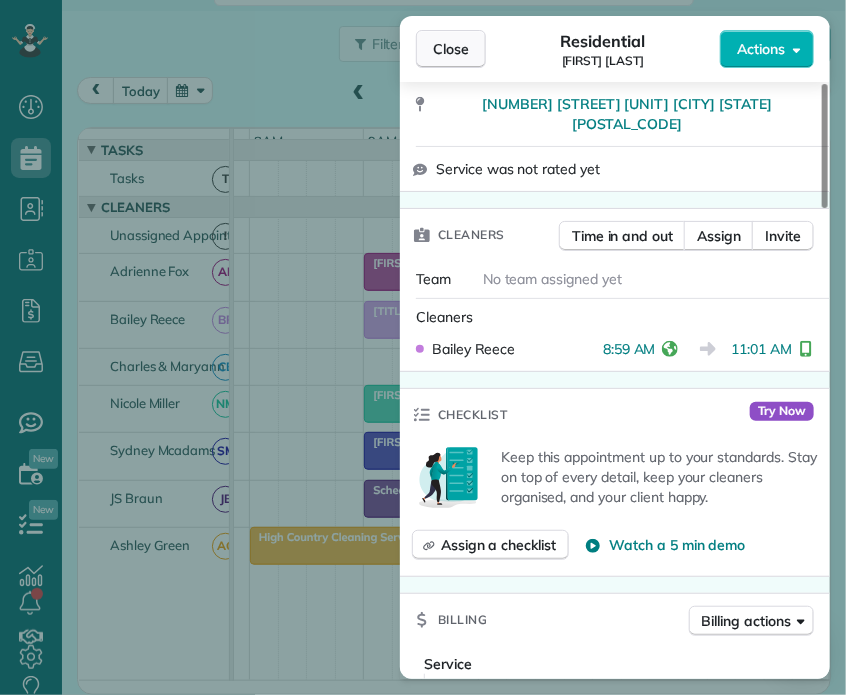 click on "Close" at bounding box center [451, 49] 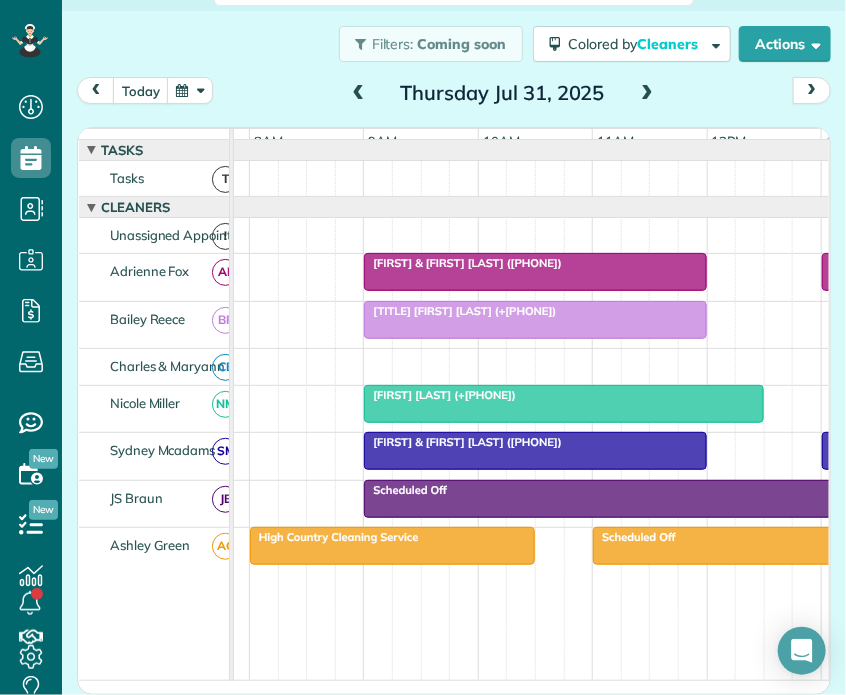 click on "[FIRST] & [FIRST] [LAST] ([PHONE])" at bounding box center (462, 263) 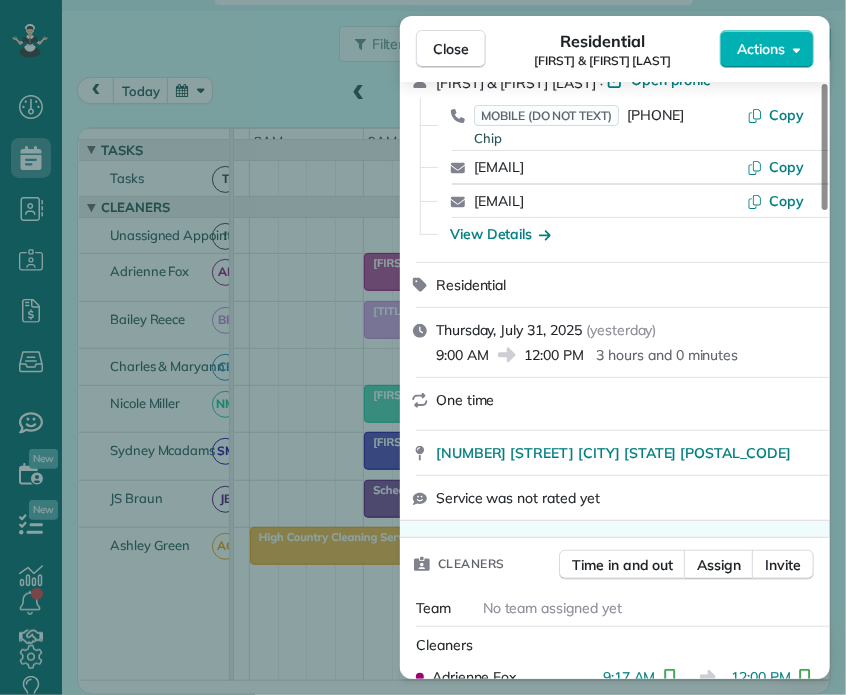scroll, scrollTop: 300, scrollLeft: 0, axis: vertical 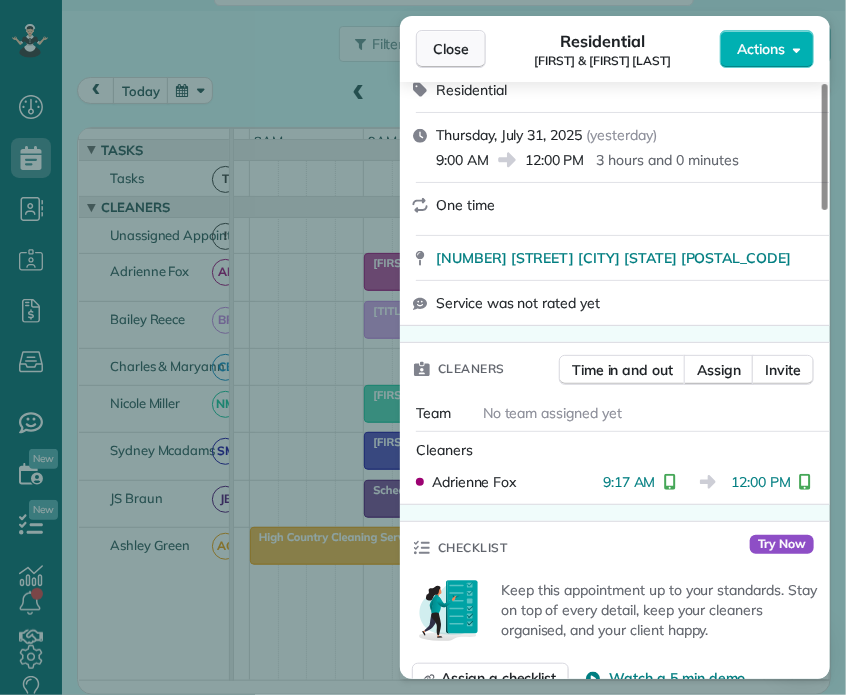 click on "Close" at bounding box center [451, 49] 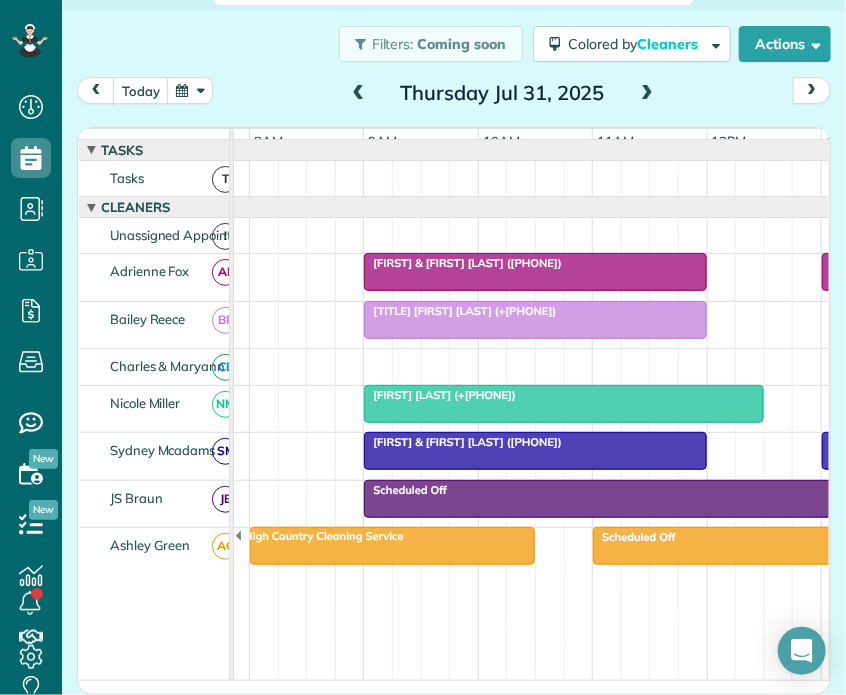 scroll, scrollTop: 0, scrollLeft: 462, axis: horizontal 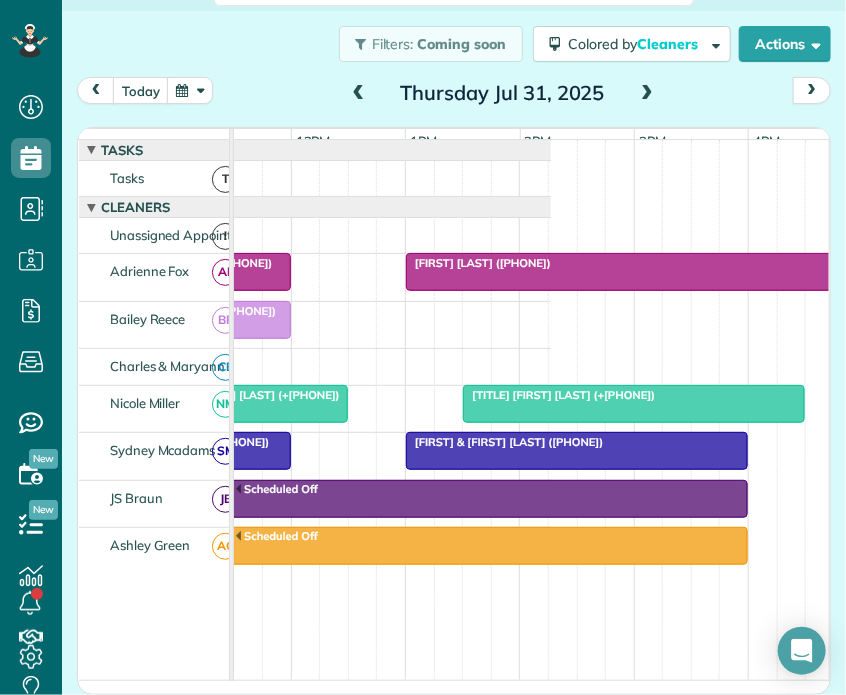 click on "[FIRST] [LAST] ([PHONE])" at bounding box center (478, 263) 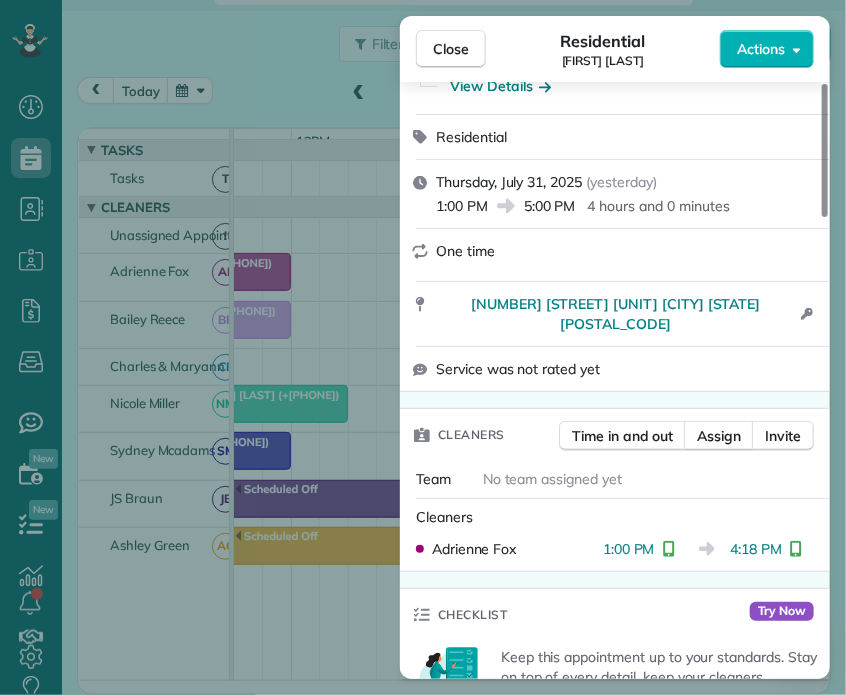scroll, scrollTop: 300, scrollLeft: 0, axis: vertical 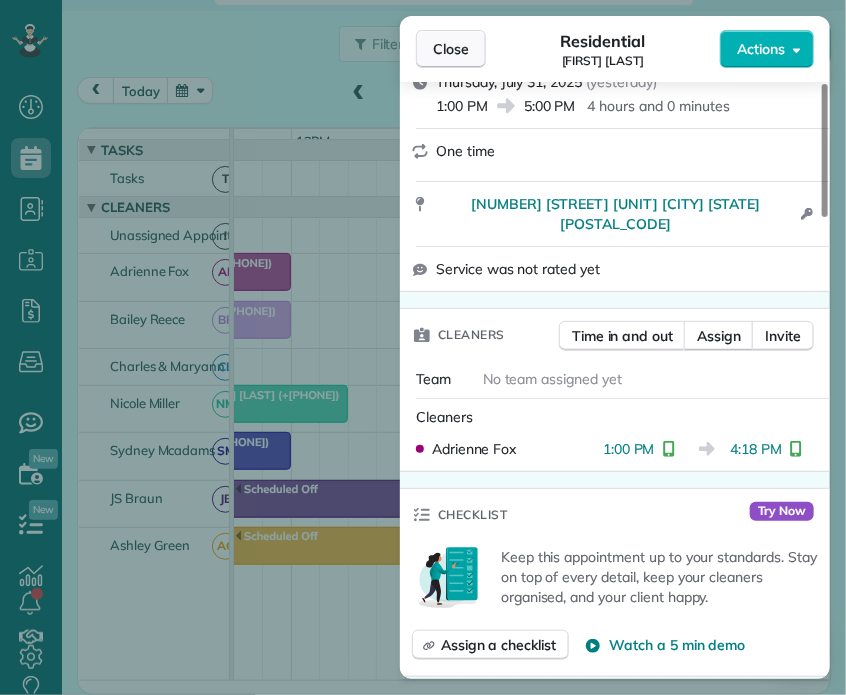 drag, startPoint x: 447, startPoint y: 46, endPoint x: 439, endPoint y: 66, distance: 21.540659 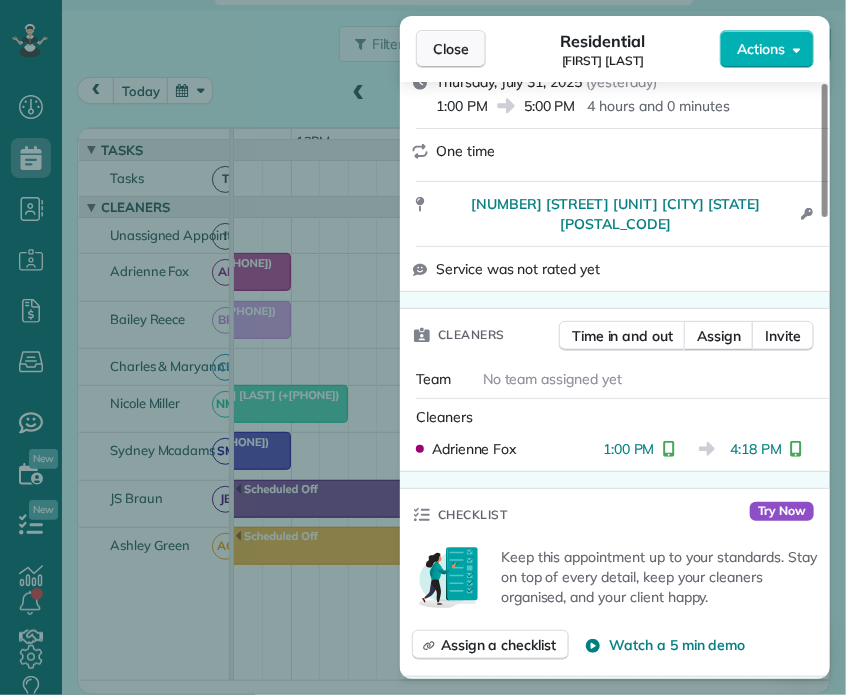 click on "Close" at bounding box center [451, 49] 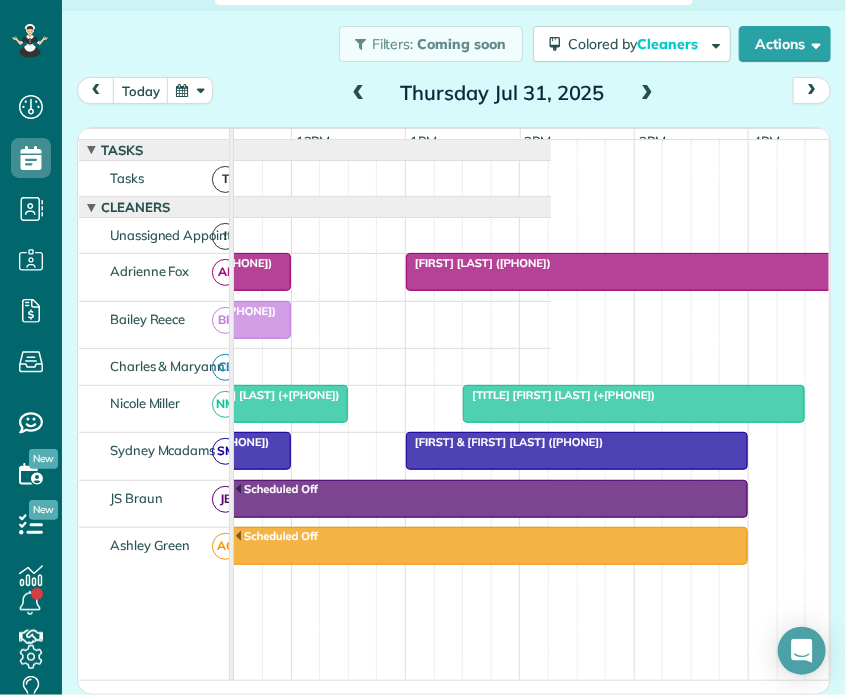 scroll, scrollTop: 0, scrollLeft: 492, axis: horizontal 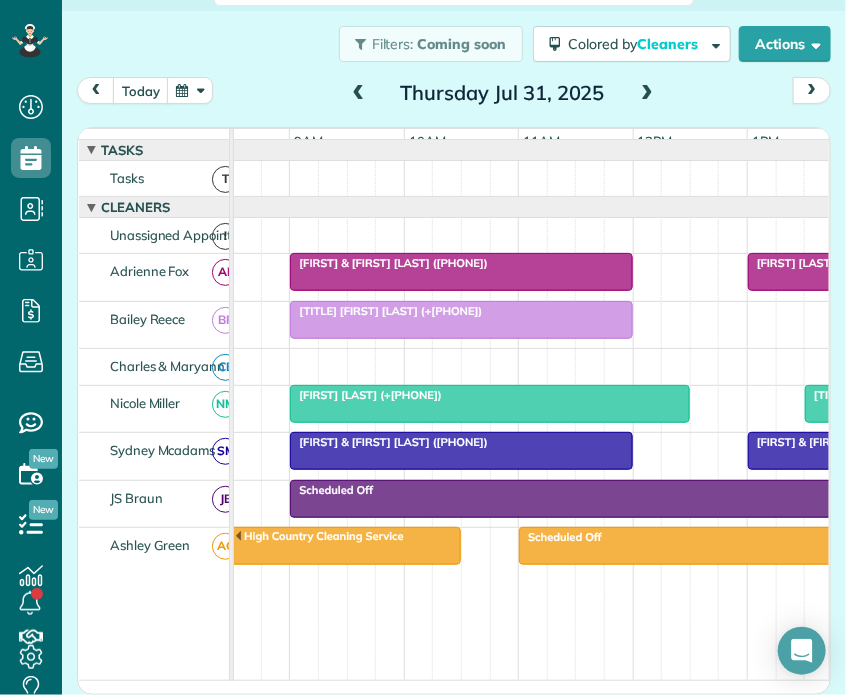 click on "[FIRST] [LAST] (+[PHONE])" at bounding box center (366, 395) 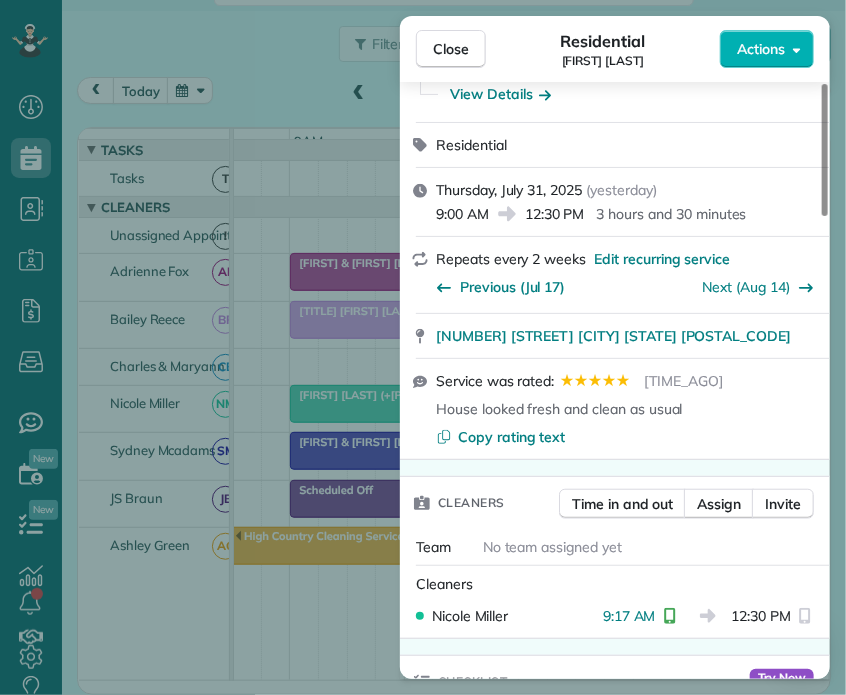 scroll, scrollTop: 200, scrollLeft: 0, axis: vertical 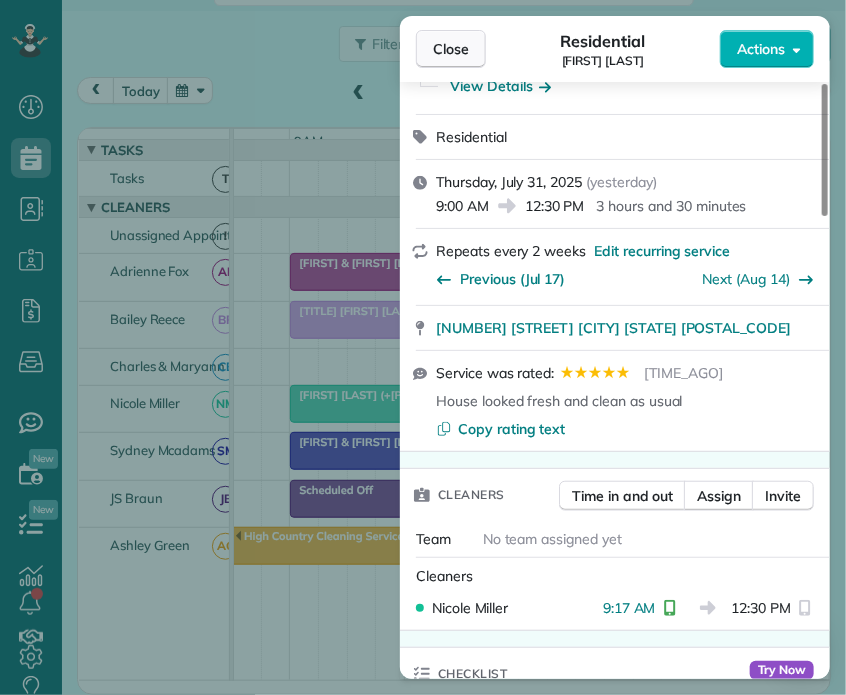 click on "Close" at bounding box center (451, 49) 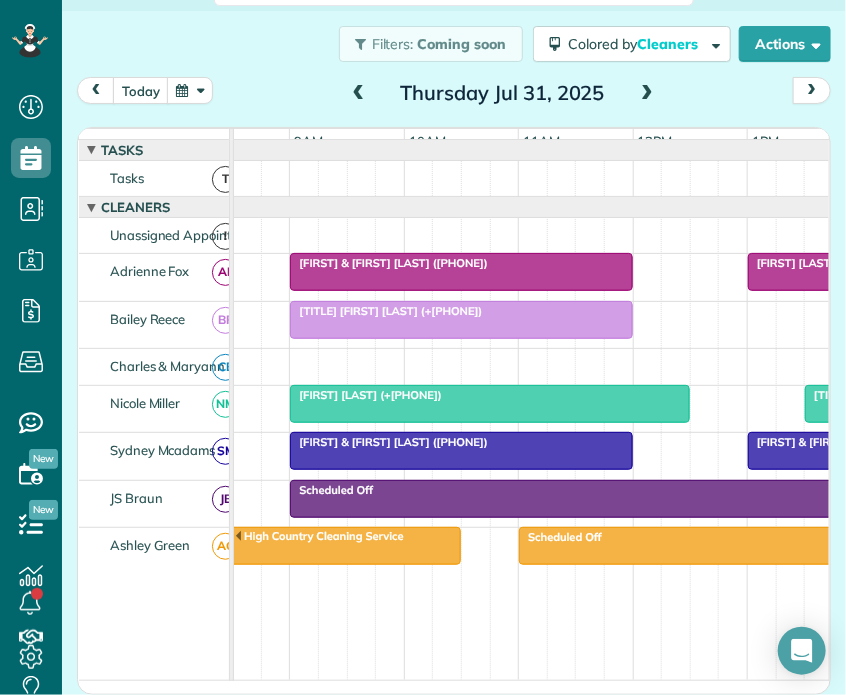 scroll, scrollTop: 0, scrollLeft: 330, axis: horizontal 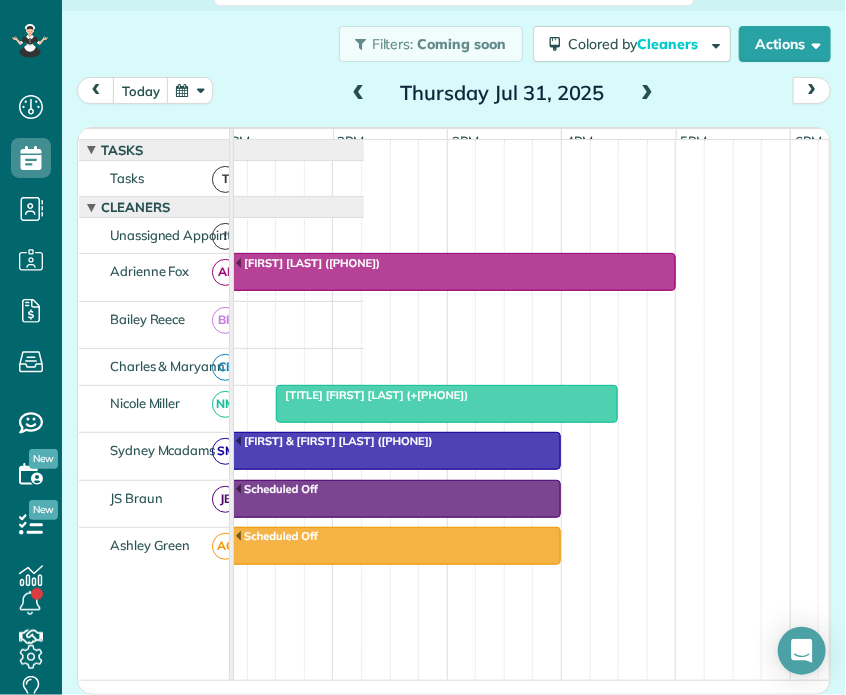 click on "[TITLE] [FIRST] [LAST] (+[PHONE])" at bounding box center (447, 395) 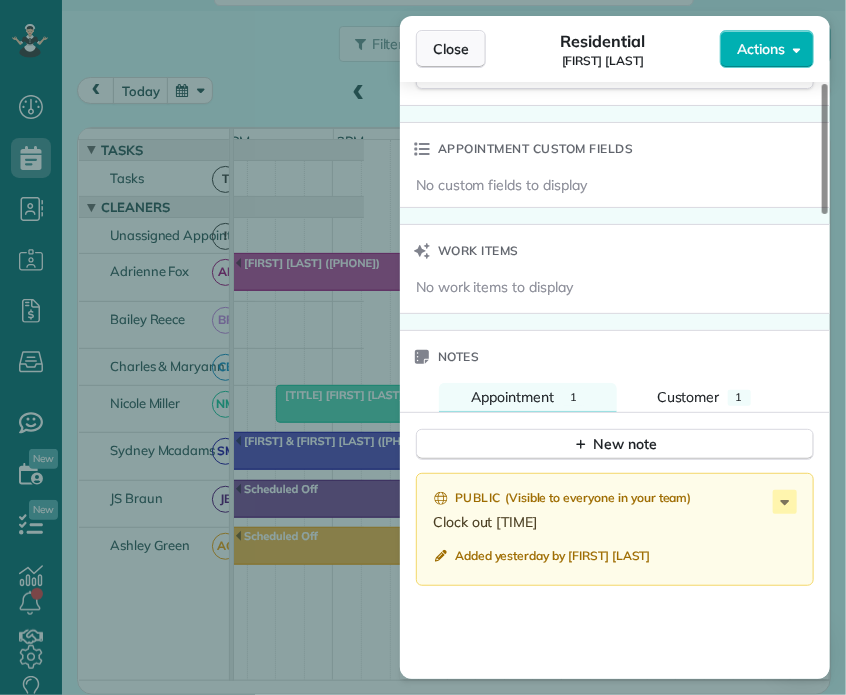 click on "Close" at bounding box center (451, 49) 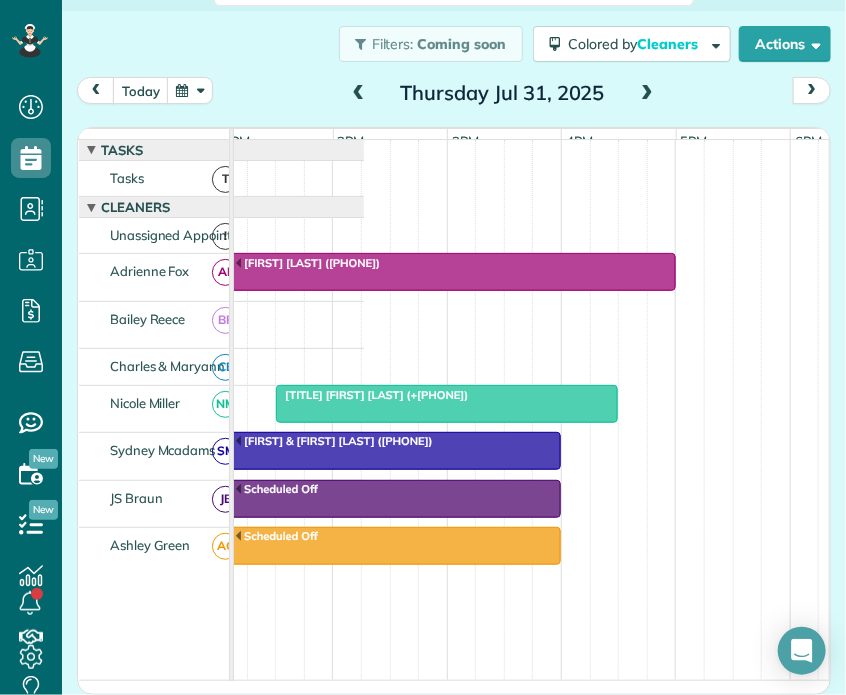 click at bounding box center (647, 94) 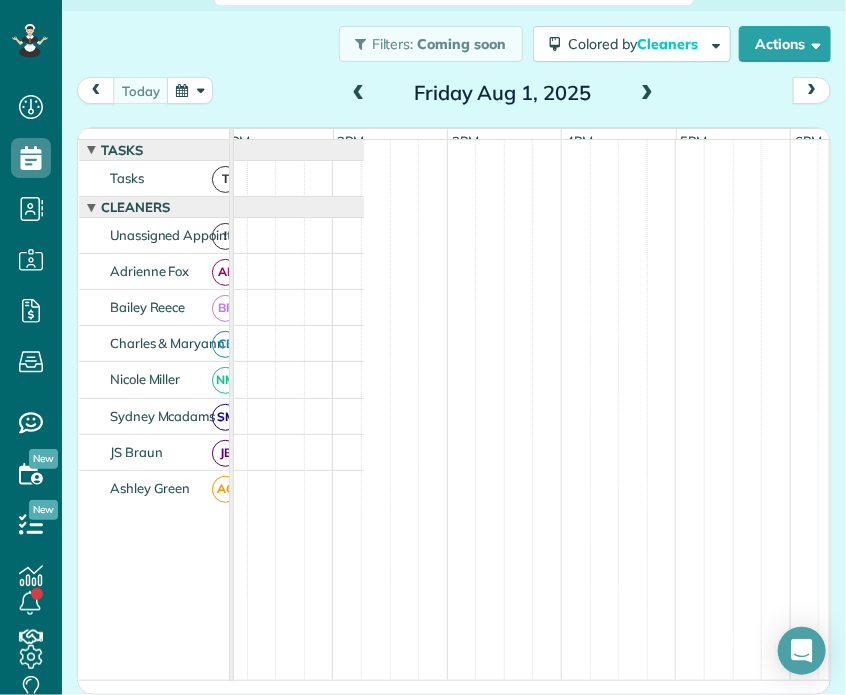 scroll, scrollTop: 0, scrollLeft: 0, axis: both 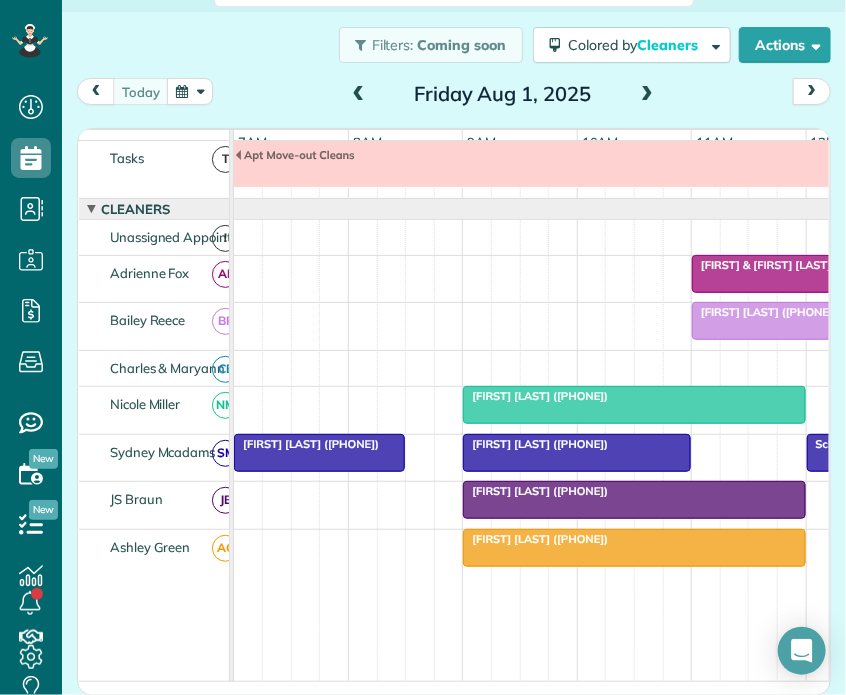 click at bounding box center [359, 95] 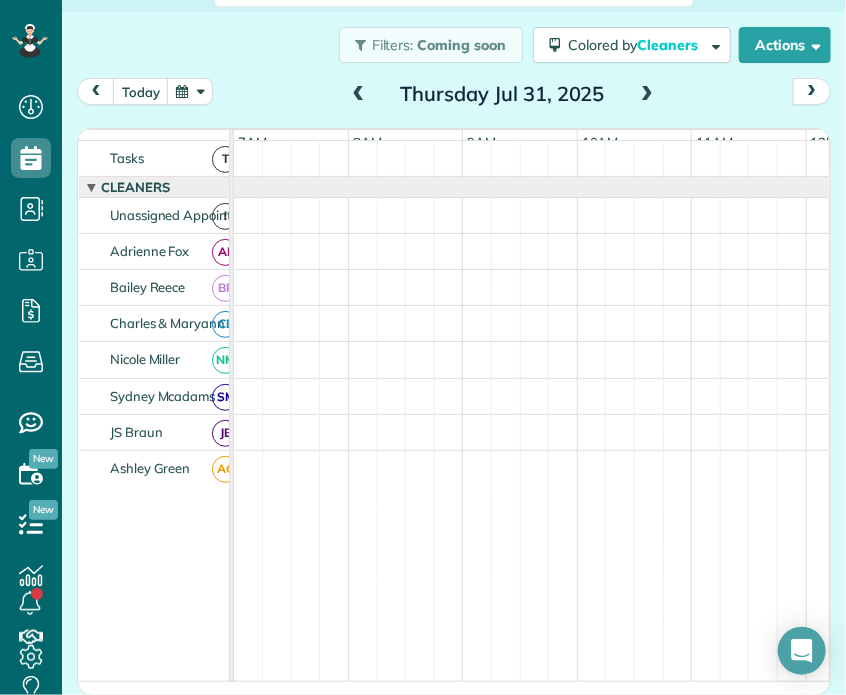 scroll, scrollTop: 0, scrollLeft: 0, axis: both 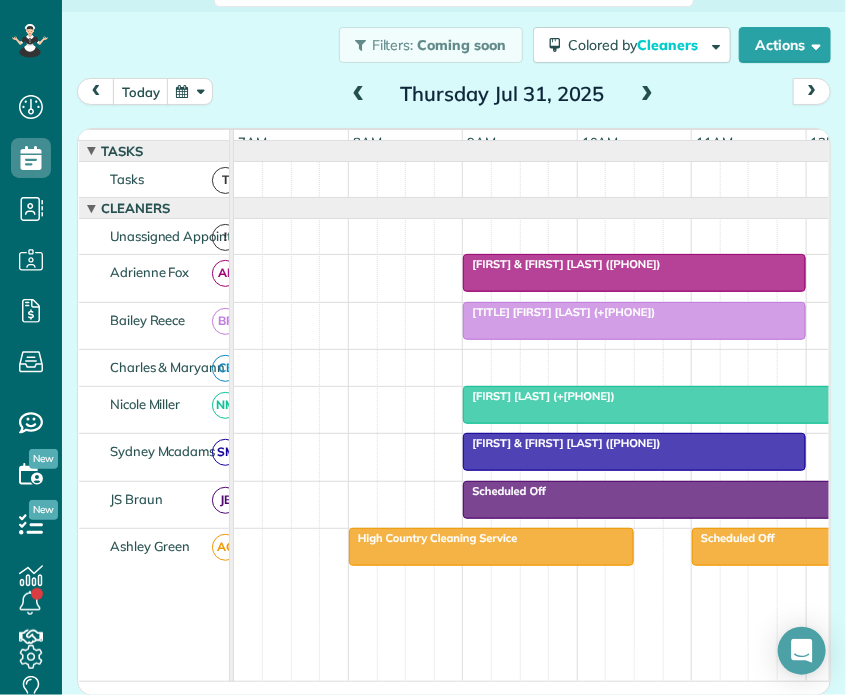 click on "[FIRST] & [FIRST] [LAST] ([PHONE])" at bounding box center [561, 443] 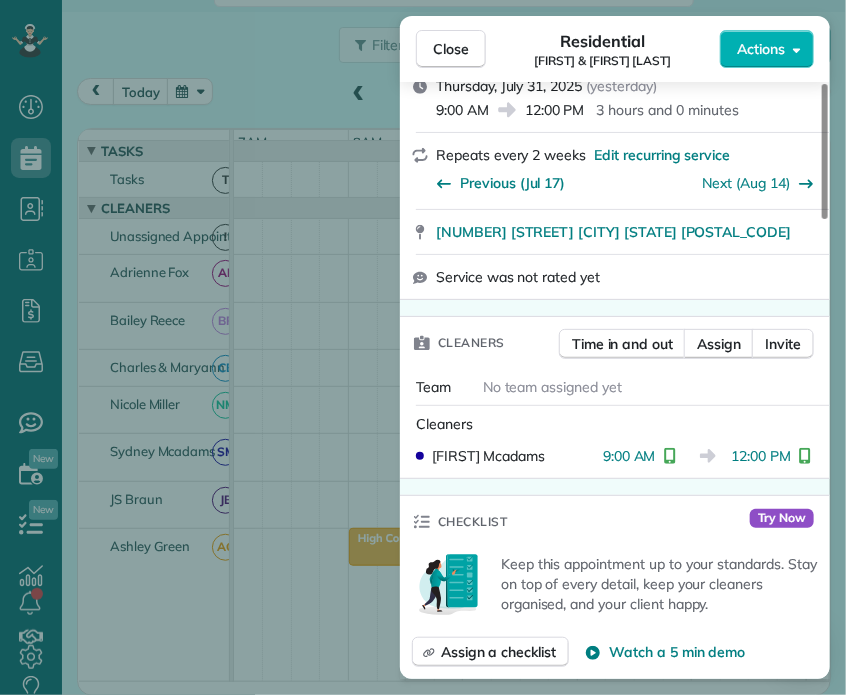 scroll, scrollTop: 300, scrollLeft: 0, axis: vertical 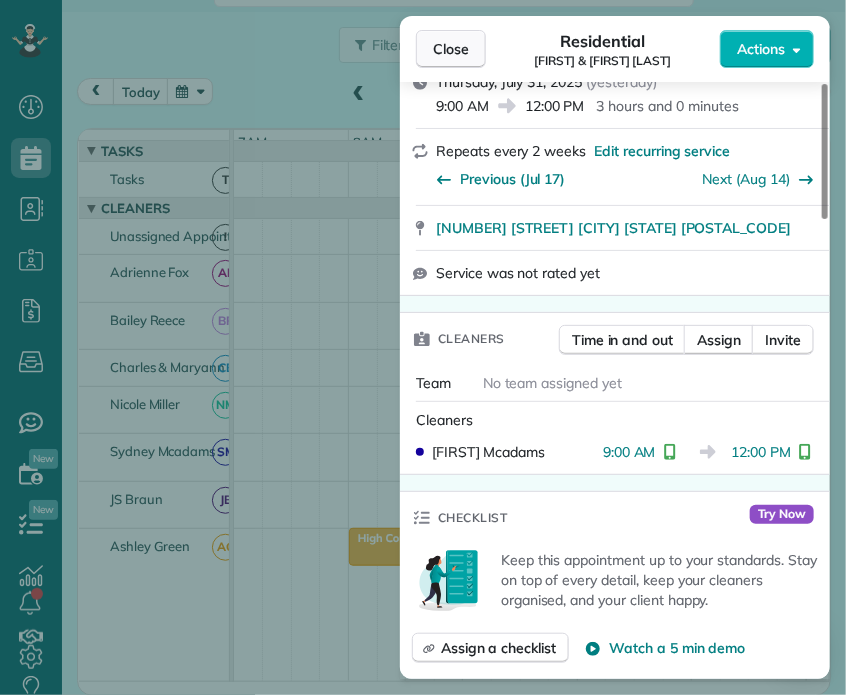 click on "Close" at bounding box center (451, 49) 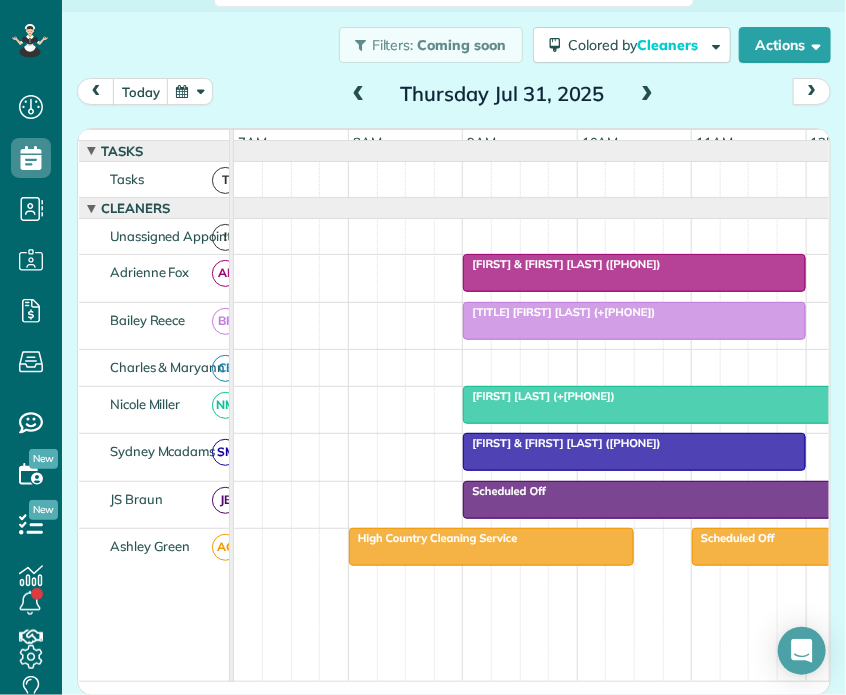 scroll, scrollTop: 0, scrollLeft: 215, axis: horizontal 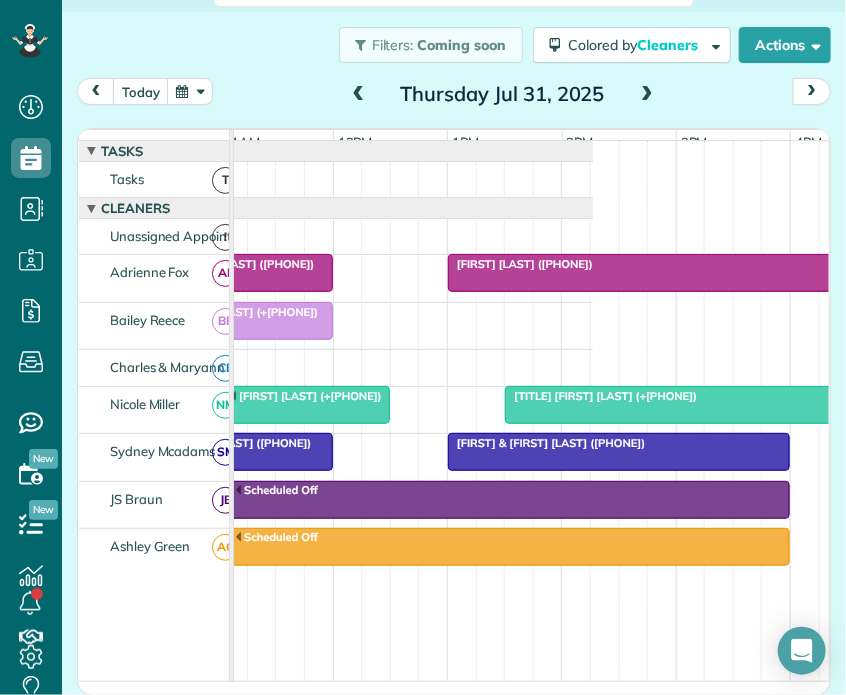 click on "[FIRST] & [FIRST] [LAST] ([PHONE])" at bounding box center [546, 443] 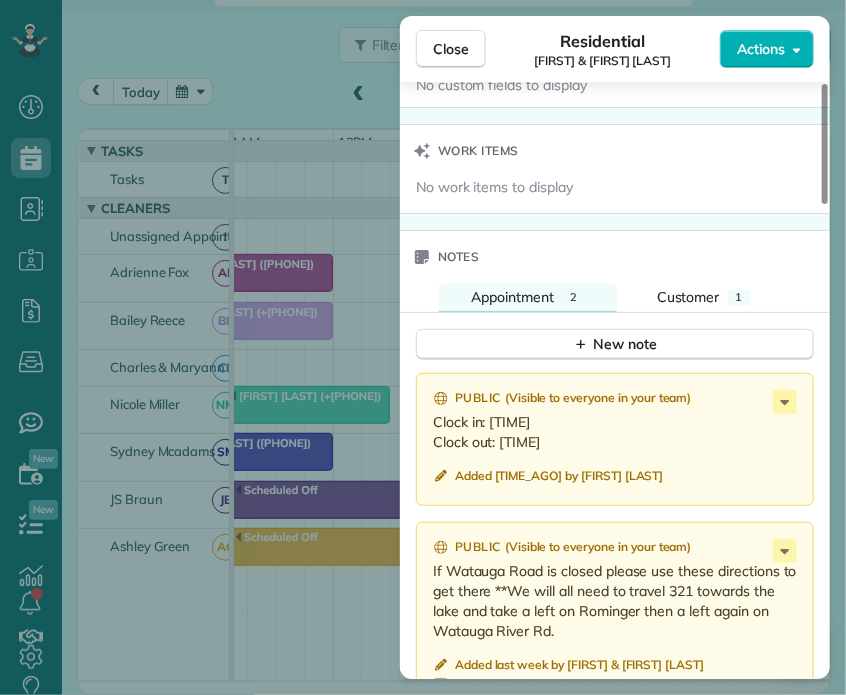 scroll, scrollTop: 1600, scrollLeft: 0, axis: vertical 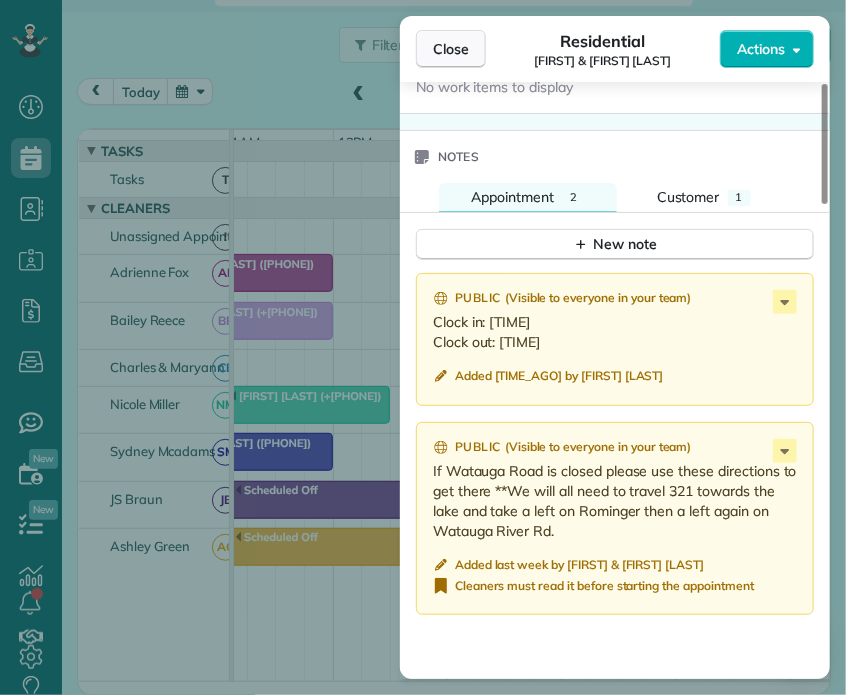 click on "Close" at bounding box center (451, 49) 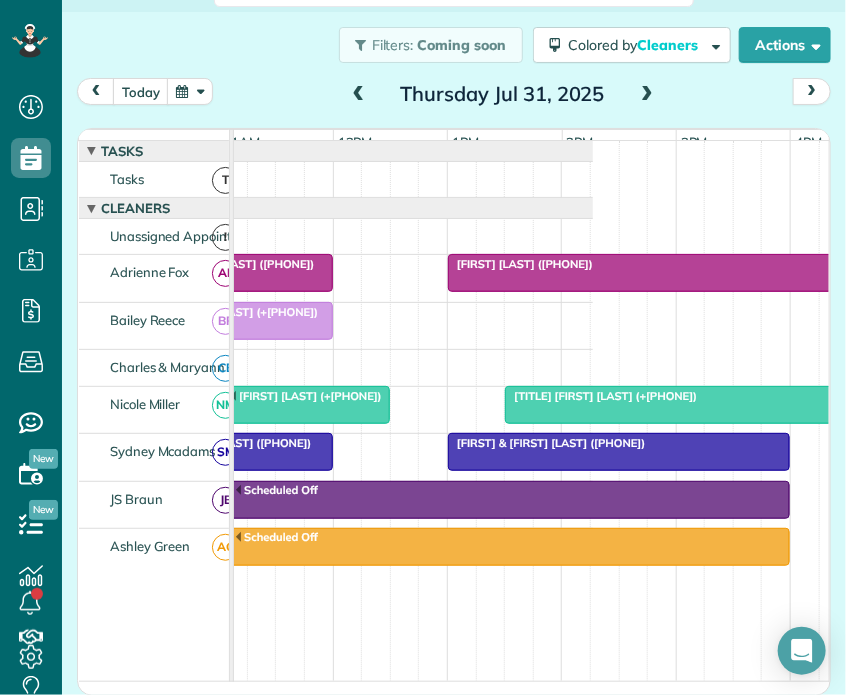 click at bounding box center (647, 95) 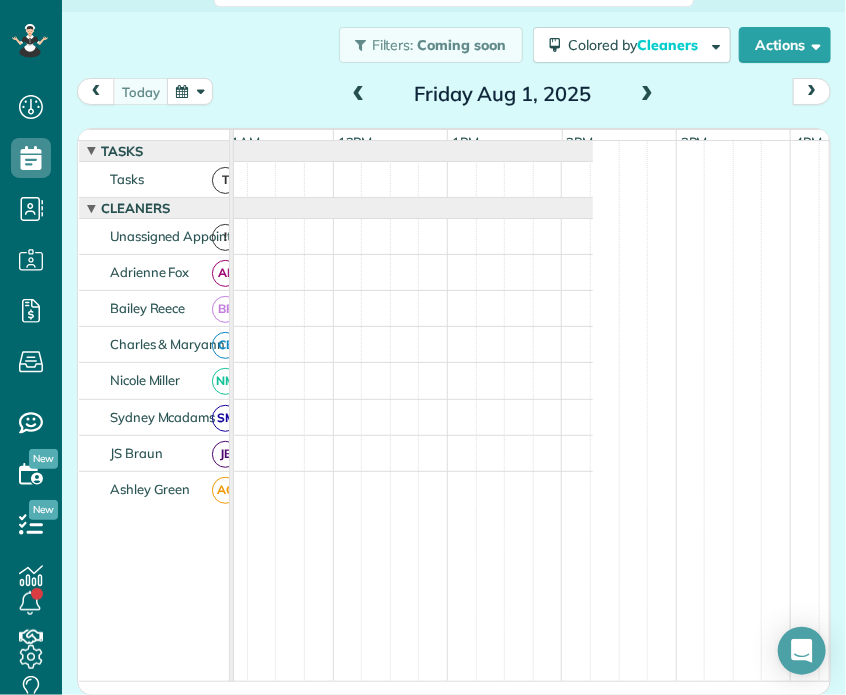 scroll, scrollTop: 0, scrollLeft: 0, axis: both 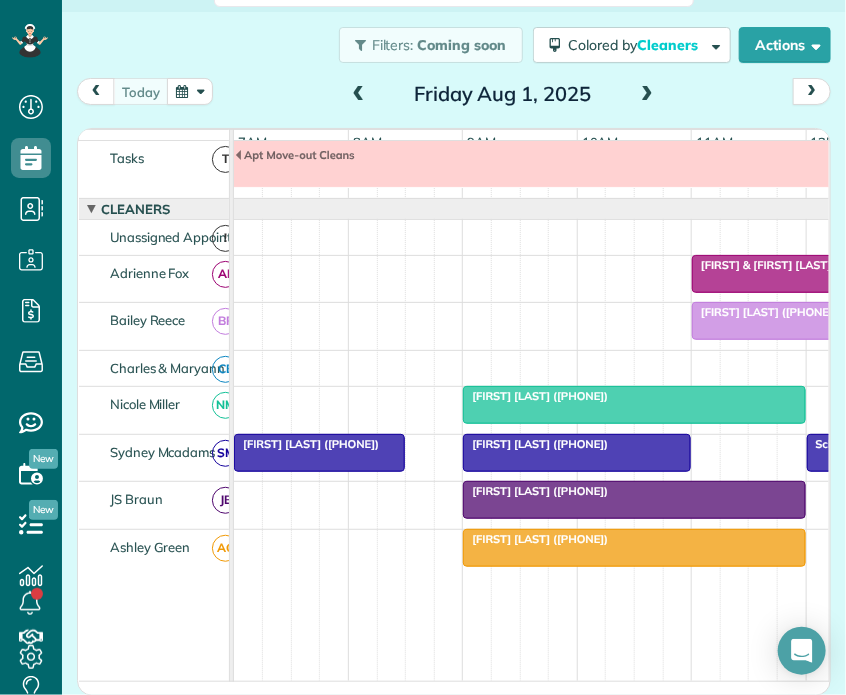 click on "[FIRST] [LAST] ([PHONE])" at bounding box center (306, 444) 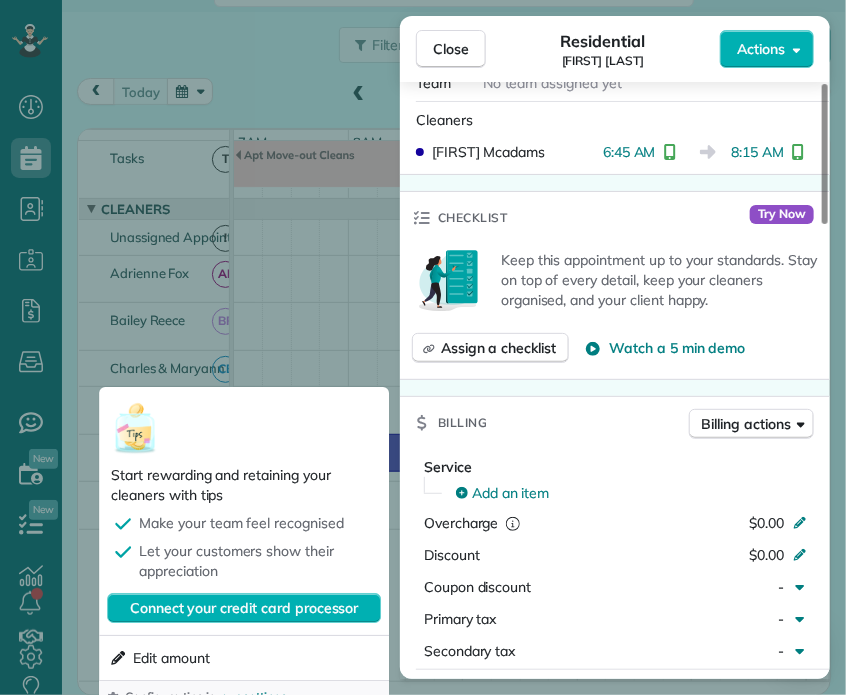 scroll, scrollTop: 500, scrollLeft: 0, axis: vertical 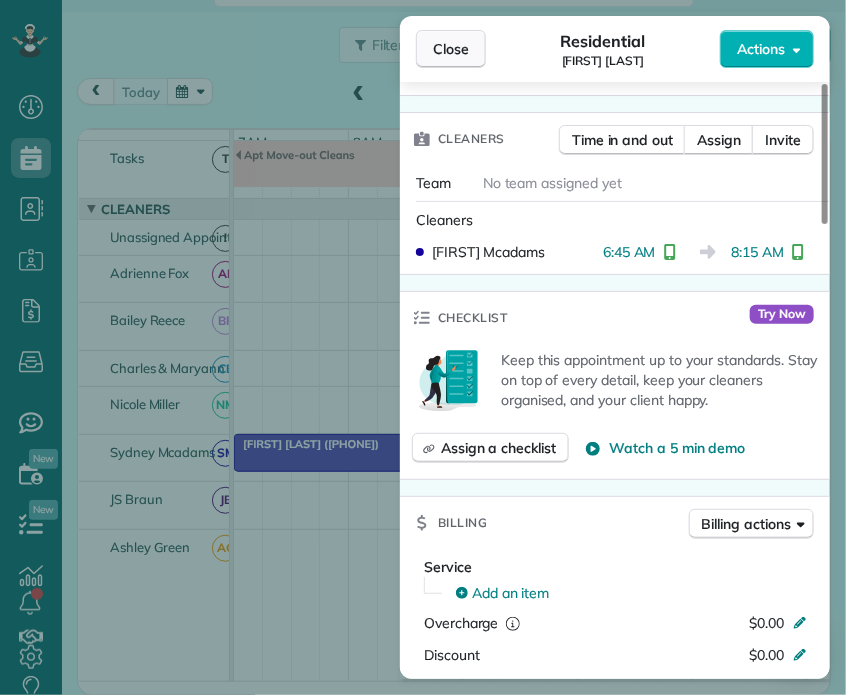 click on "Close" at bounding box center (451, 49) 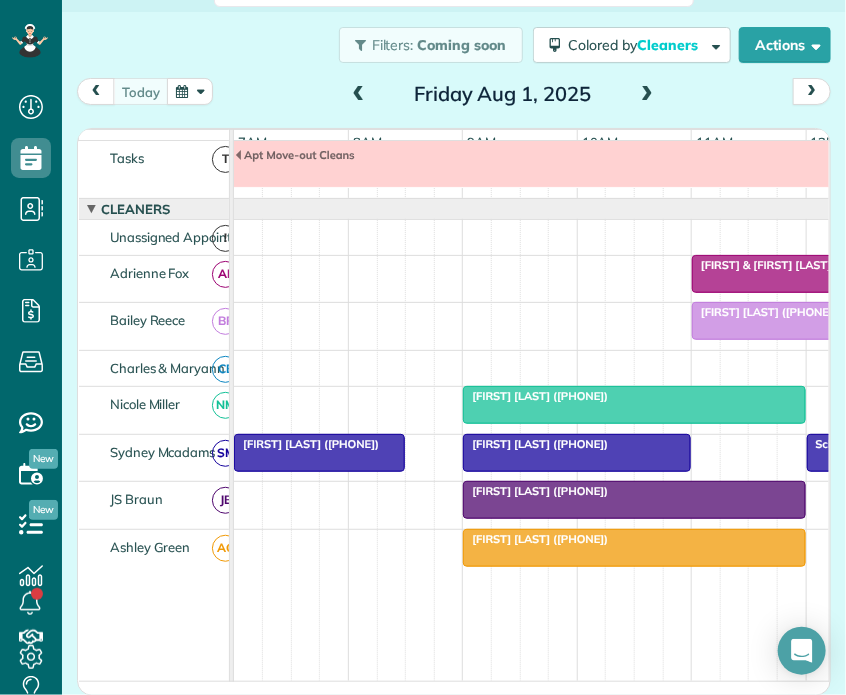 click at bounding box center [359, 95] 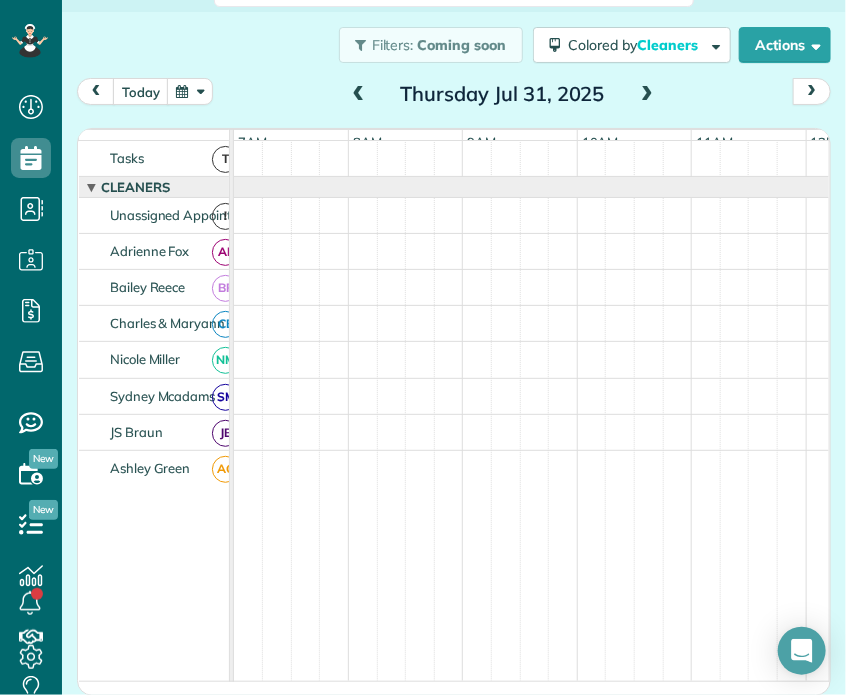 scroll, scrollTop: 0, scrollLeft: 0, axis: both 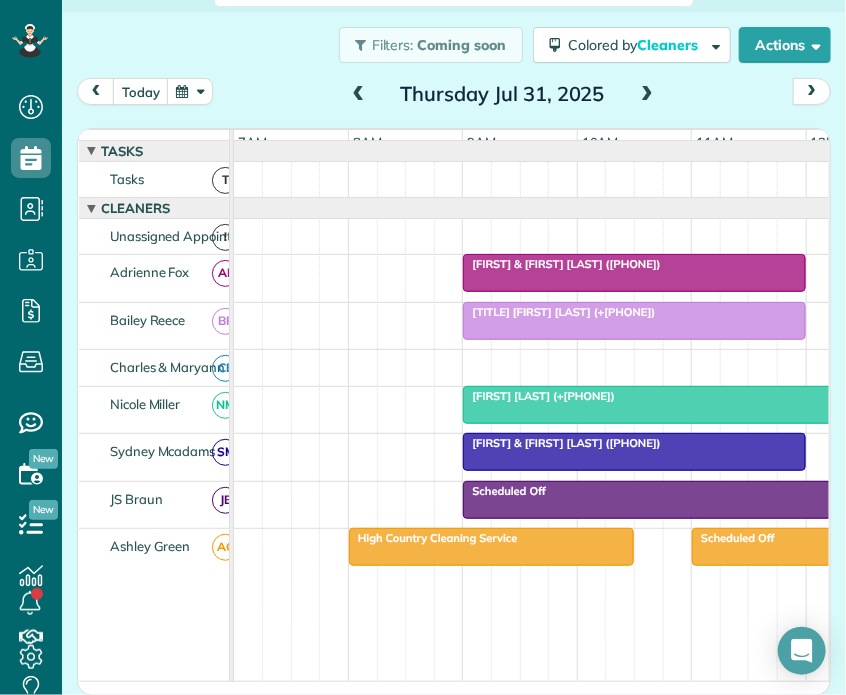 click on "High Country Cleaning Service" at bounding box center (433, 538) 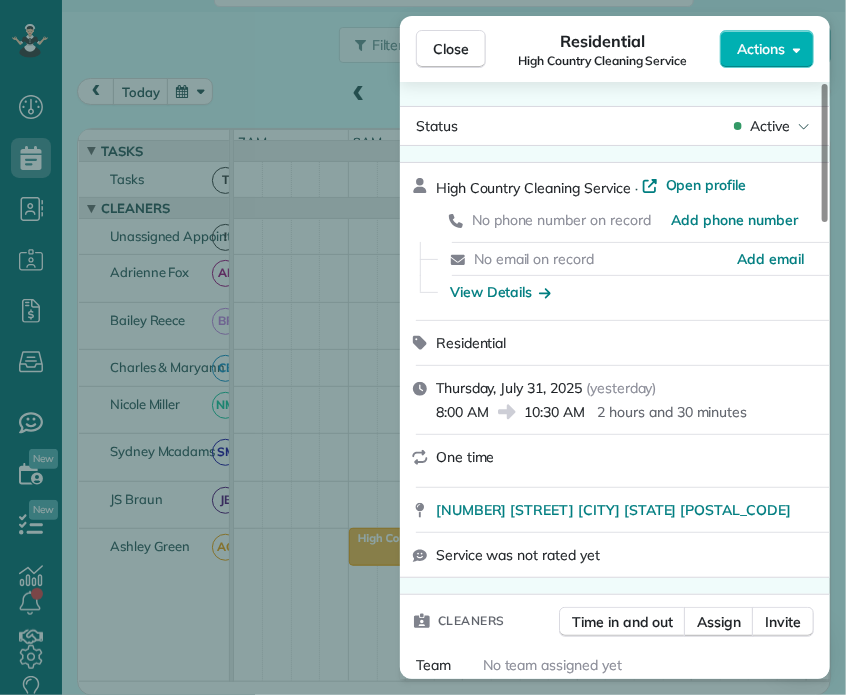 scroll, scrollTop: 200, scrollLeft: 0, axis: vertical 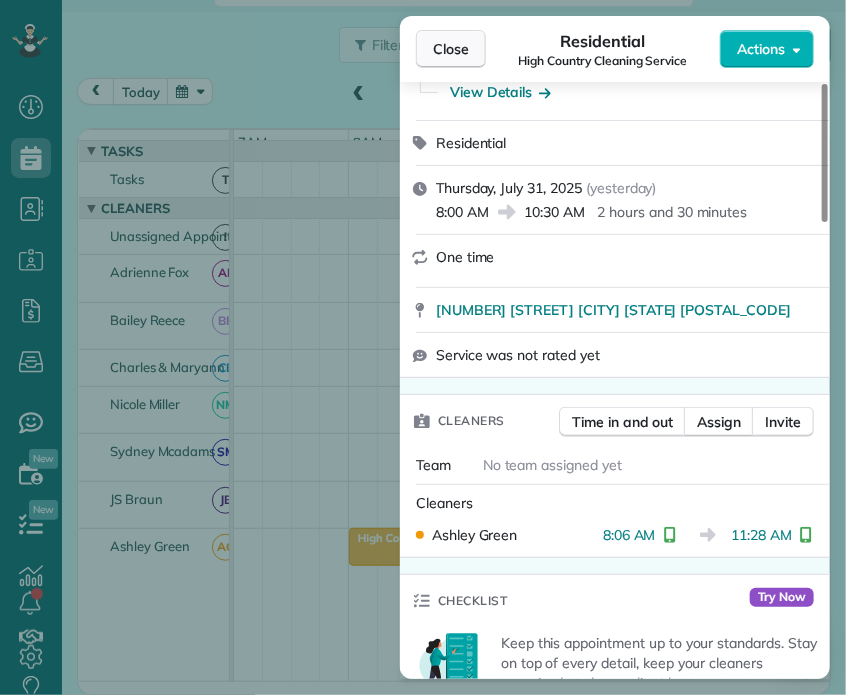 click on "Close" at bounding box center [451, 49] 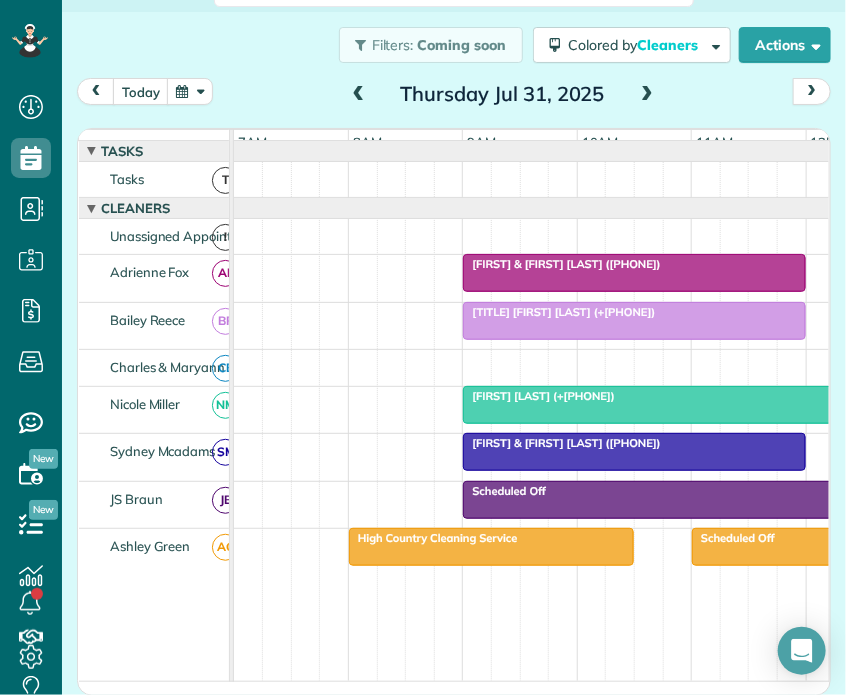 click on "Scheduled Off" at bounding box center (504, 491) 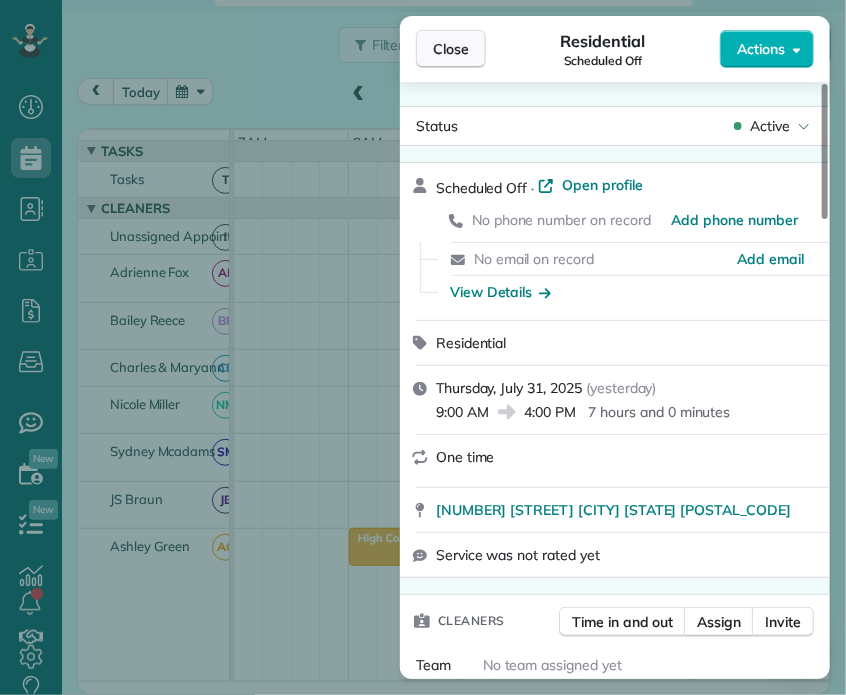 click on "Close" at bounding box center [451, 49] 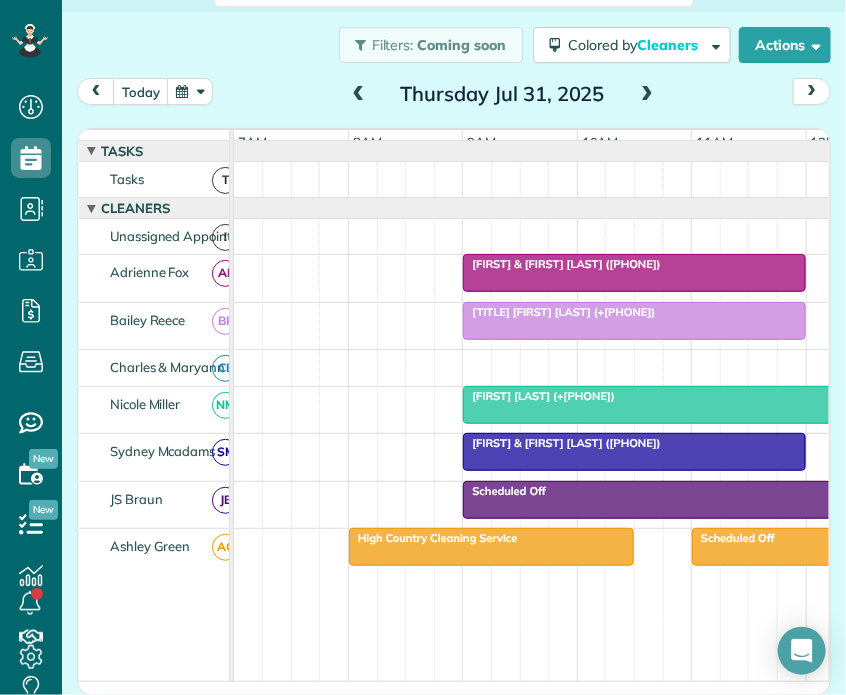 click at bounding box center (647, 95) 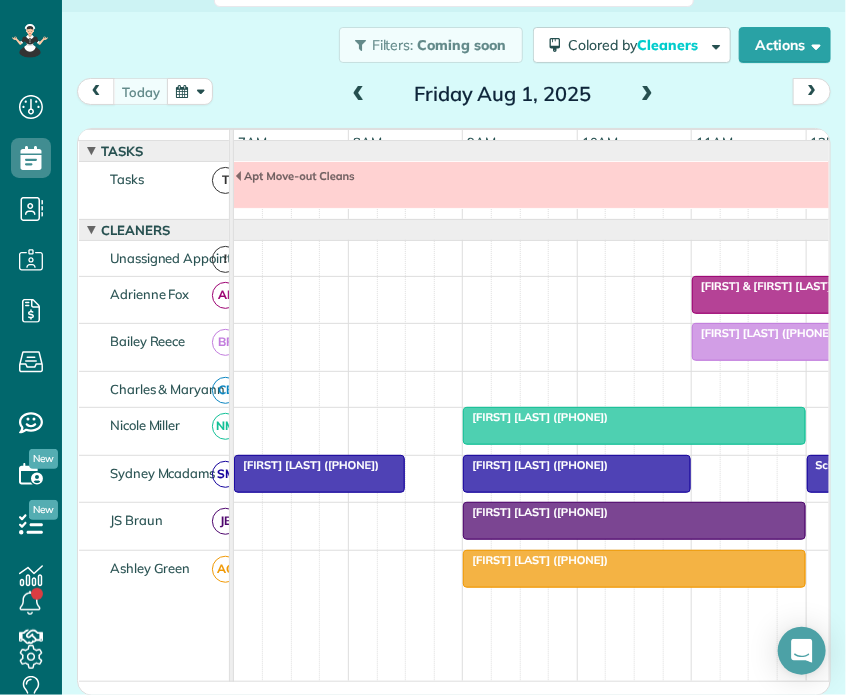 scroll, scrollTop: 21, scrollLeft: 0, axis: vertical 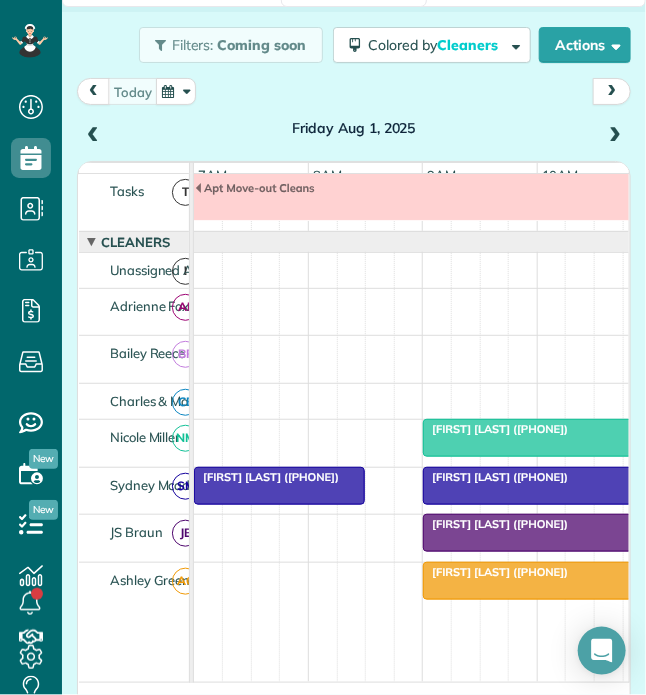 click at bounding box center (93, 135) 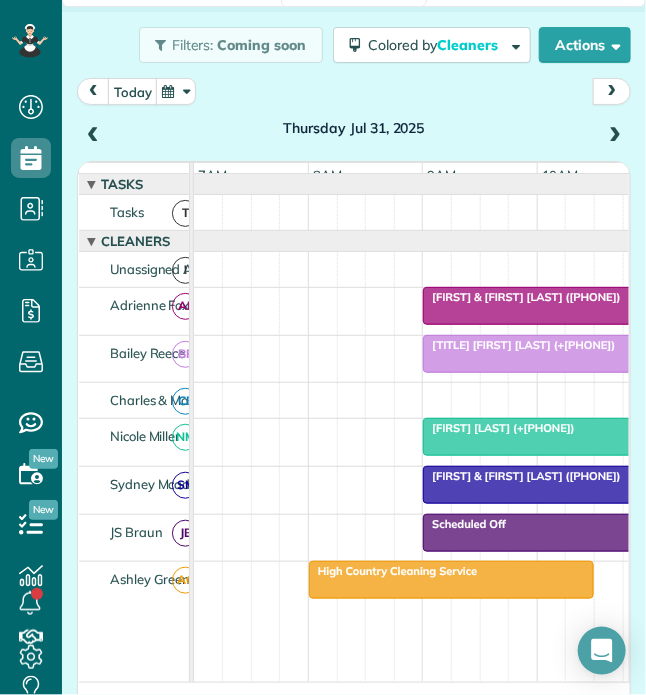 scroll, scrollTop: 0, scrollLeft: 141, axis: horizontal 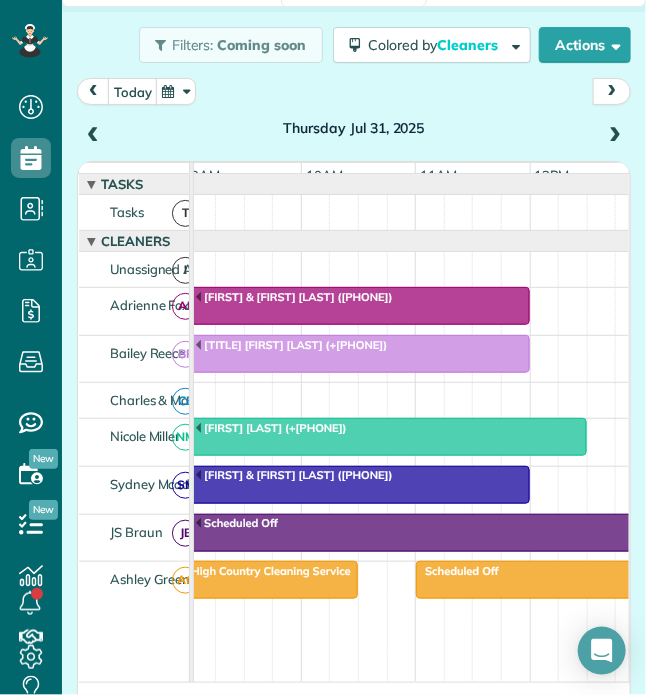 click on "[FIRST] & [FIRST] [LAST] ([PHONE])" at bounding box center [358, 297] 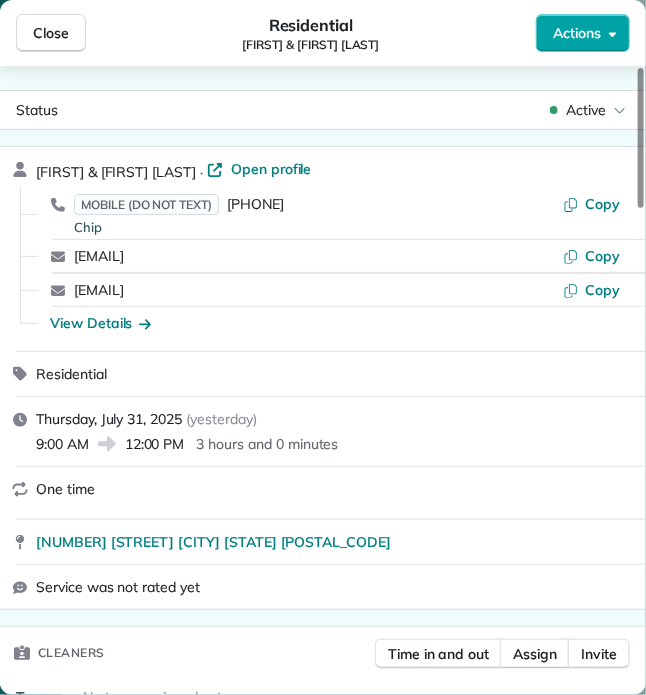 click on "Actions" at bounding box center (577, 33) 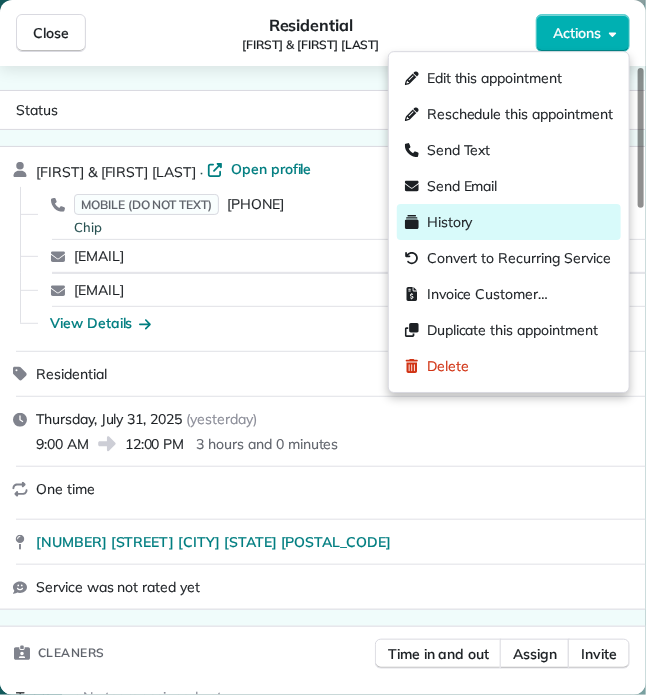 click on "History" at bounding box center [450, 222] 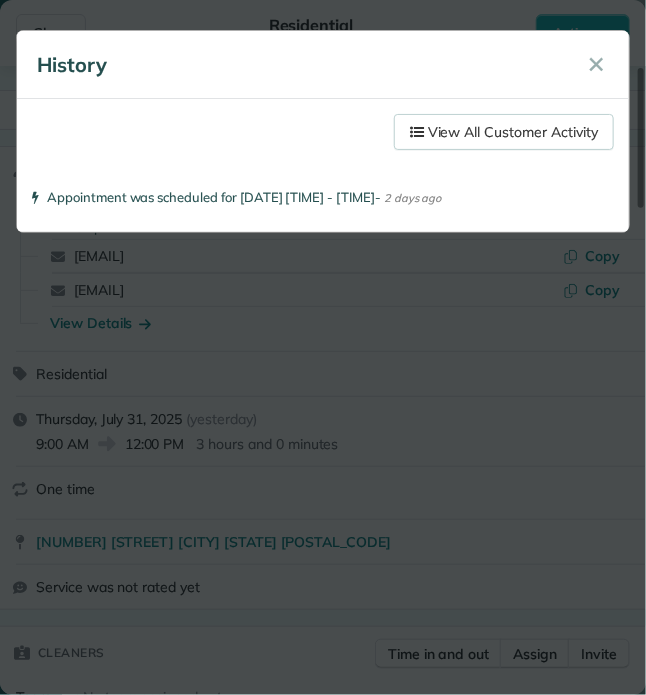 click on "View All Customer Activity" at bounding box center [504, 132] 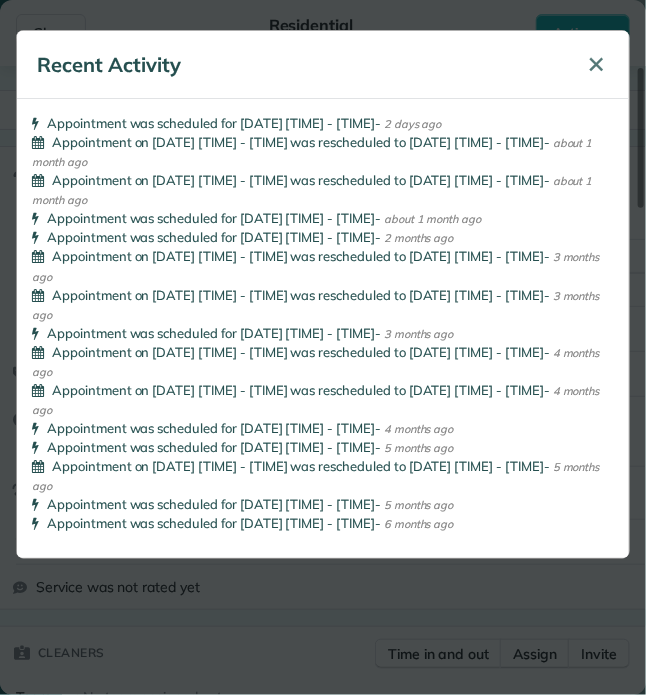click on "✕" at bounding box center [597, 64] 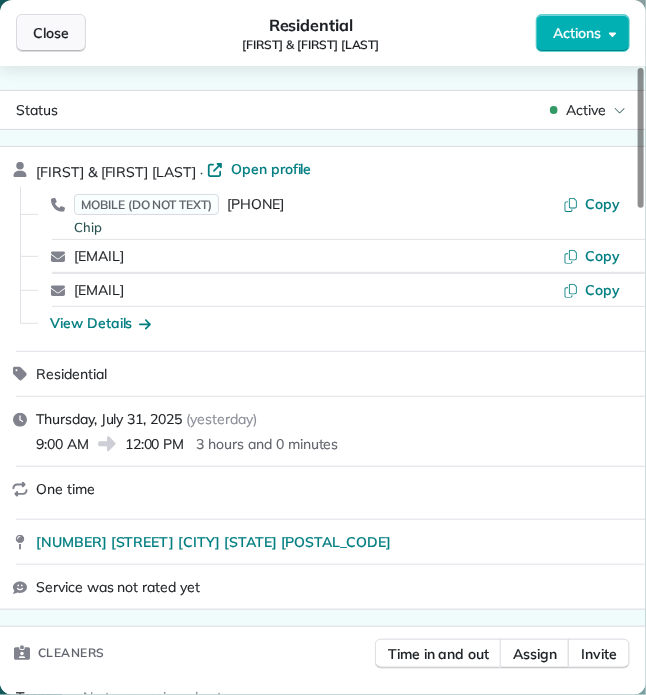 click on "Close" at bounding box center (51, 33) 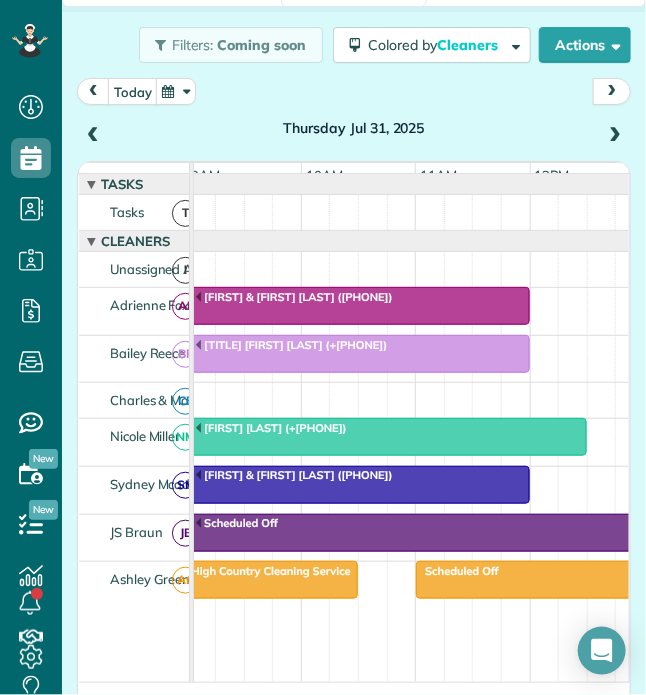 click at bounding box center (176, 91) 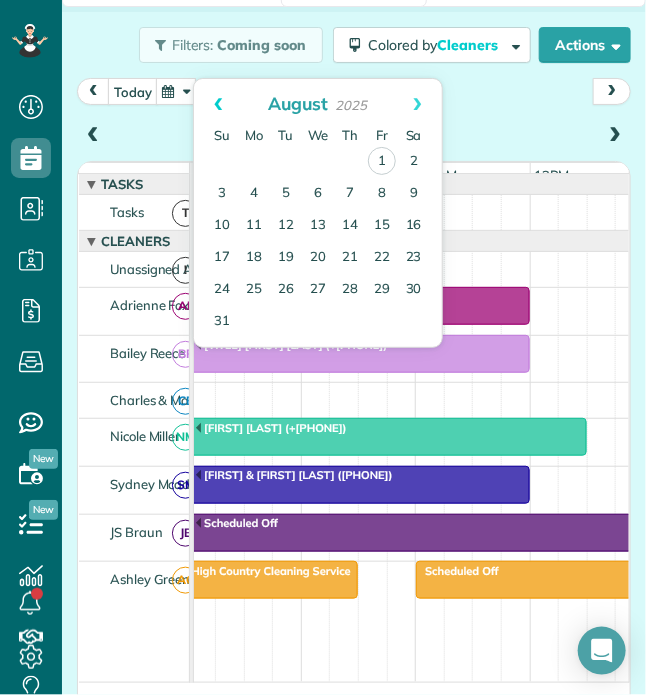 click on "Prev" at bounding box center [218, 104] 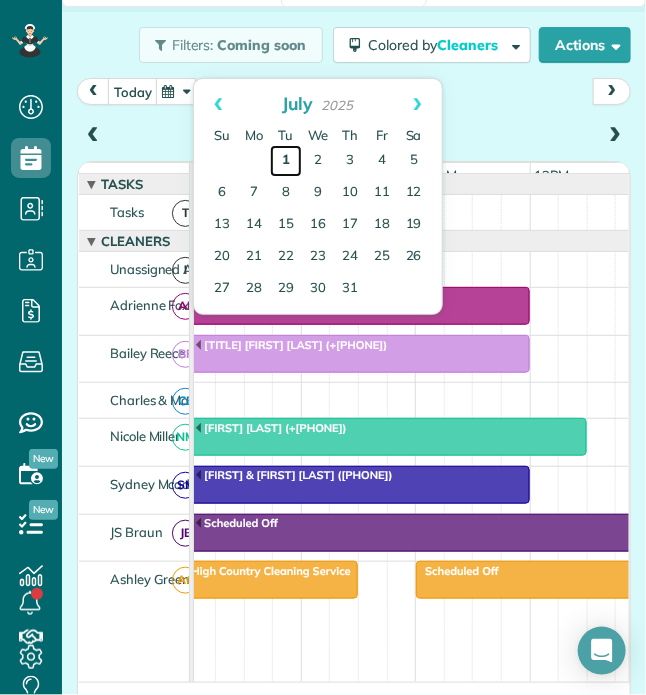 click on "1" at bounding box center (286, 161) 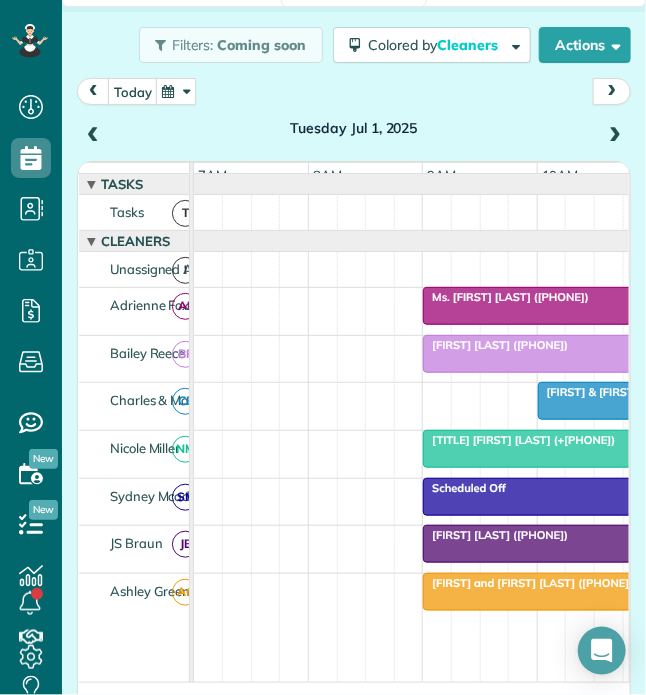 scroll, scrollTop: 0, scrollLeft: 200, axis: horizontal 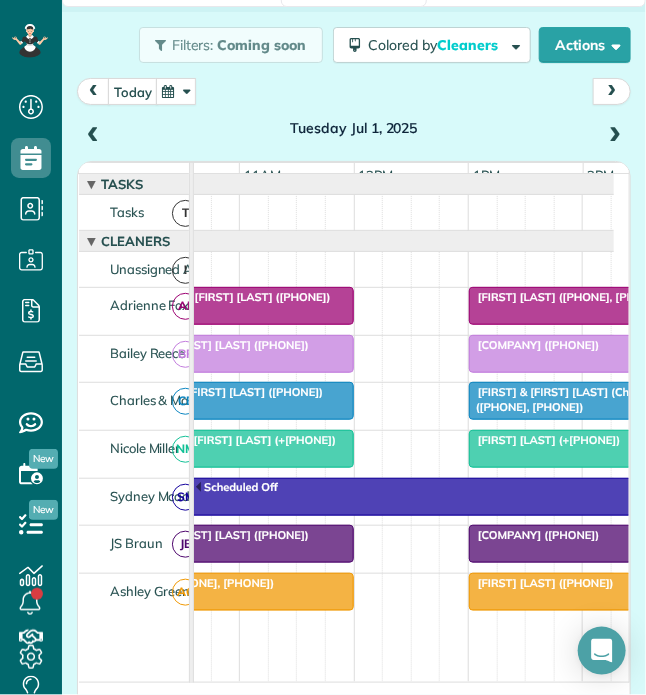 click on "[FIRST] & [FIRST] [LAST] ([PHONE])" at bounding box center (224, 392) 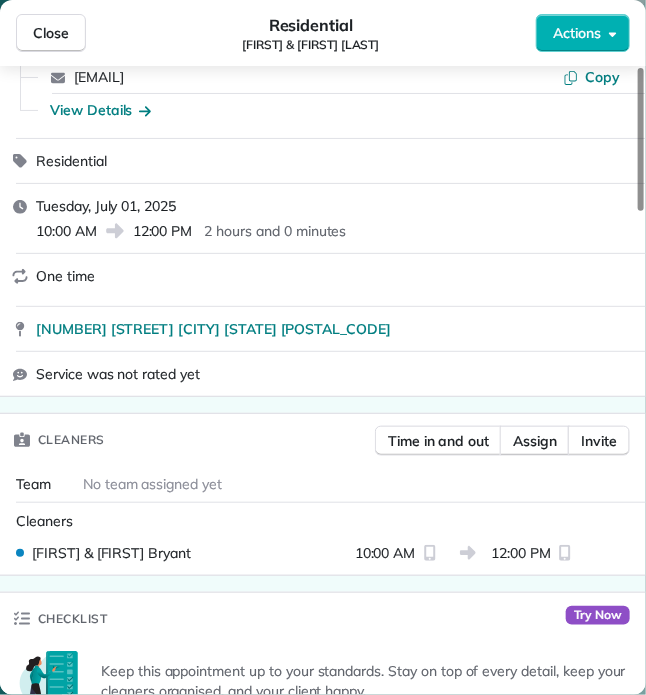scroll, scrollTop: 0, scrollLeft: 0, axis: both 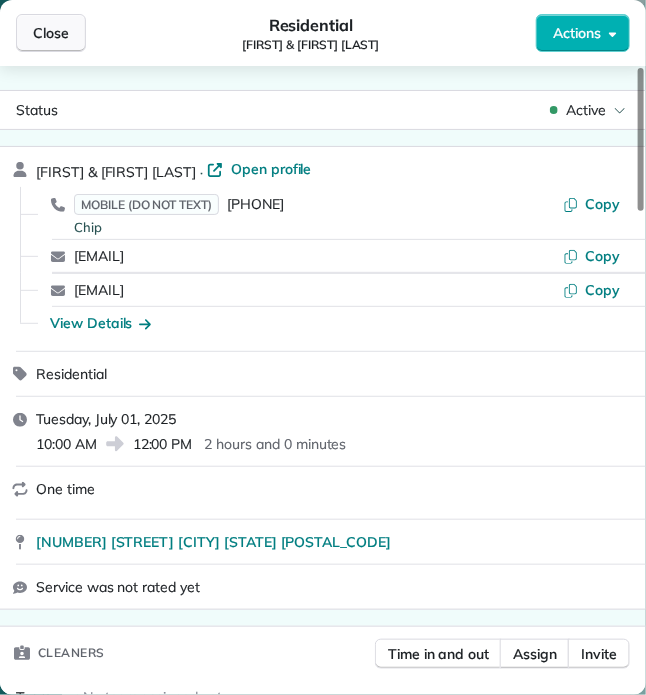click on "Close" at bounding box center (51, 33) 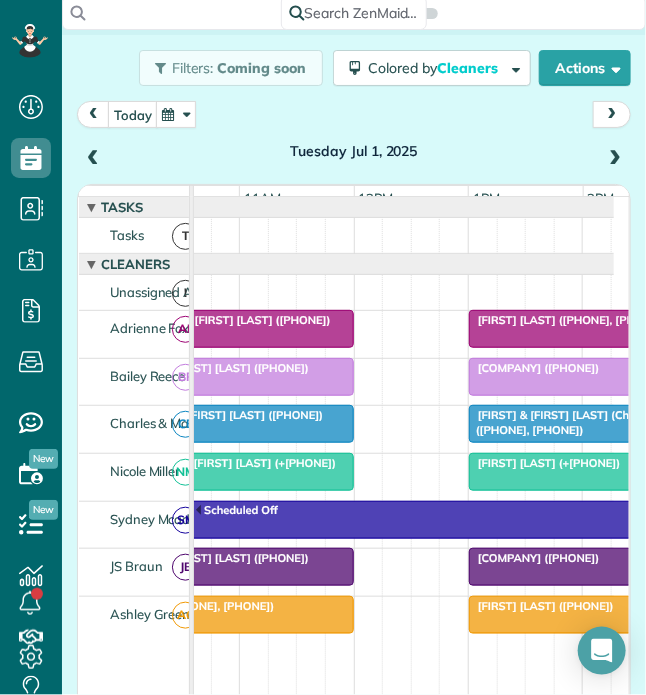 scroll, scrollTop: 0, scrollLeft: 0, axis: both 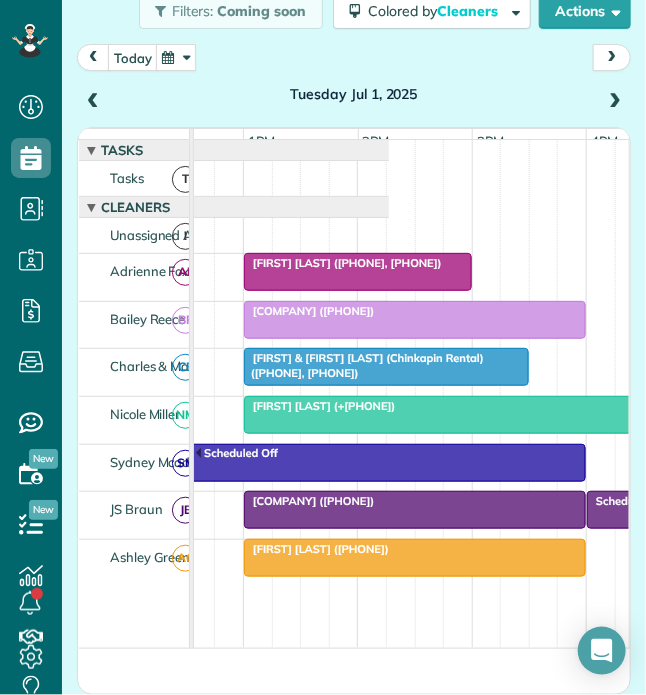 click on "[FIRST] [LAST] ([PHONE], [PHONE])" at bounding box center [343, 263] 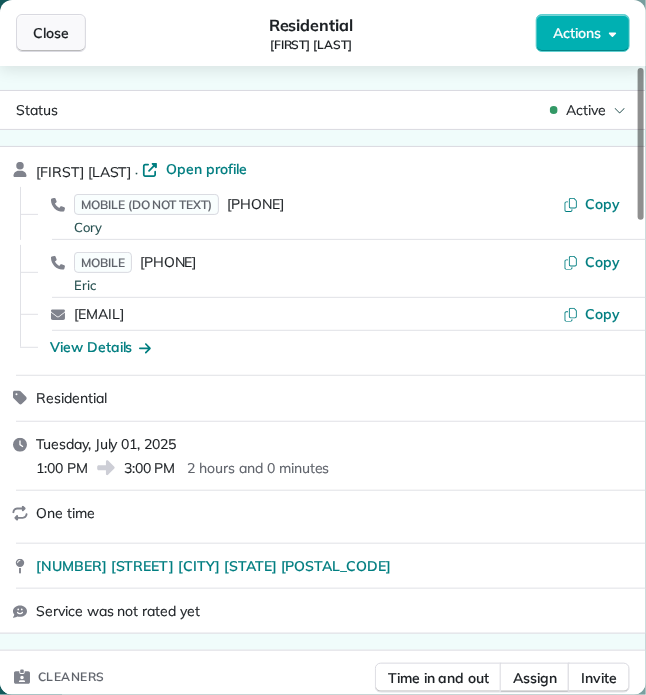 click on "Close" at bounding box center (51, 33) 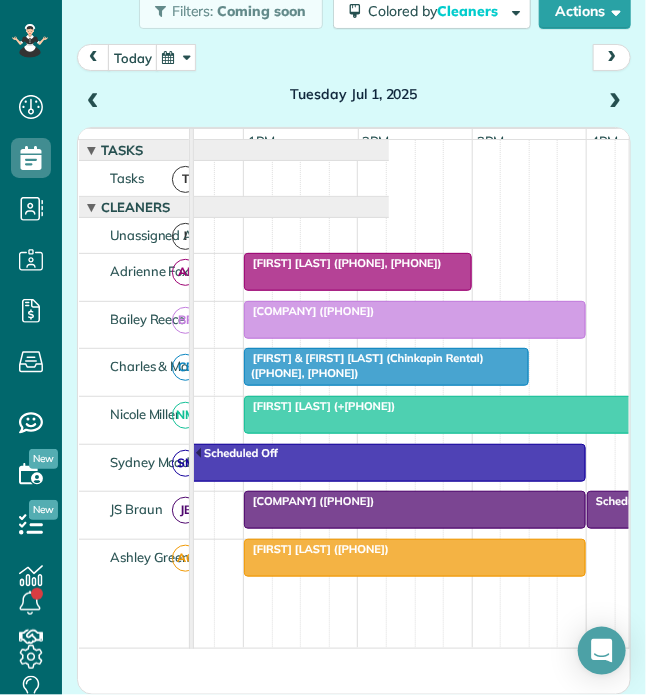 click at bounding box center (176, 57) 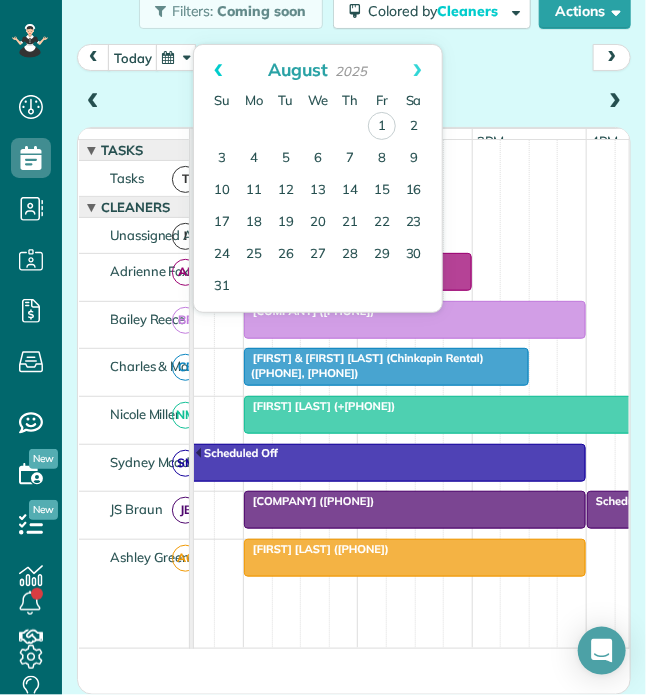 click on "Prev" at bounding box center [218, 70] 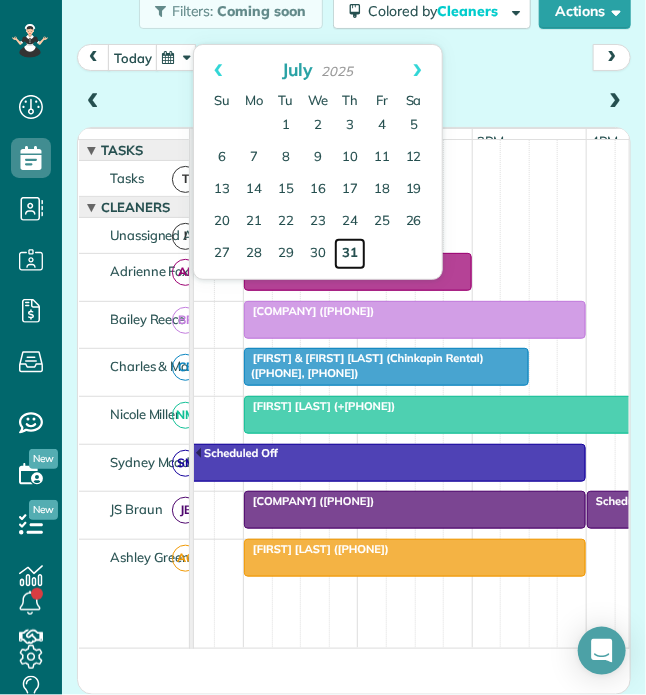 click on "31" at bounding box center (350, 254) 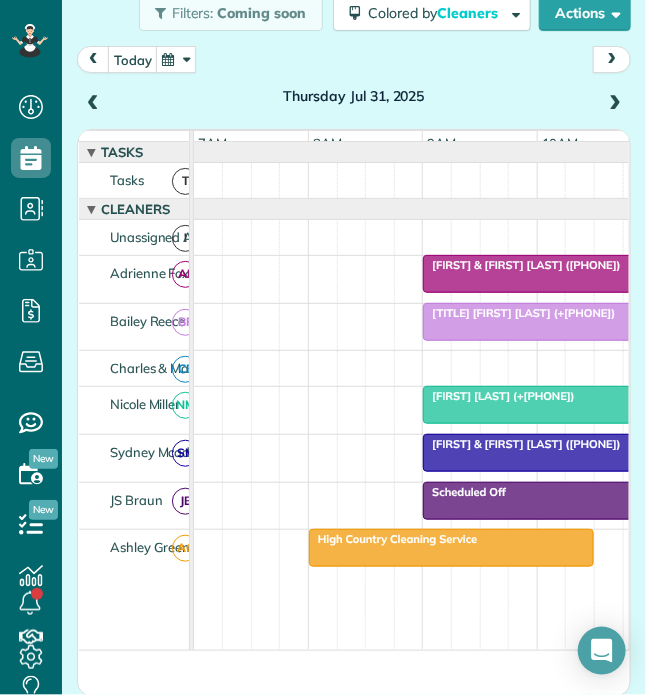 scroll, scrollTop: 0, scrollLeft: 272, axis: horizontal 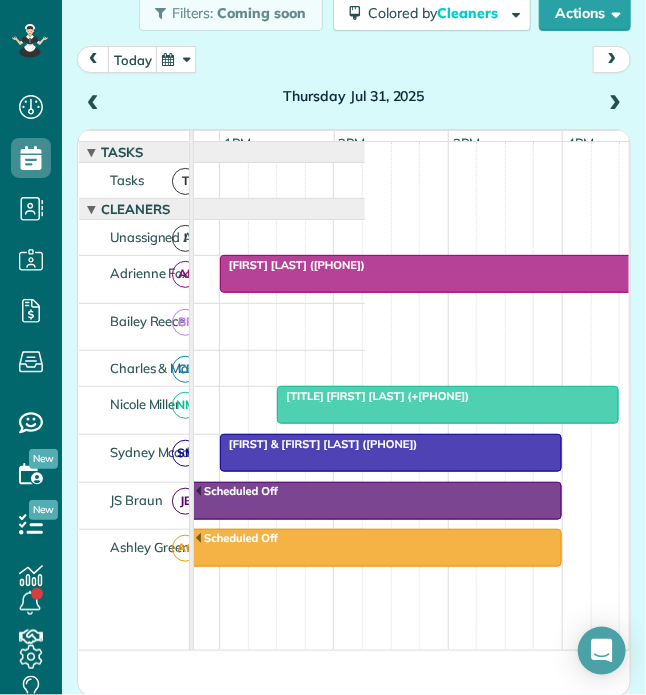 click on "[FIRST] [LAST] ([PHONE])" at bounding box center (292, 265) 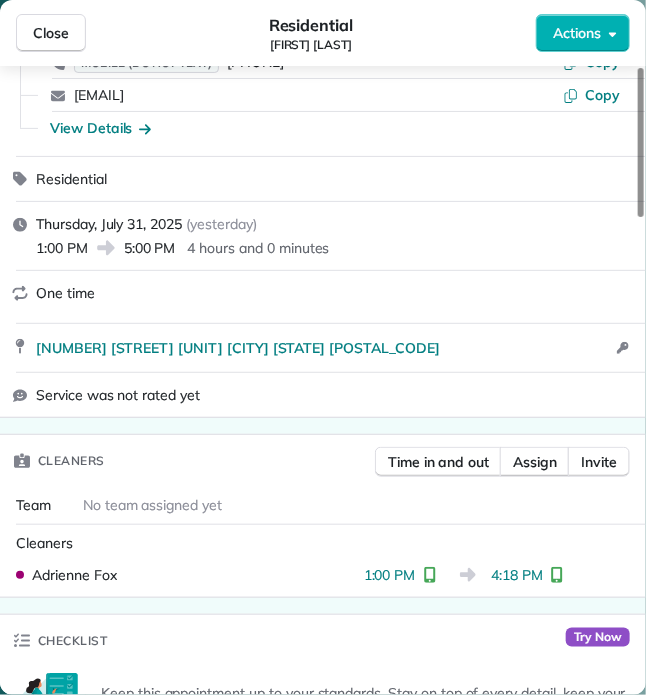 scroll, scrollTop: 0, scrollLeft: 0, axis: both 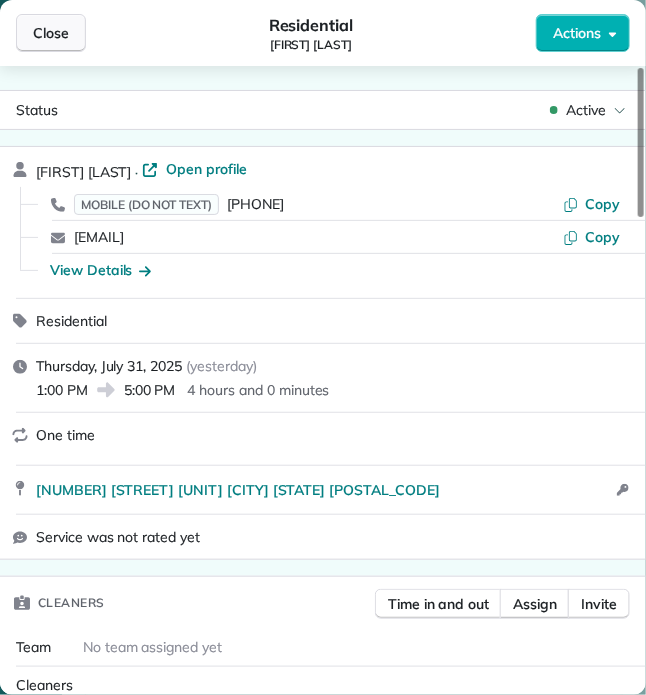 click on "Close" at bounding box center [51, 33] 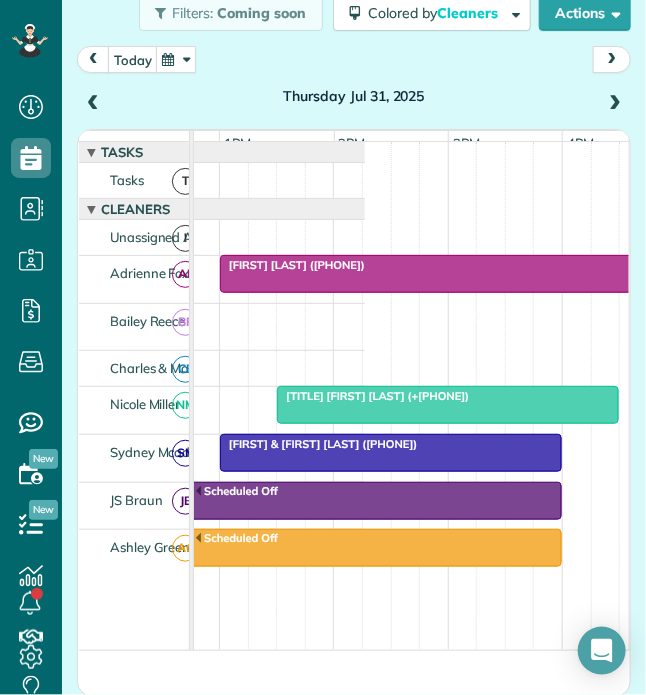 scroll, scrollTop: 0, scrollLeft: 476, axis: horizontal 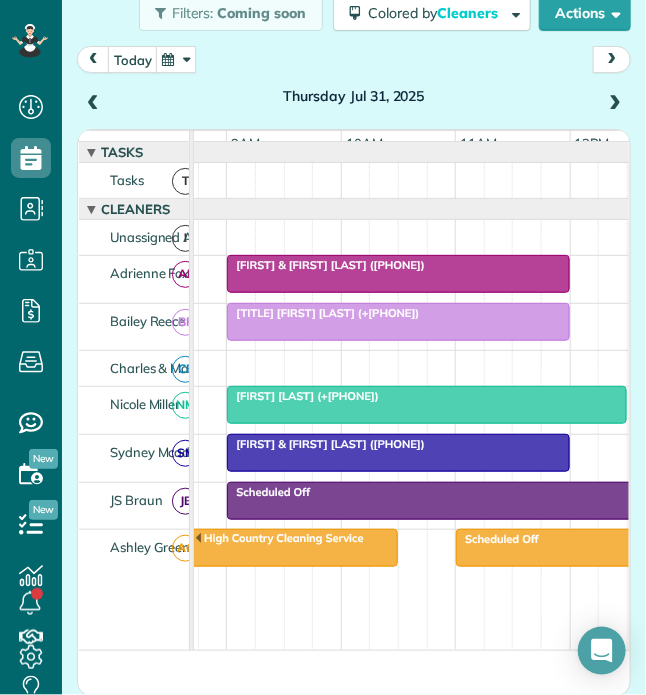 click on "[TITLE] [FIRST] [LAST] (+[PHONE])" at bounding box center [323, 313] 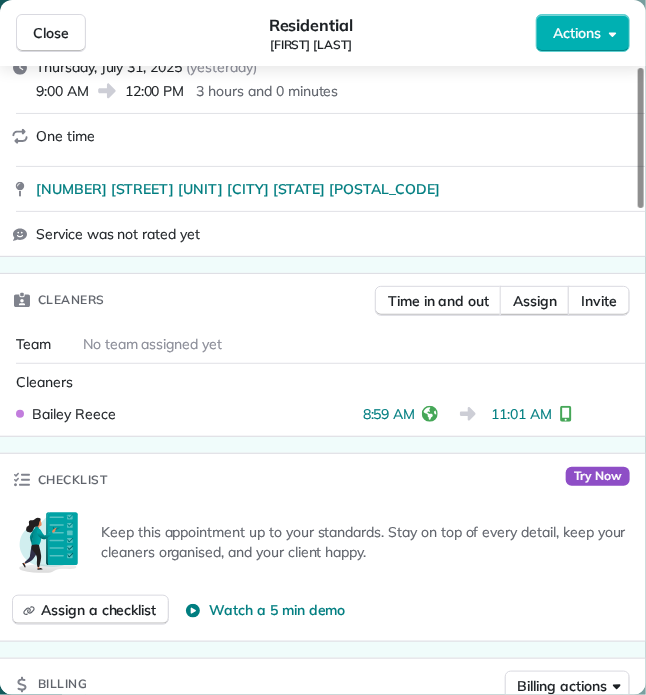 scroll, scrollTop: 300, scrollLeft: 0, axis: vertical 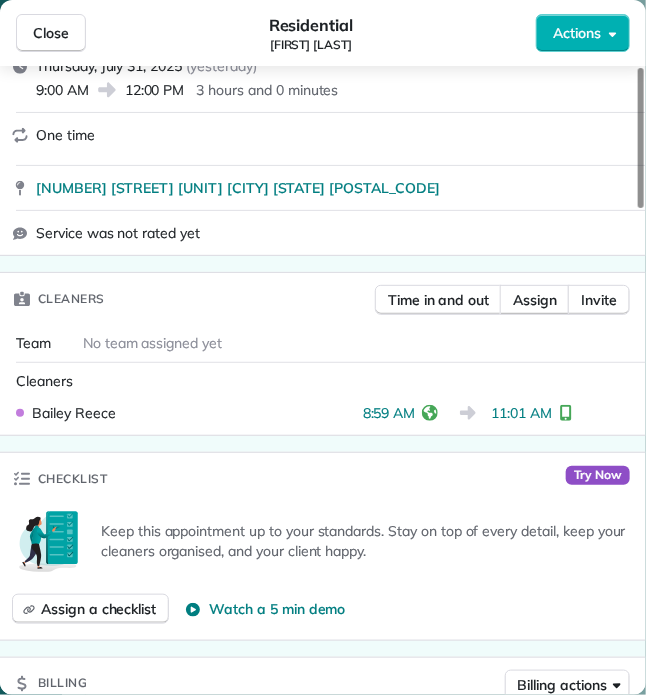 click on "Close" at bounding box center [51, 33] 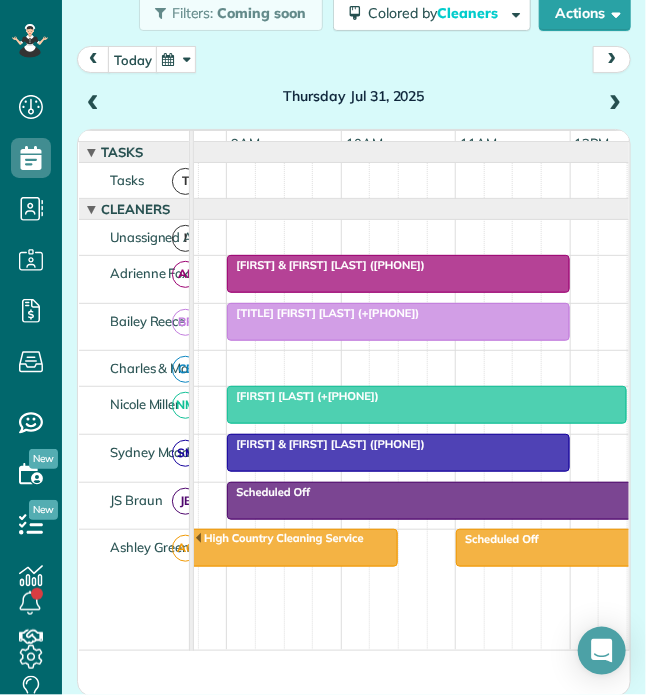 click on "[FIRST] [LAST] (+[PHONE])" at bounding box center (426, 396) 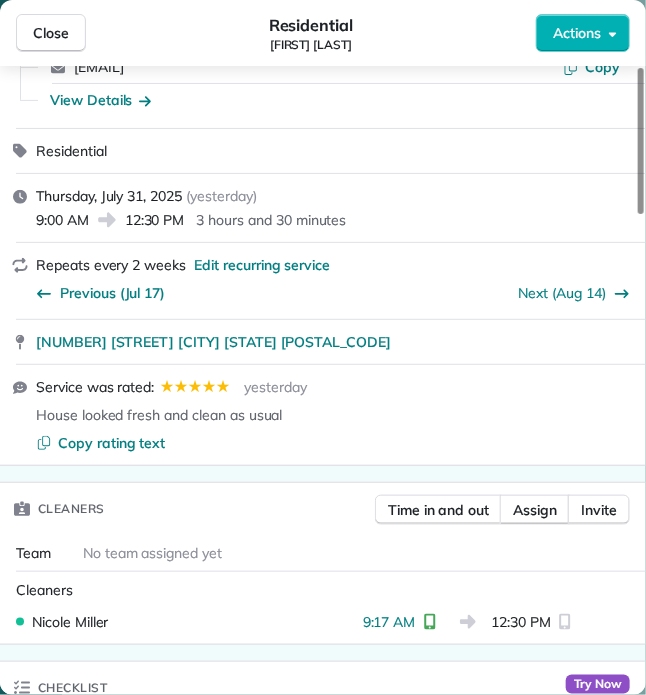 scroll, scrollTop: 200, scrollLeft: 0, axis: vertical 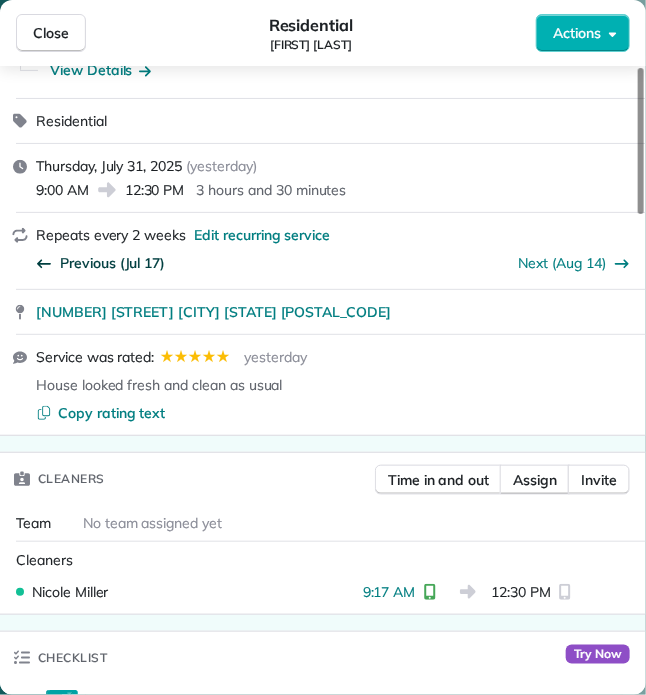 click on "Previous (Jul 17)" at bounding box center (112, 263) 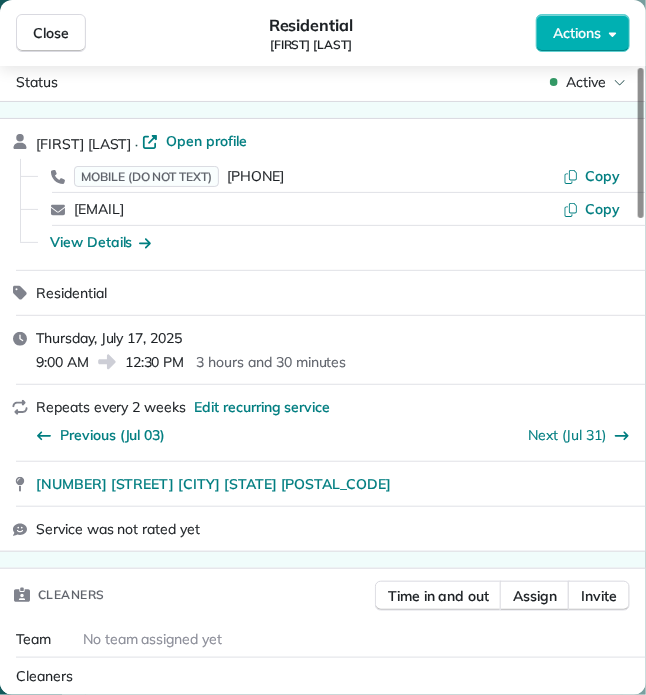 scroll, scrollTop: 0, scrollLeft: 0, axis: both 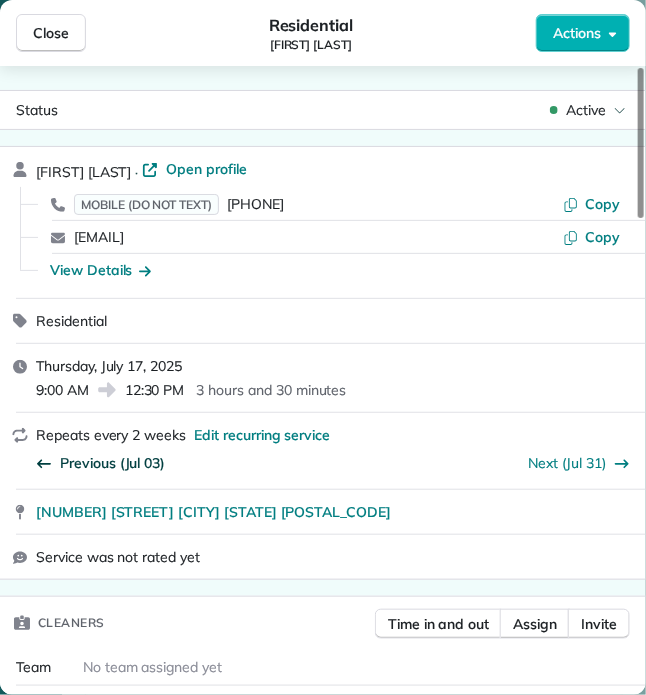 click on "Previous (Jul 03)" at bounding box center [112, 463] 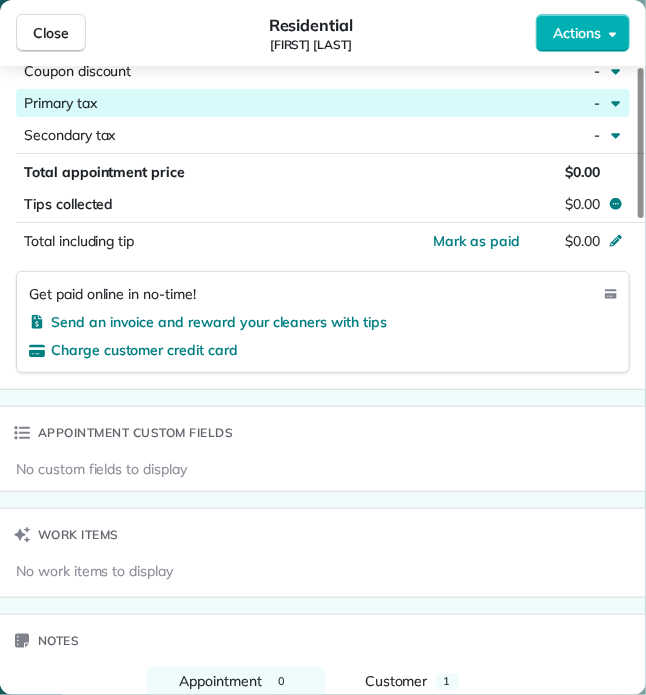 scroll, scrollTop: 1095, scrollLeft: 0, axis: vertical 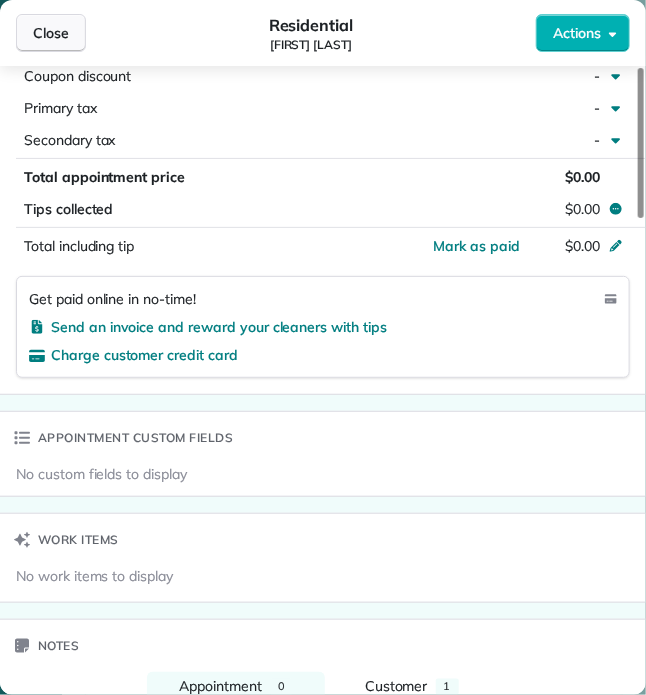 click on "Close" at bounding box center (51, 33) 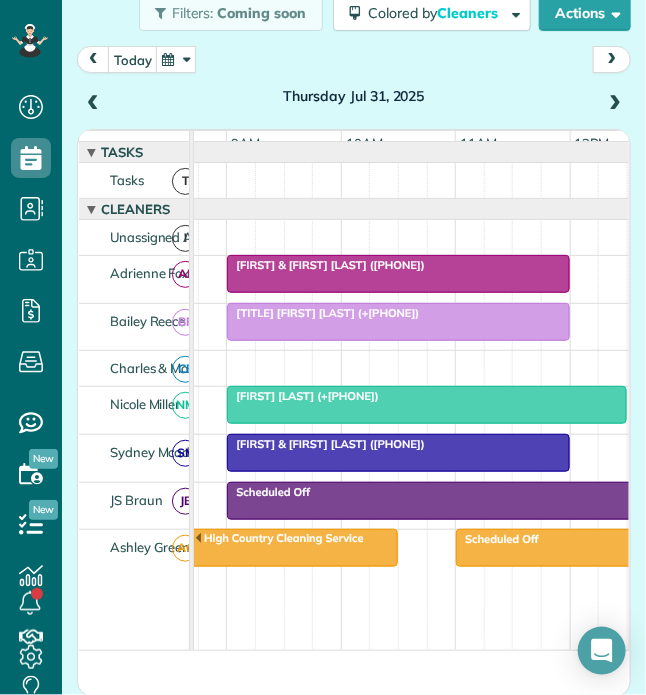 scroll, scrollTop: 0, scrollLeft: 590, axis: horizontal 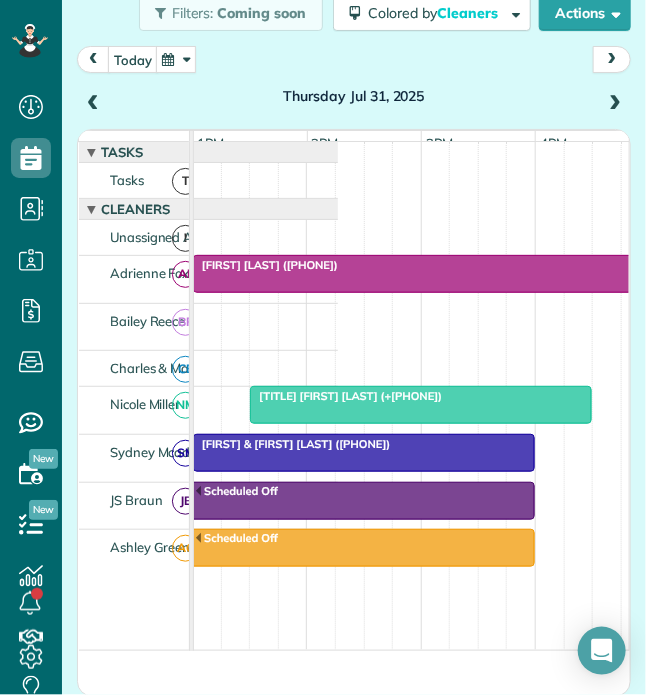 click on "[TITLE] [FIRST] [LAST] (+[PHONE])" at bounding box center [346, 396] 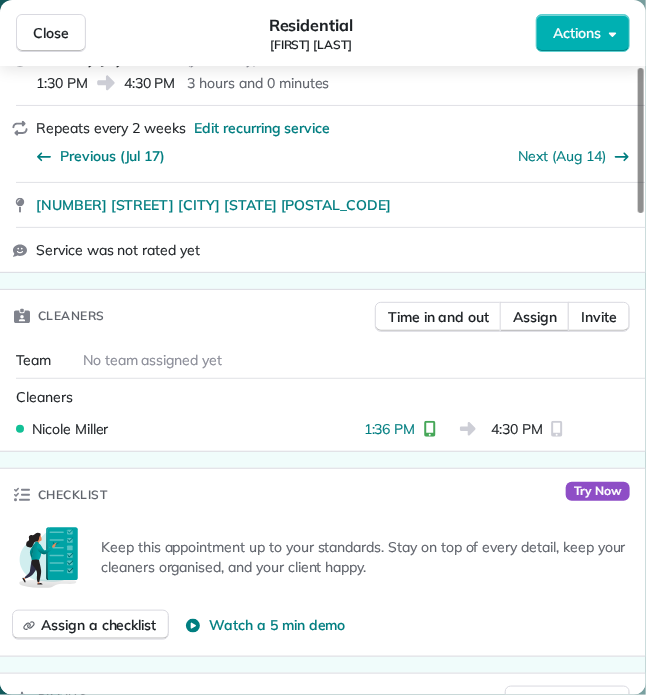 scroll, scrollTop: 200, scrollLeft: 0, axis: vertical 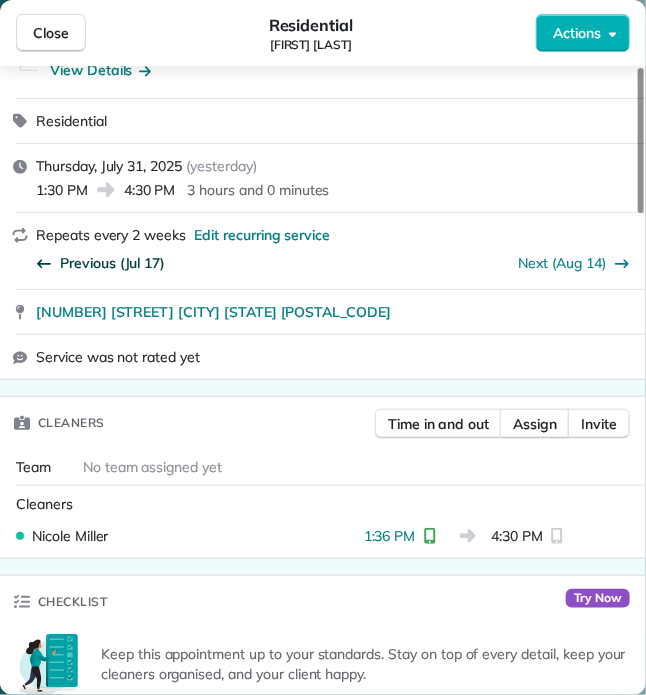 click on "Previous (Jul 17)" at bounding box center (112, 263) 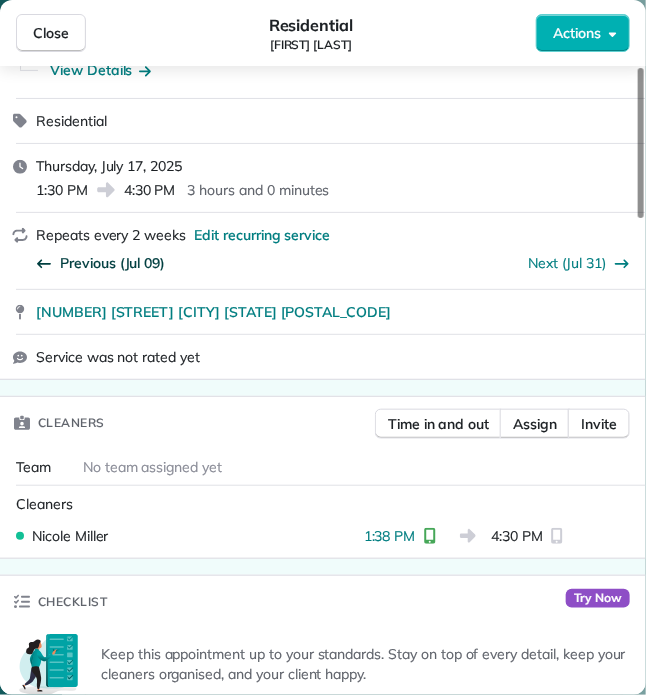 click on "Previous (Jul 09)" at bounding box center (112, 263) 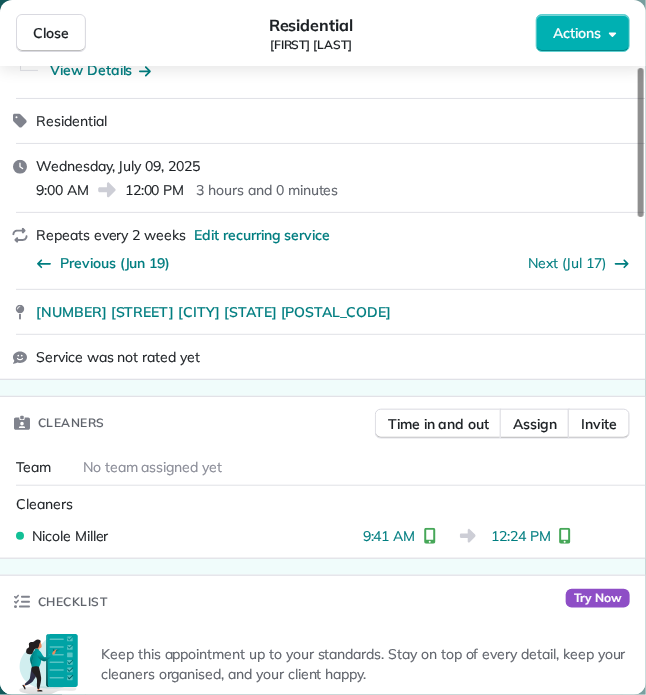 drag, startPoint x: 65, startPoint y: 31, endPoint x: 107, endPoint y: 79, distance: 63.780876 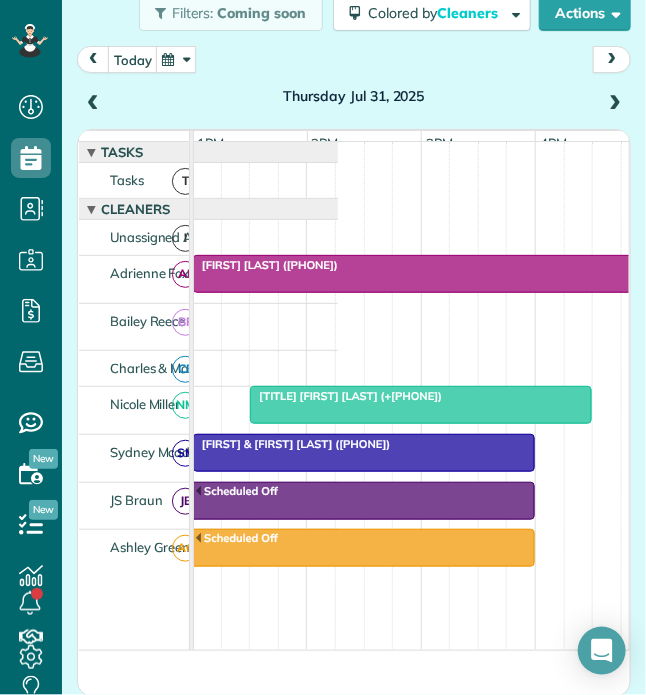 scroll, scrollTop: 0, scrollLeft: 374, axis: horizontal 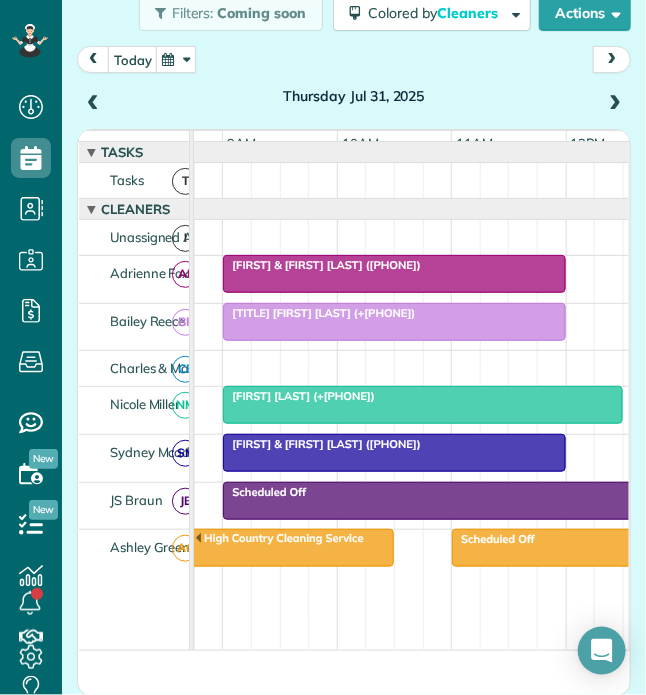 click on "[FIRST] & [FIRST] [LAST] ([PHONE])" at bounding box center (321, 444) 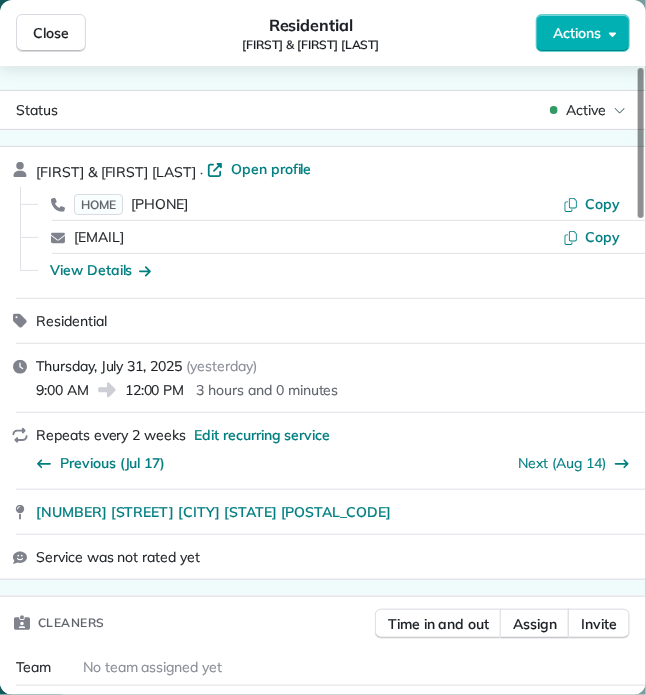 scroll, scrollTop: 100, scrollLeft: 0, axis: vertical 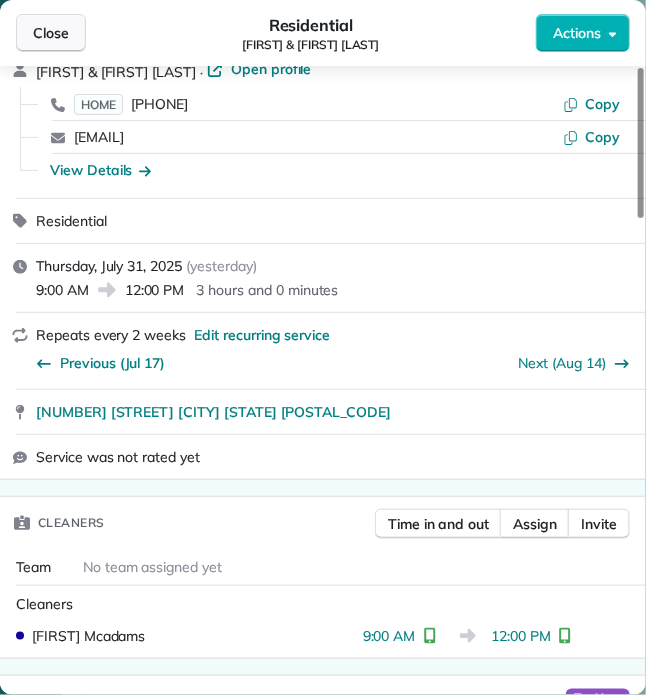 click on "Close" at bounding box center [51, 33] 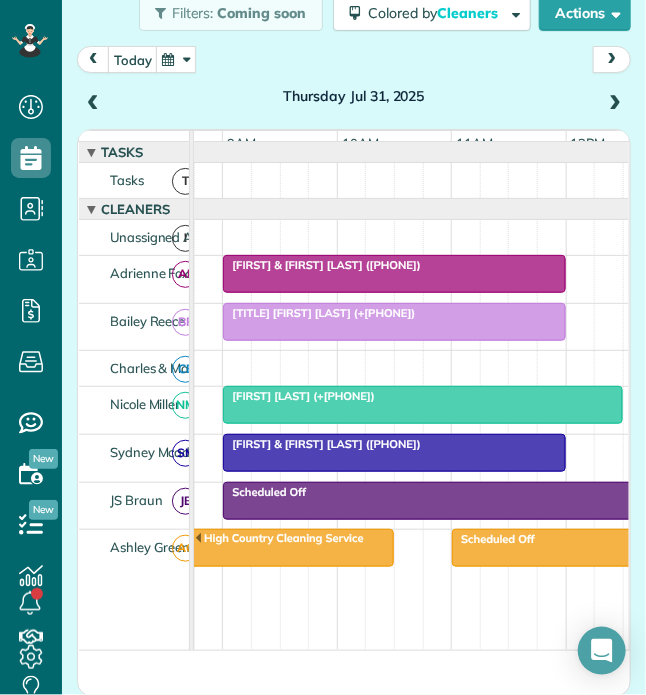 click at bounding box center [176, 59] 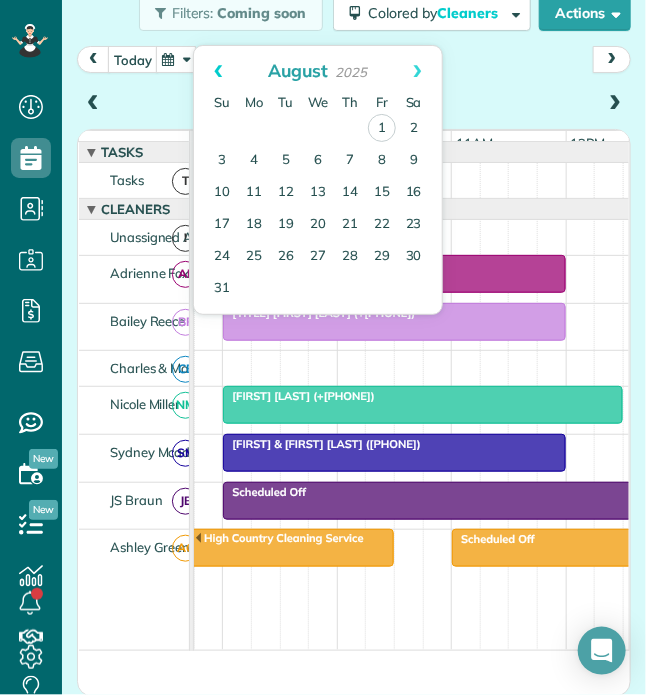 click on "Prev" at bounding box center [218, 71] 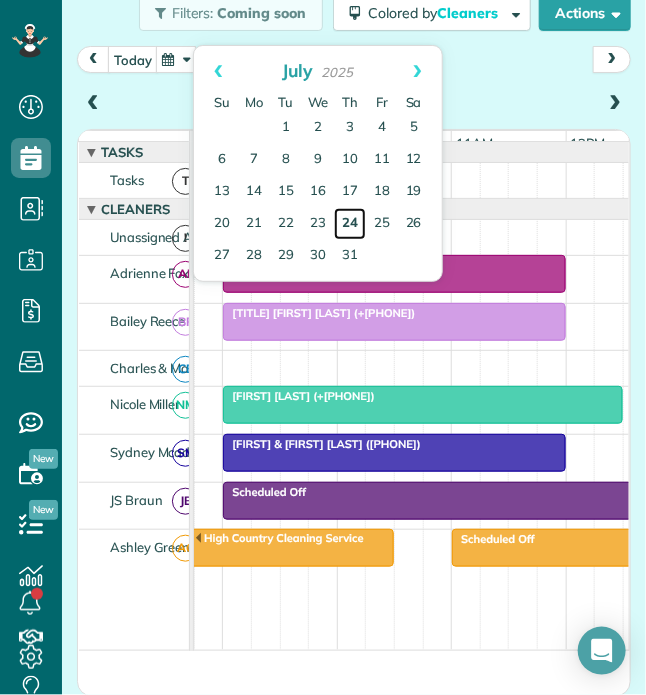 click on "24" at bounding box center (350, 224) 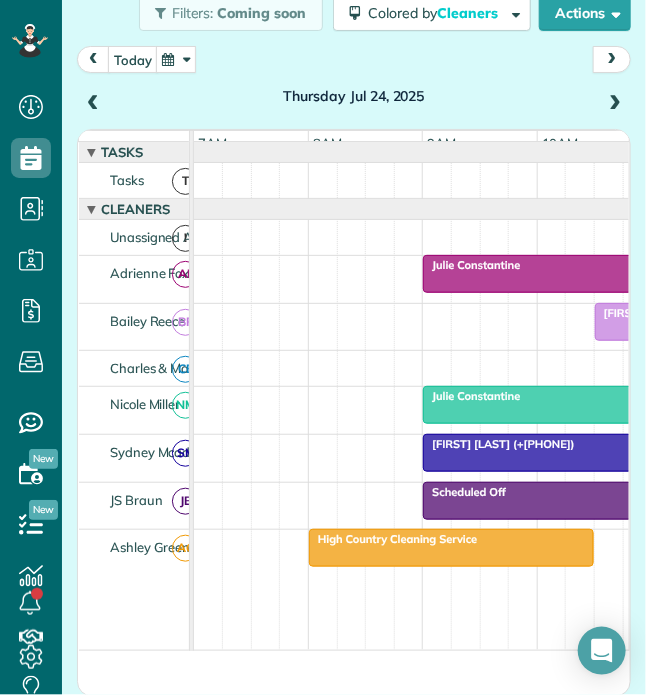 scroll, scrollTop: 0, scrollLeft: 385, axis: horizontal 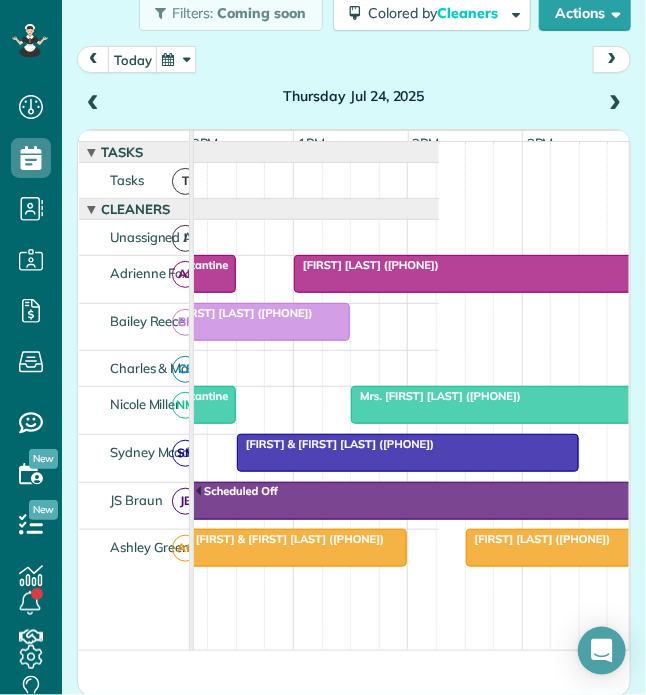 click on "[FIRST] & [FIRST] [LAST] ([PHONE])" at bounding box center [335, 444] 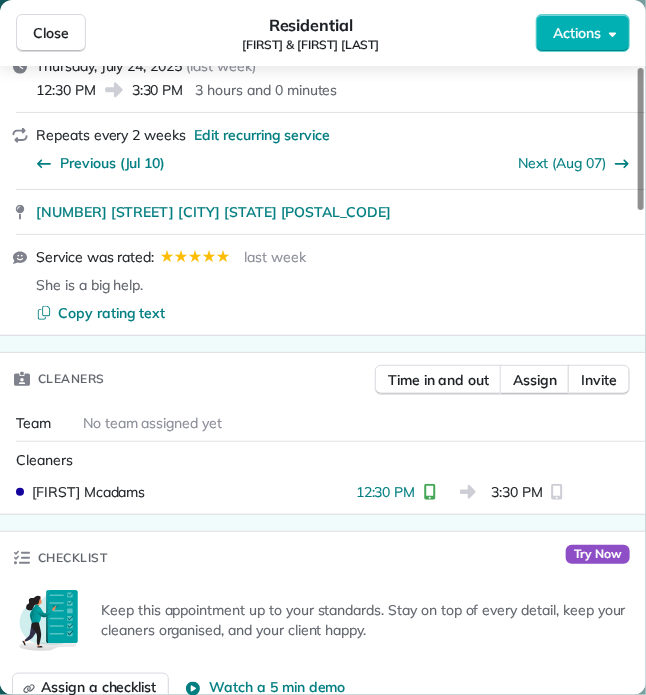 scroll, scrollTop: 0, scrollLeft: 0, axis: both 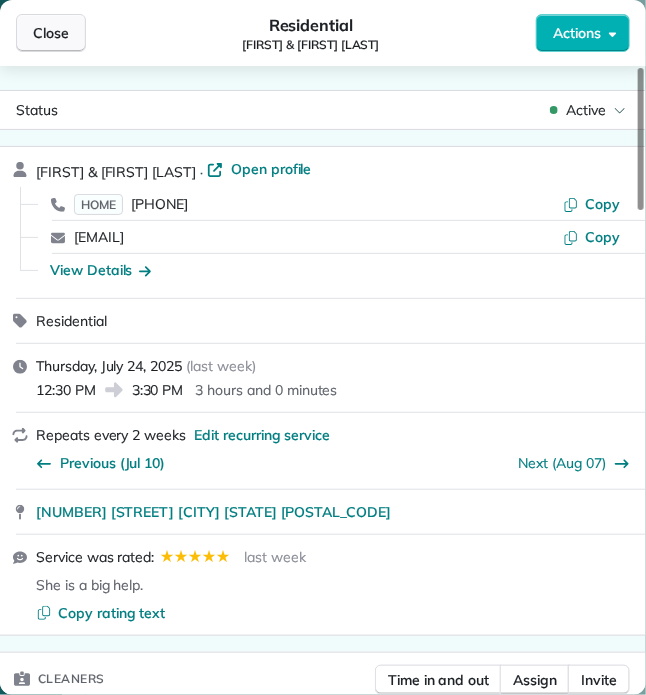 click on "Close" at bounding box center (51, 33) 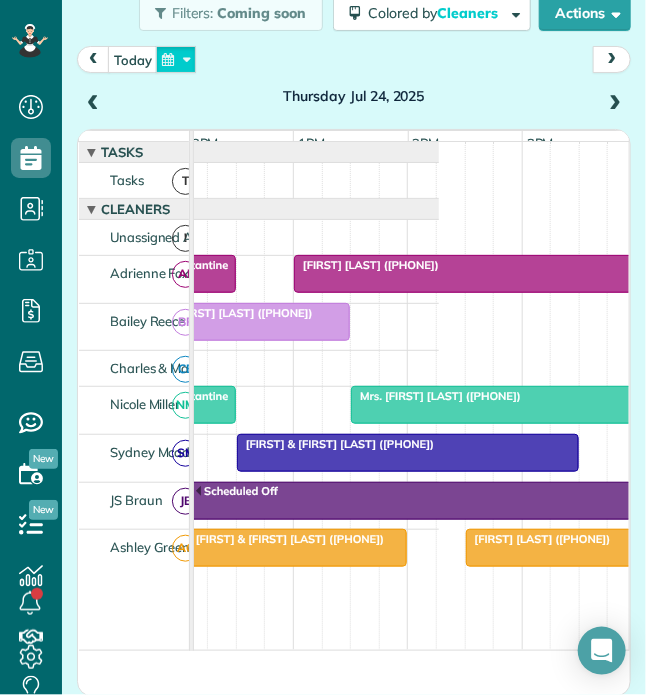 click at bounding box center (176, 59) 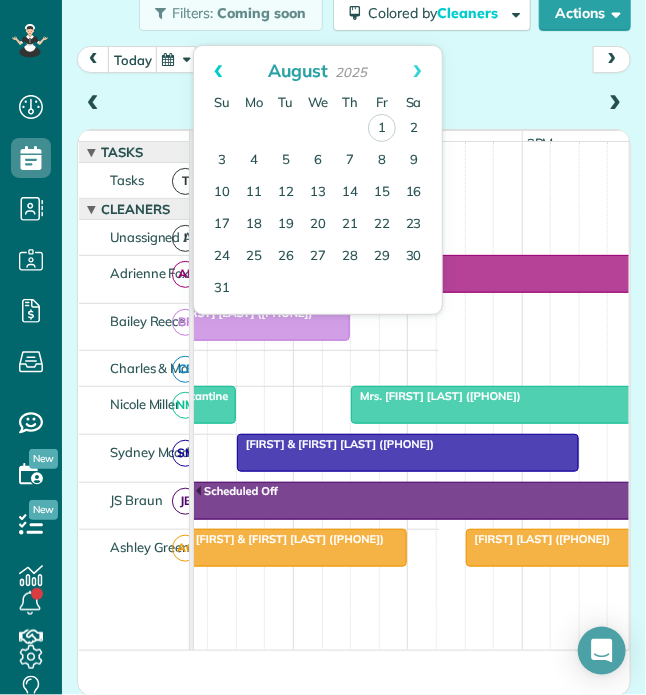click on "Prev" at bounding box center (218, 71) 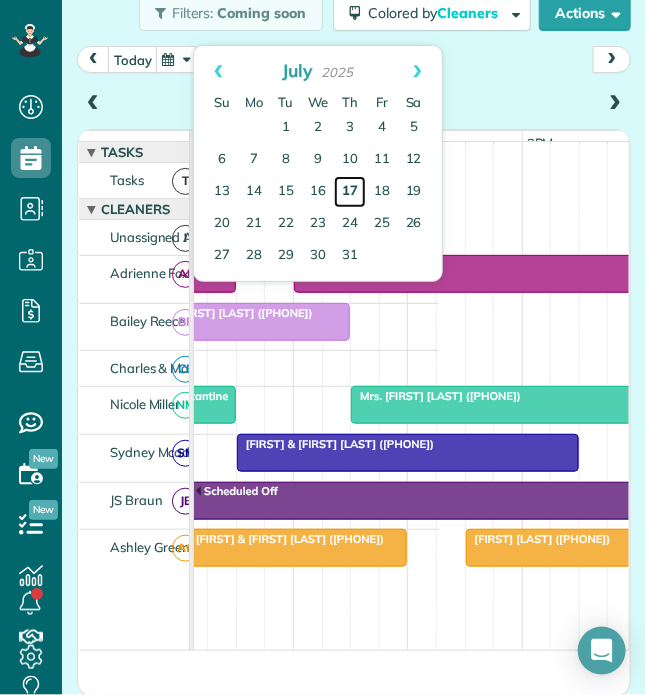 click on "17" at bounding box center (350, 192) 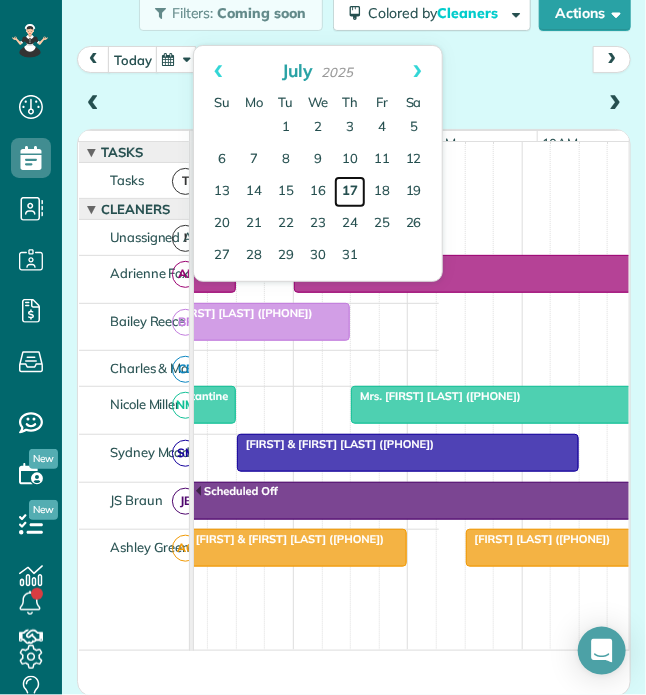 scroll, scrollTop: 0, scrollLeft: 0, axis: both 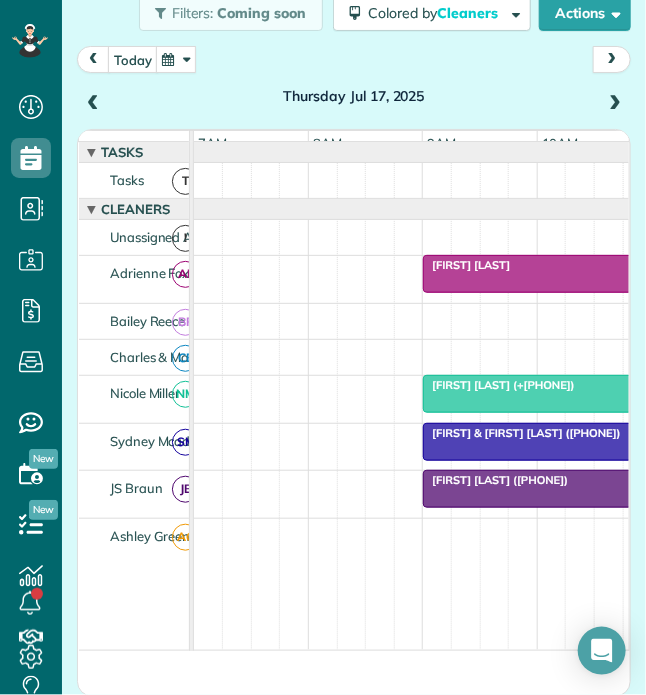 click on "[FIRST] & [FIRST] [LAST] ([PHONE])" at bounding box center [521, 433] 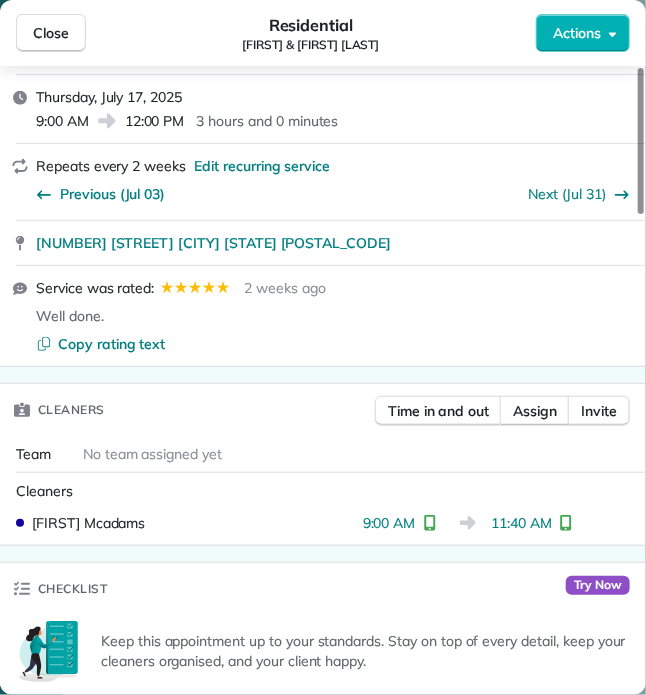 scroll, scrollTop: 300, scrollLeft: 0, axis: vertical 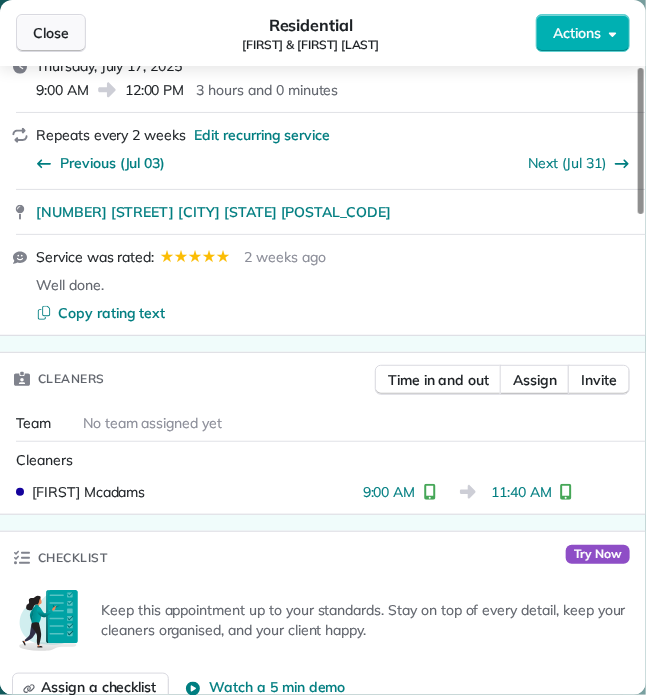 click on "Close" at bounding box center (51, 33) 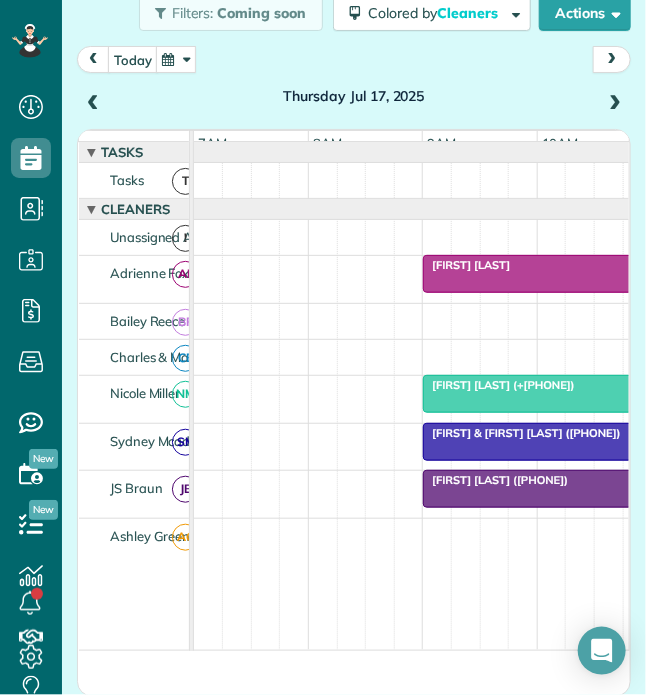 click at bounding box center (176, 59) 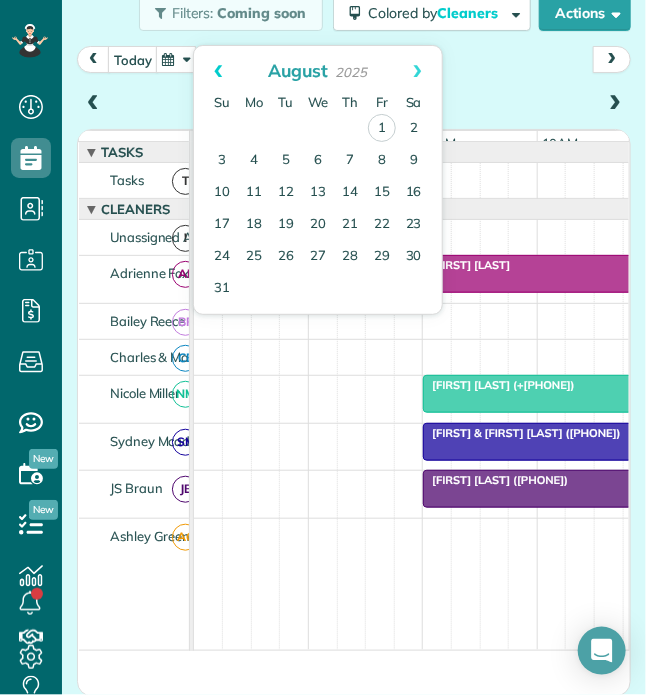 click on "Prev" at bounding box center (218, 71) 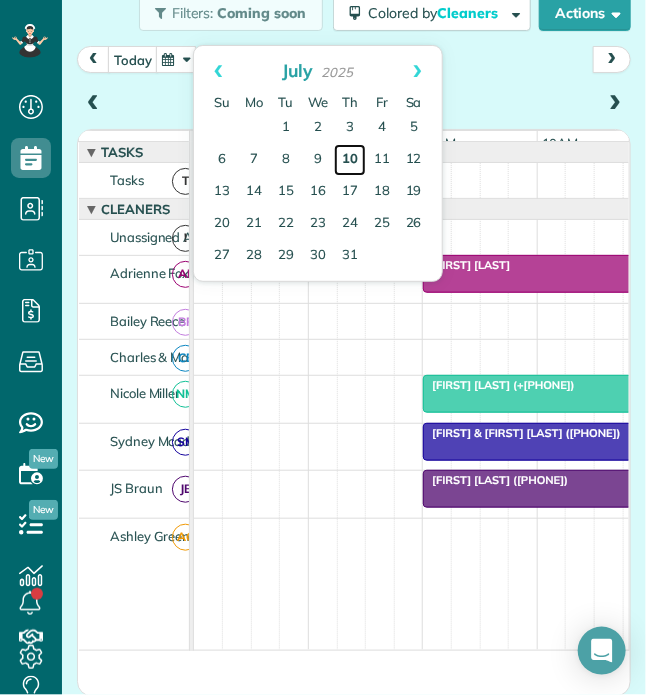click on "10" at bounding box center (350, 160) 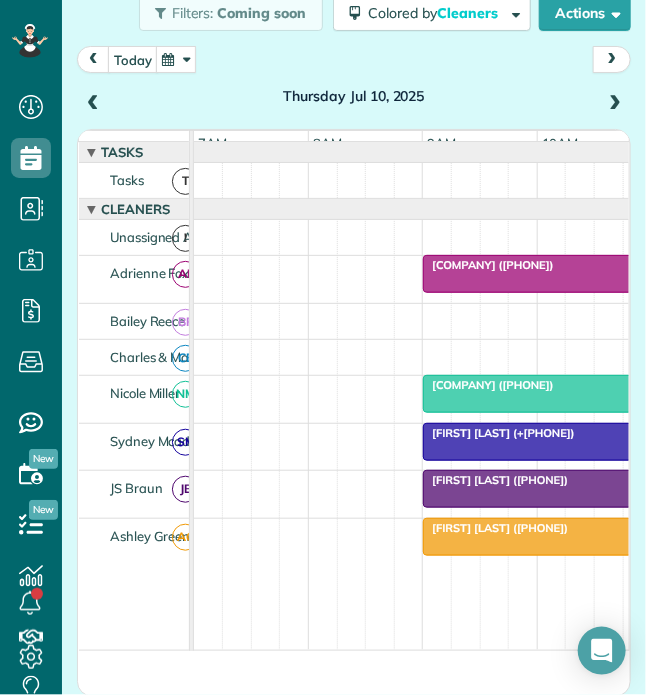 scroll, scrollTop: 0, scrollLeft: 58, axis: horizontal 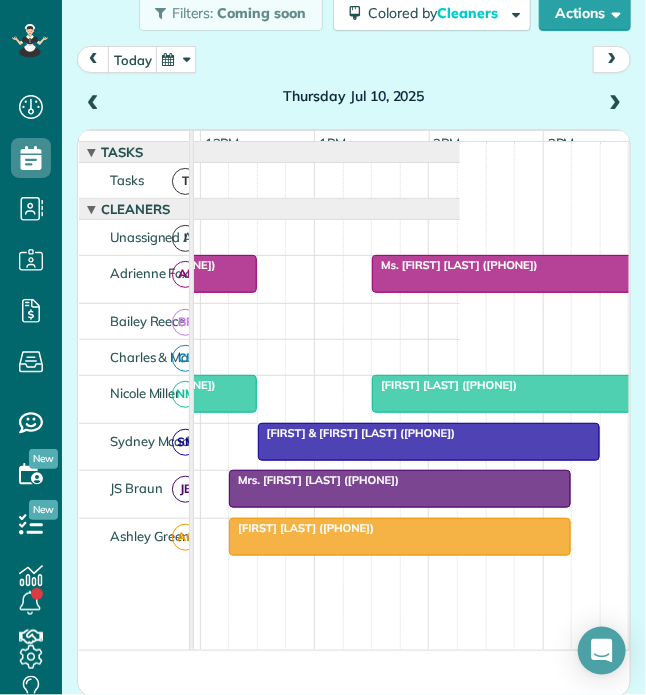 click on "[FIRST] & [FIRST] [LAST] ([PHONE])" at bounding box center (356, 433) 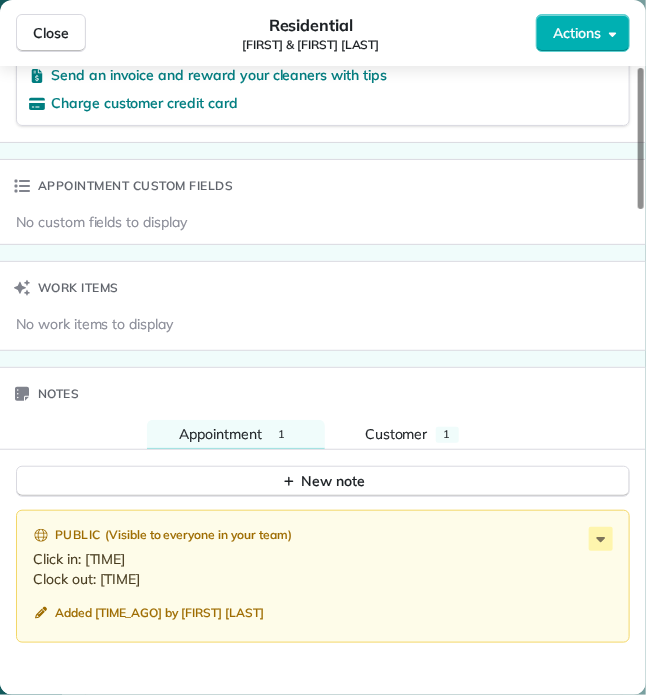 scroll, scrollTop: 1600, scrollLeft: 0, axis: vertical 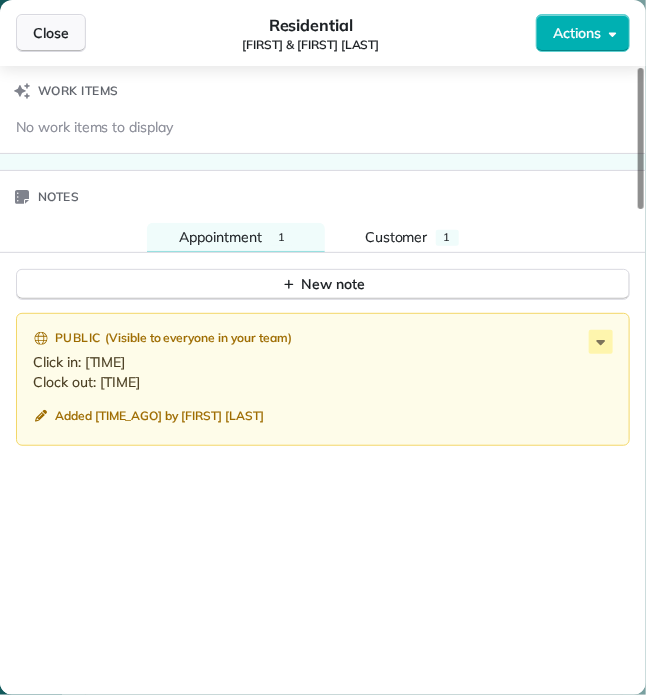 click on "Close" at bounding box center (51, 33) 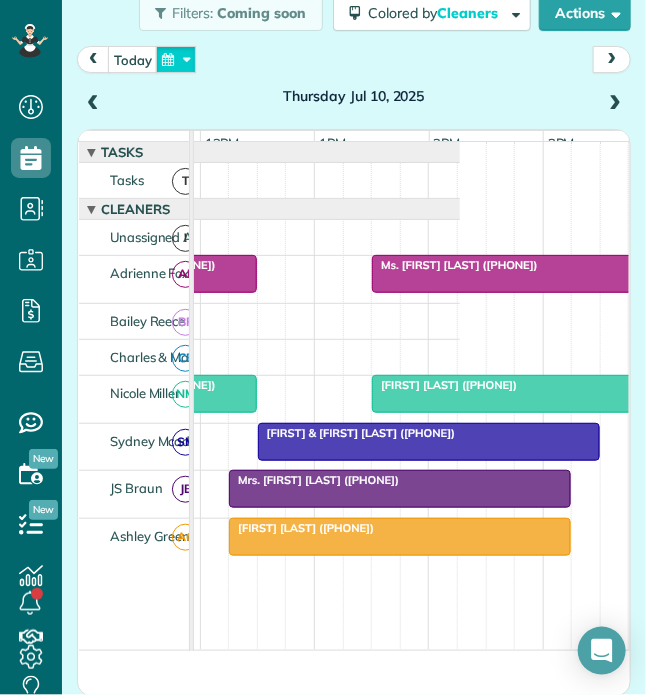 click at bounding box center (176, 59) 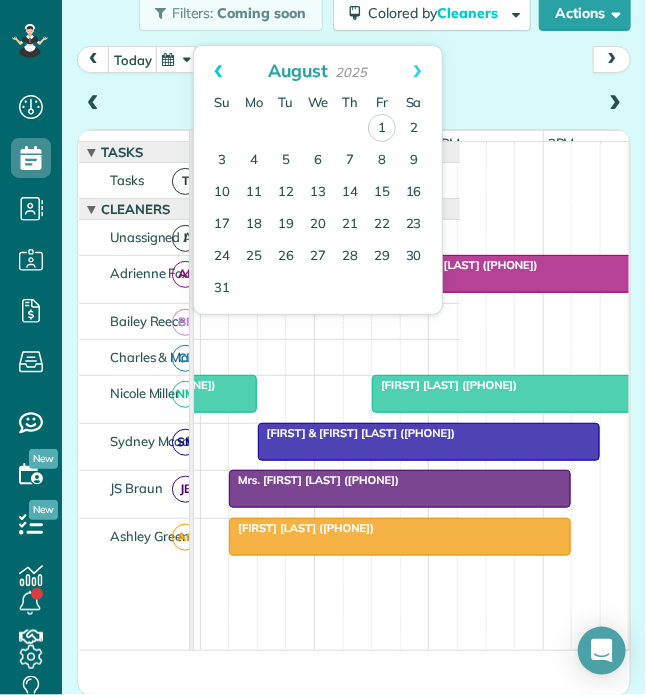 click on "Prev" at bounding box center (218, 71) 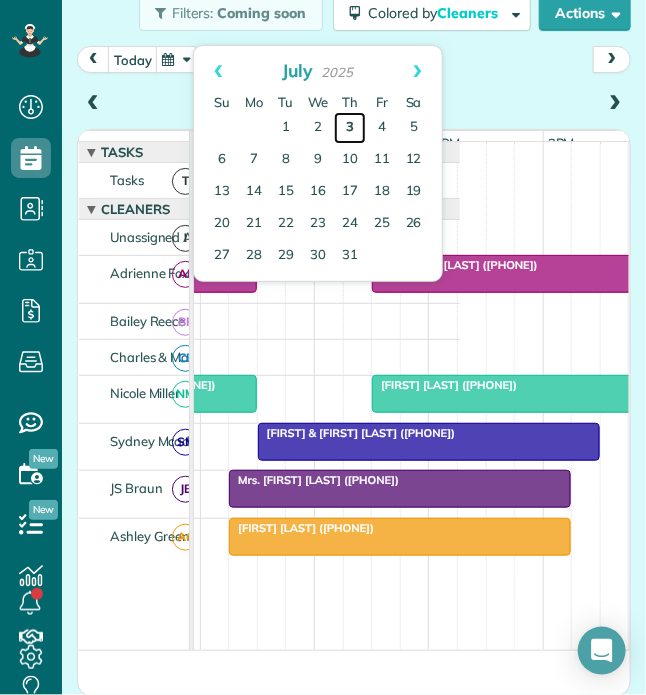 click on "3" at bounding box center (350, 128) 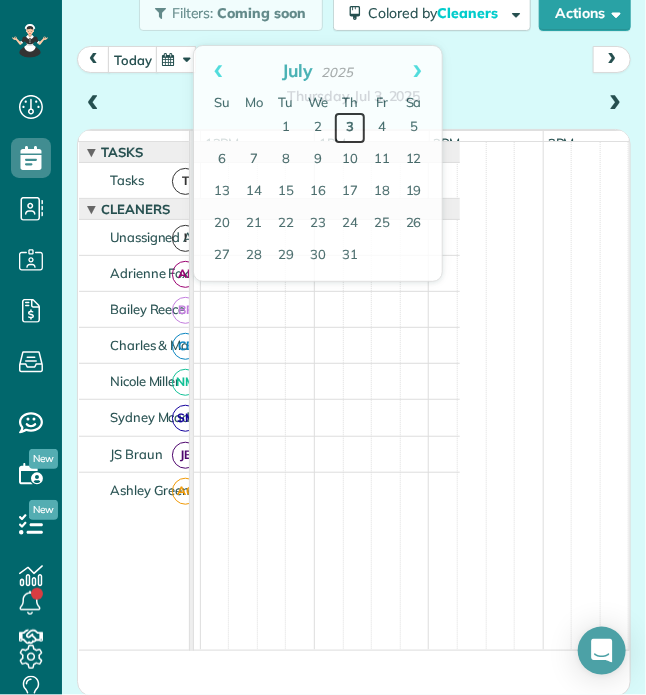 scroll, scrollTop: 0, scrollLeft: 0, axis: both 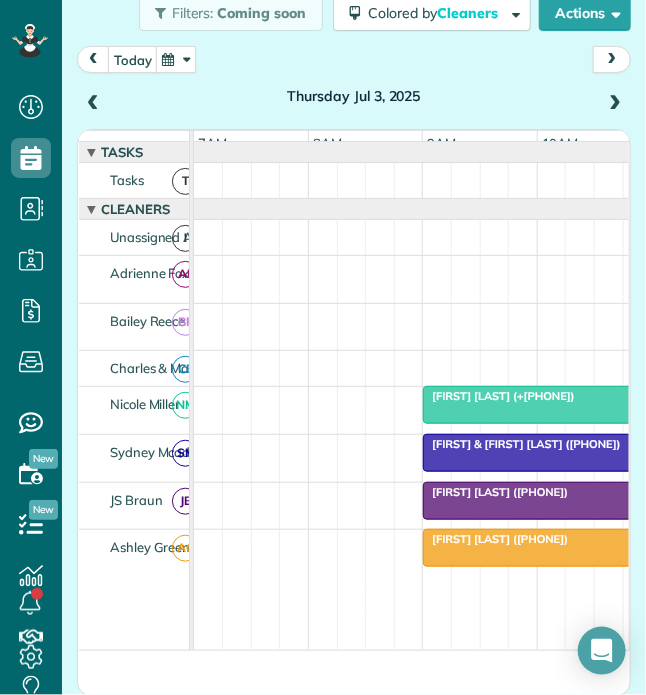 click on "[FIRST] & [FIRST] [LAST] ([PHONE])" at bounding box center (521, 444) 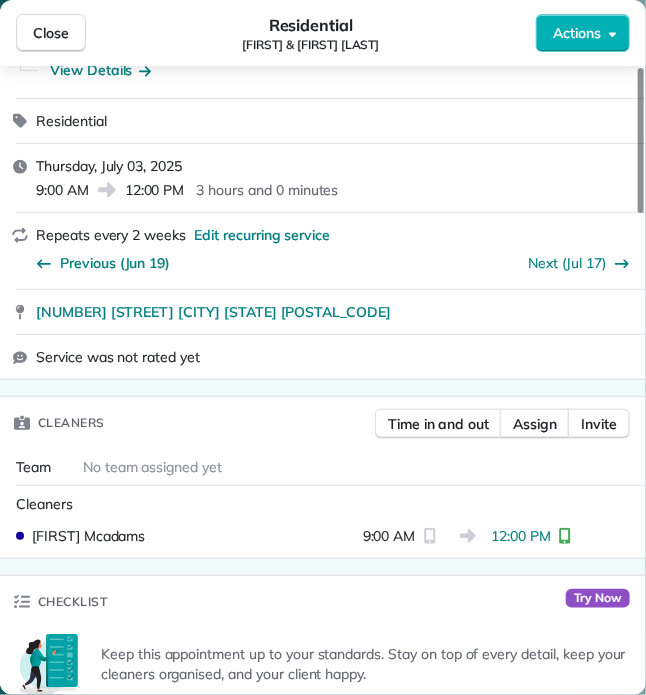 scroll, scrollTop: 0, scrollLeft: 0, axis: both 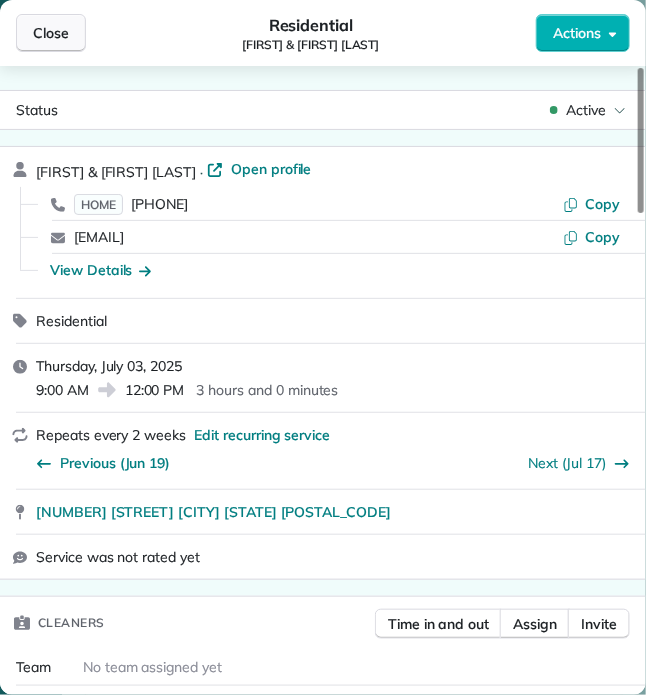 drag, startPoint x: 43, startPoint y: 25, endPoint x: 58, endPoint y: 27, distance: 15.132746 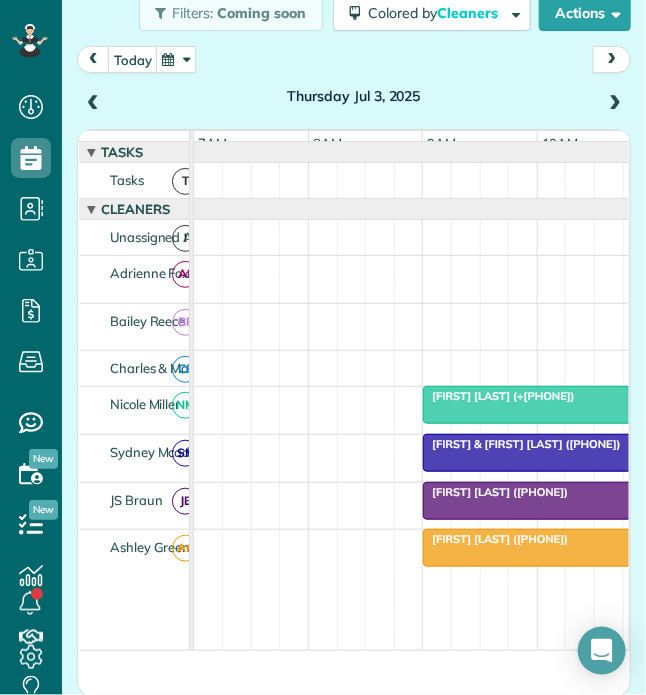 click at bounding box center (176, 59) 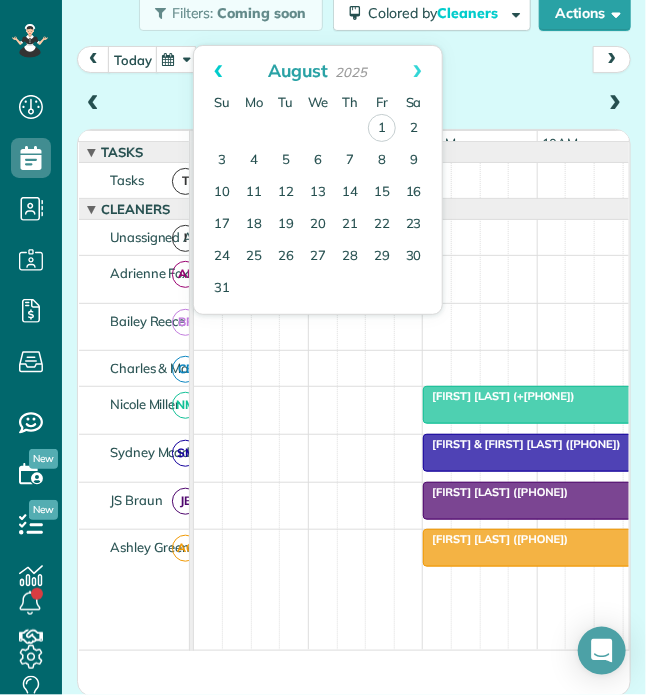 click on "Prev" at bounding box center [218, 71] 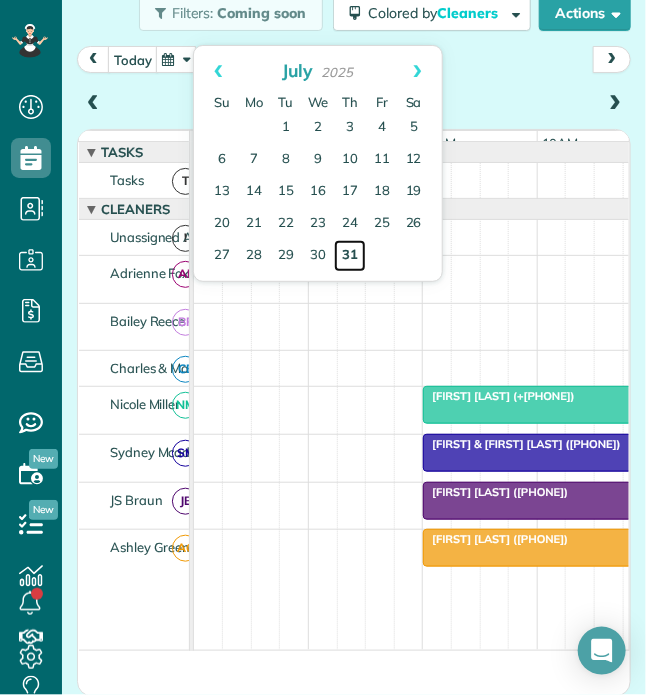 click on "31" at bounding box center [350, 256] 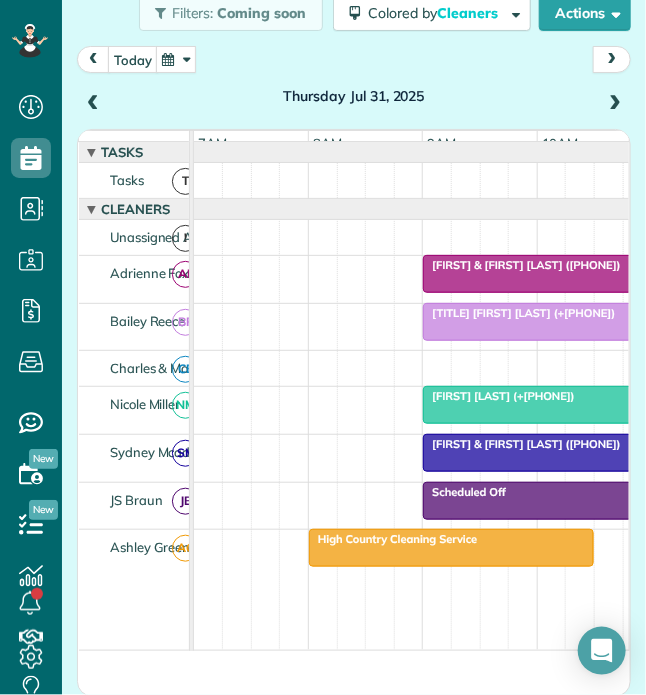 scroll, scrollTop: 0, scrollLeft: 472, axis: horizontal 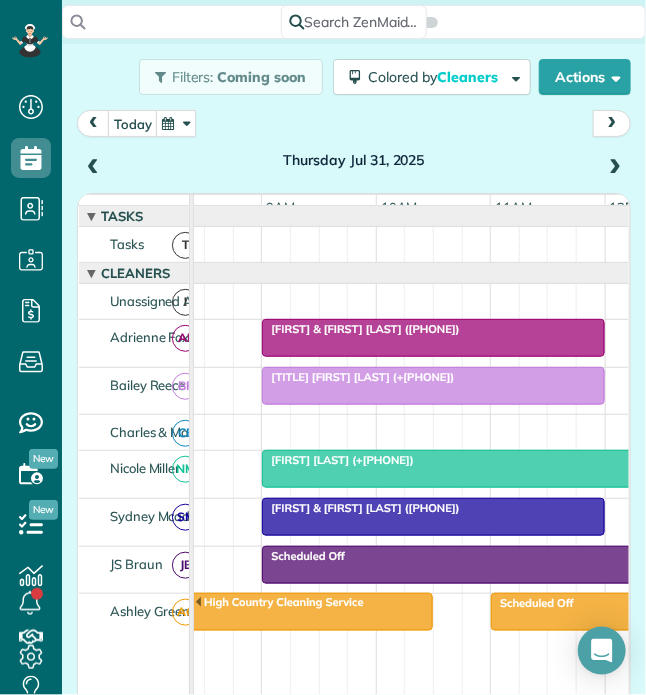 click at bounding box center (449, 244) 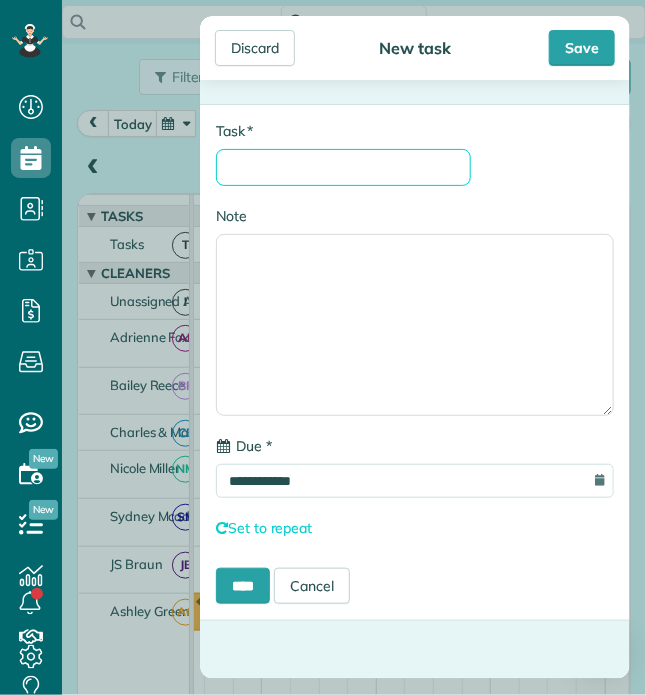 click on "*  Task" at bounding box center [343, 167] 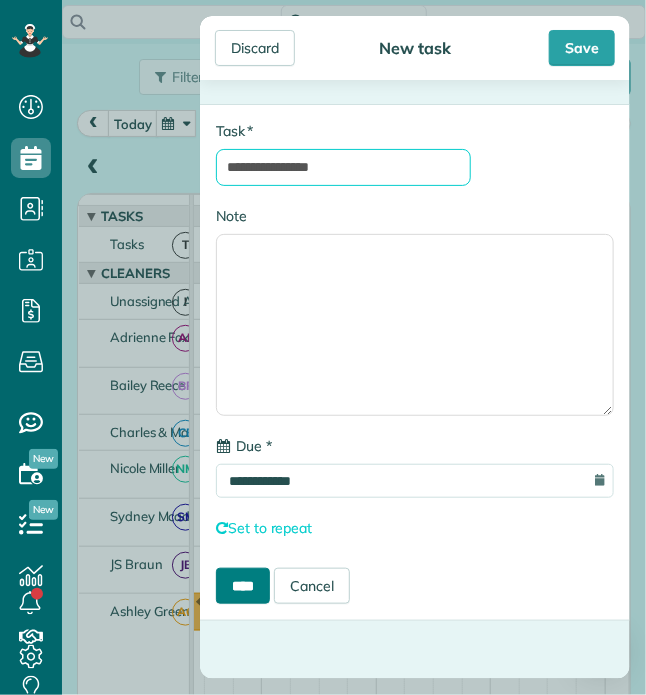 type on "**********" 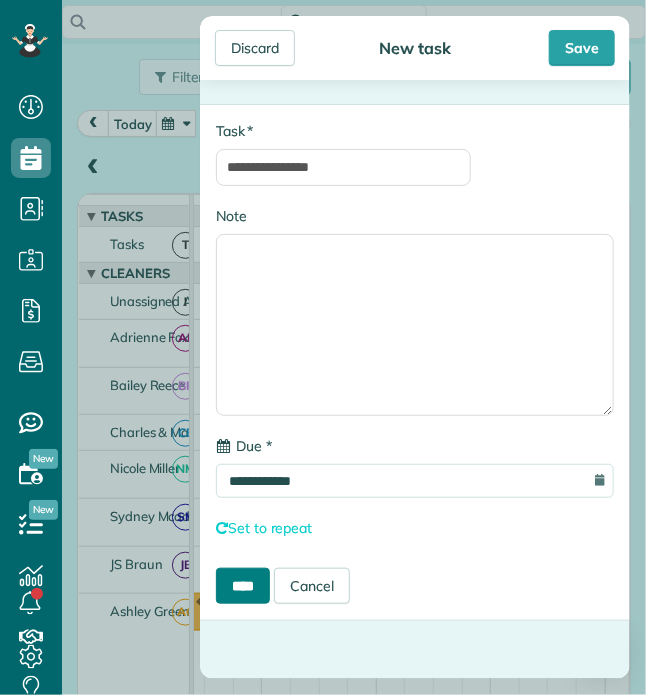 click on "****" at bounding box center [243, 586] 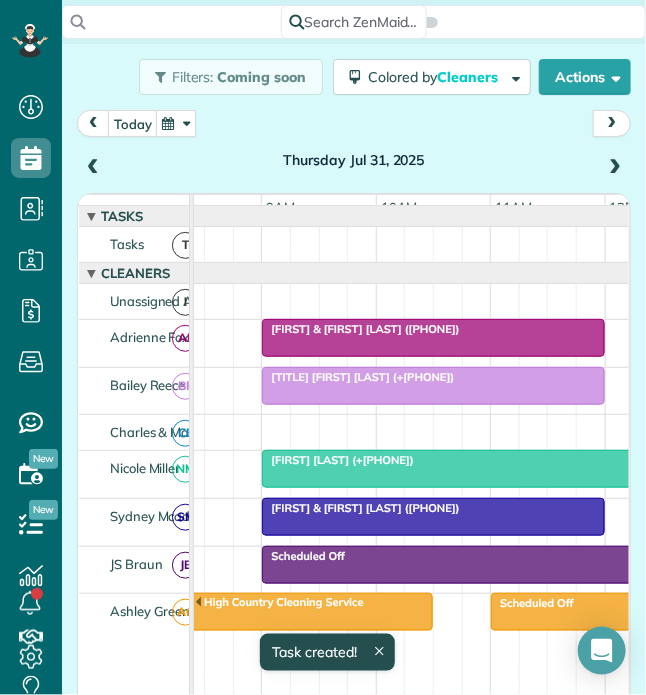 scroll, scrollTop: 21, scrollLeft: 161, axis: both 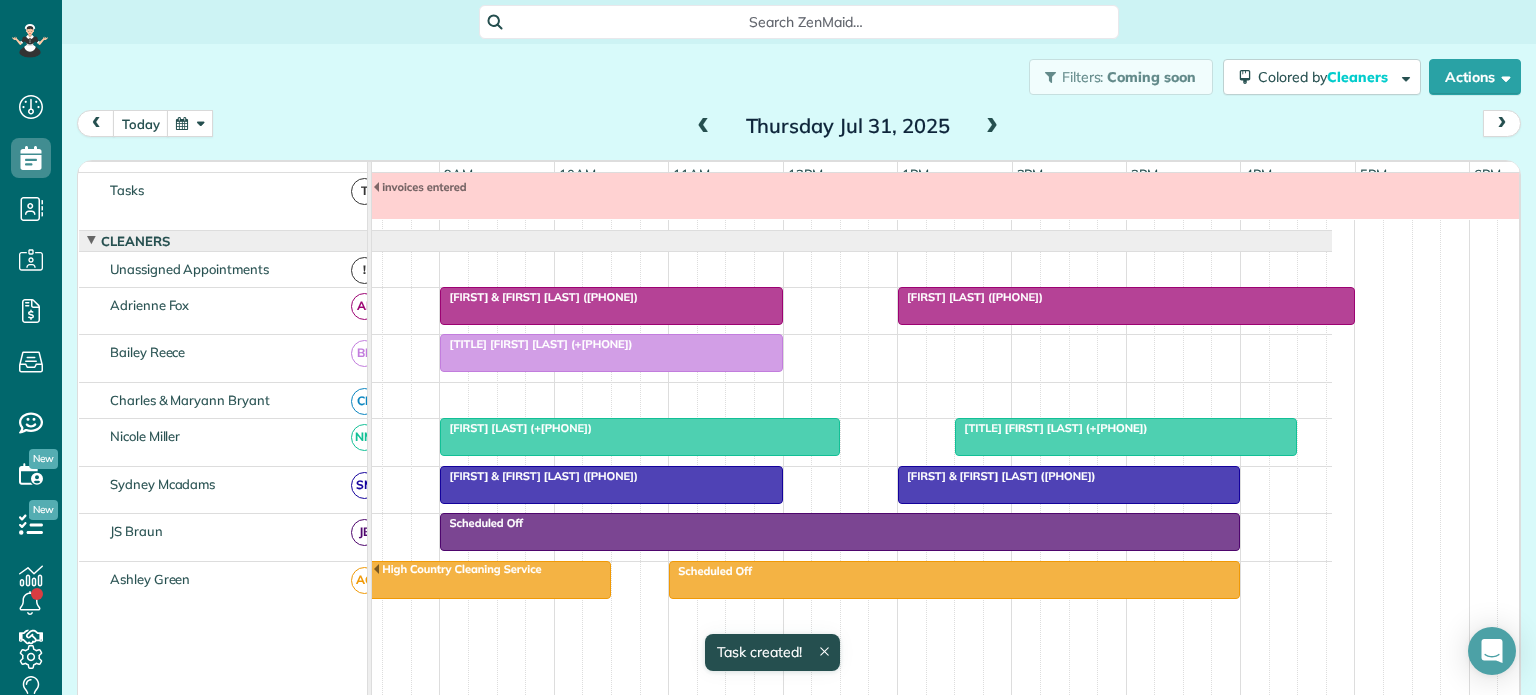 click at bounding box center [704, 127] 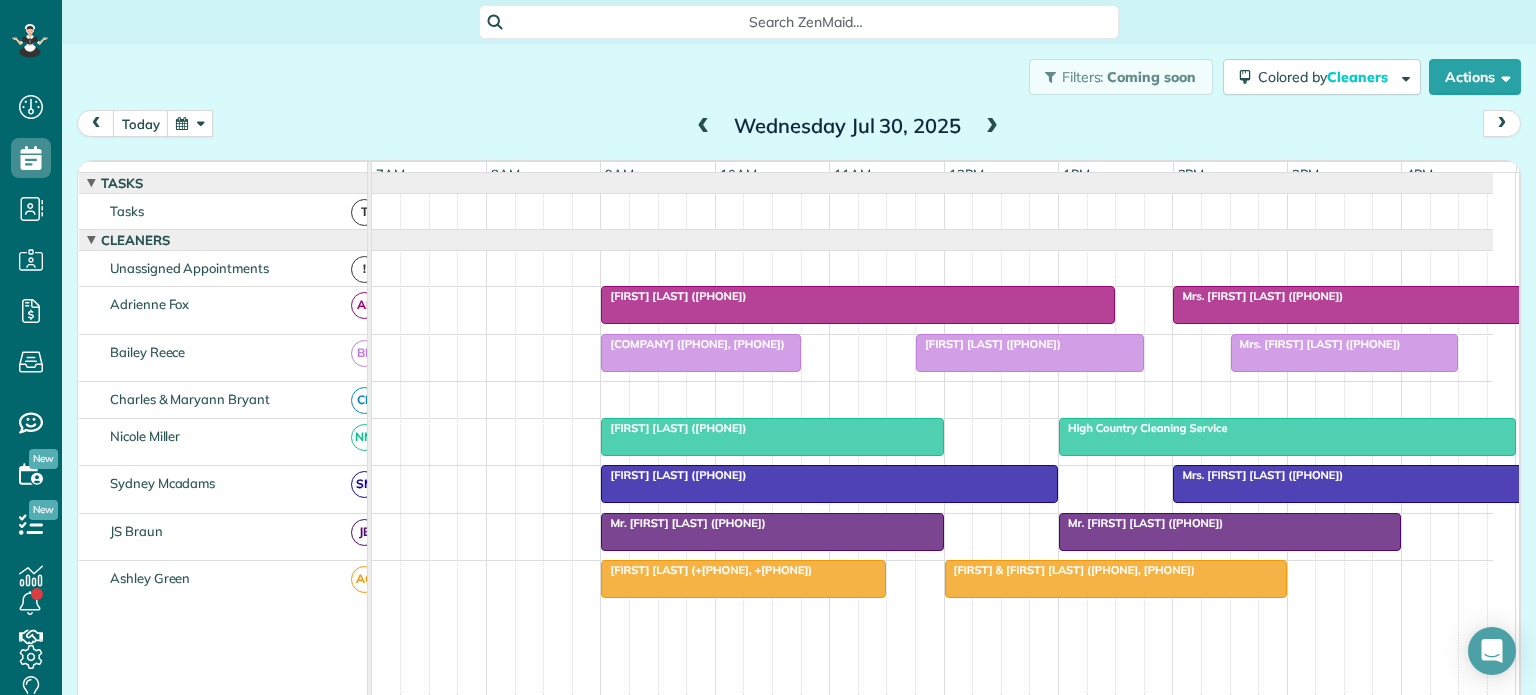 click on "[FIRST] [LAST] ([PHONE])" at bounding box center [673, 296] 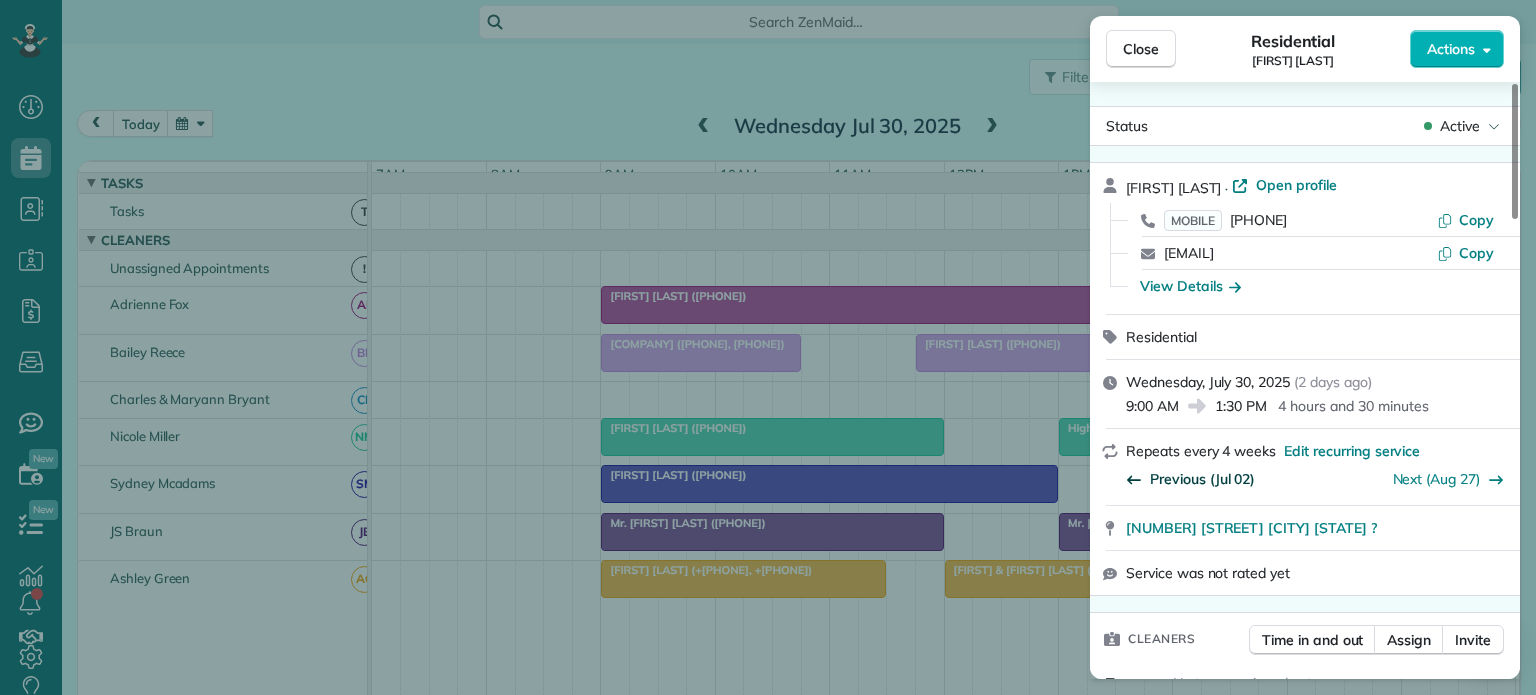 click on "Previous (Jul 02)" at bounding box center (1202, 479) 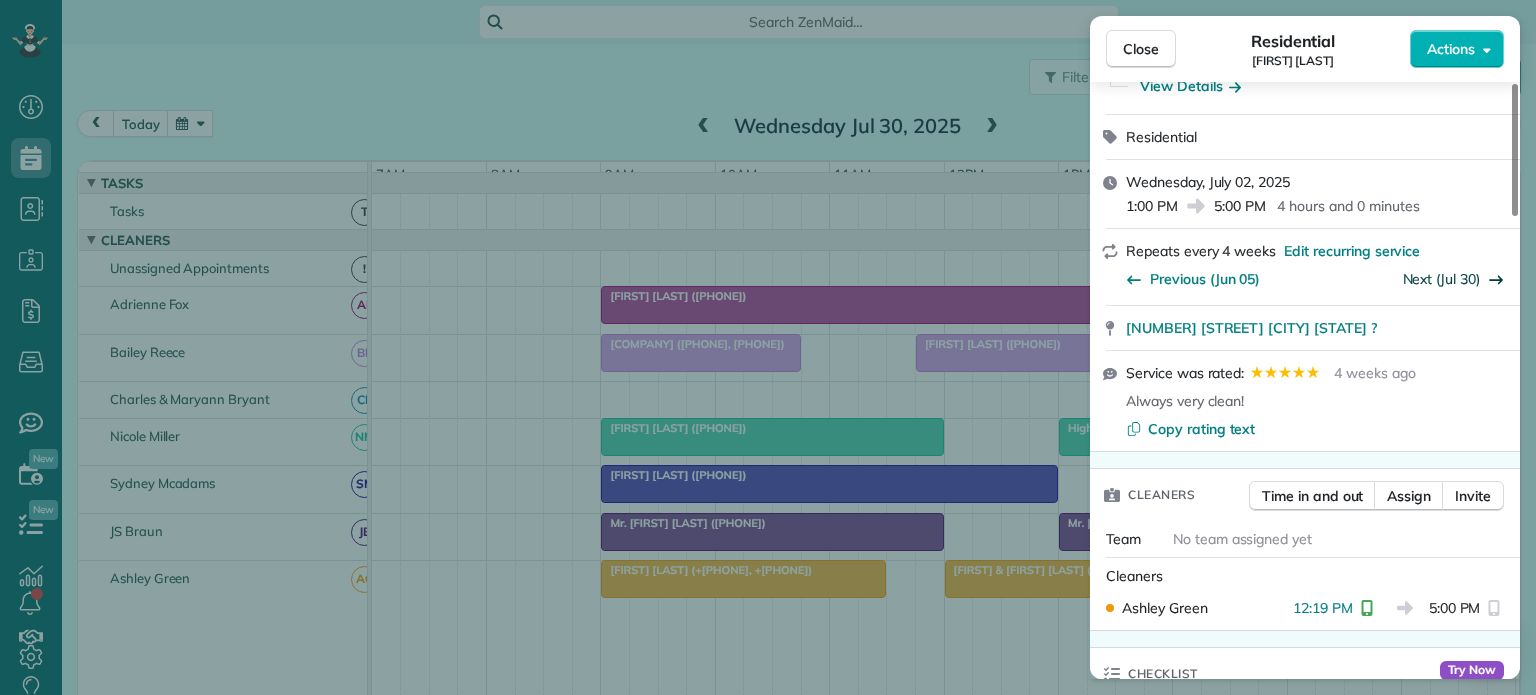 click on "Next (Jul 30)" at bounding box center [1442, 279] 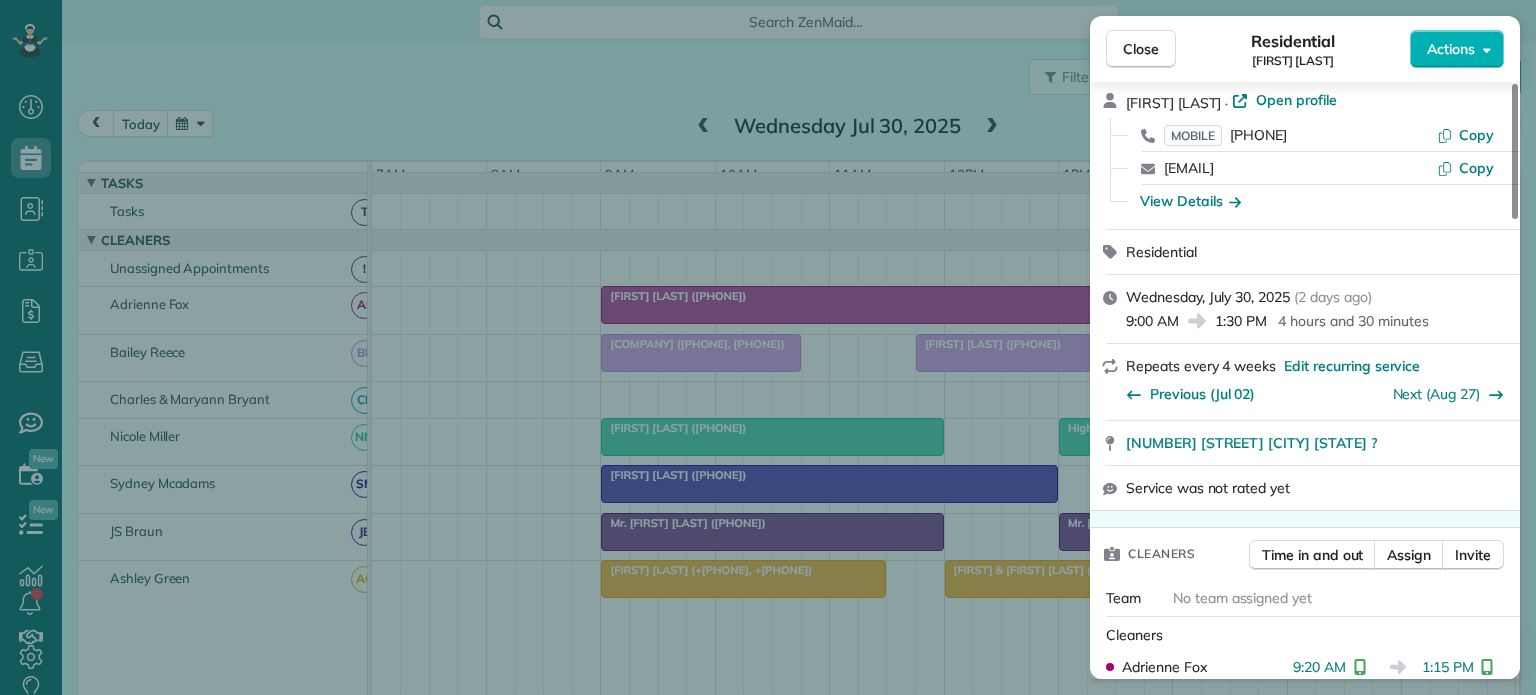 scroll, scrollTop: 0, scrollLeft: 0, axis: both 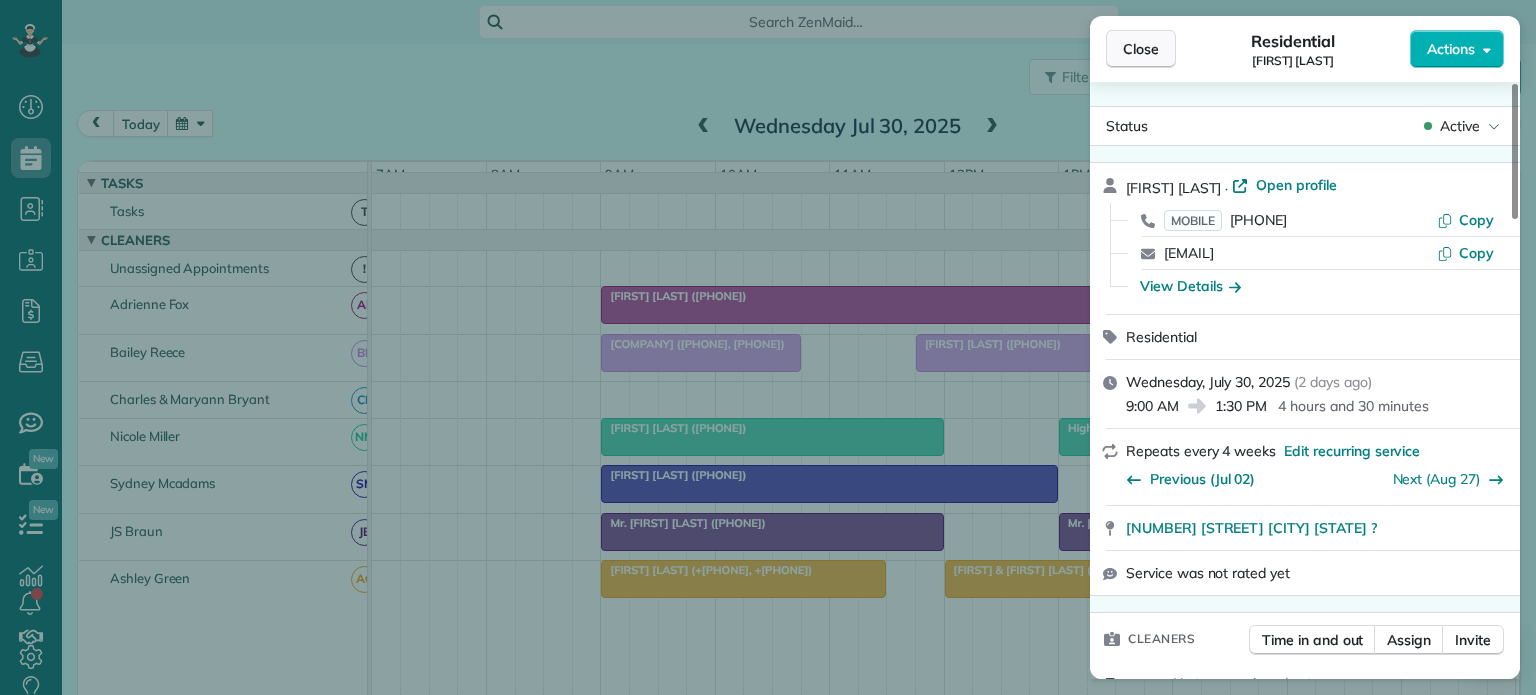 click on "Close" at bounding box center [1141, 49] 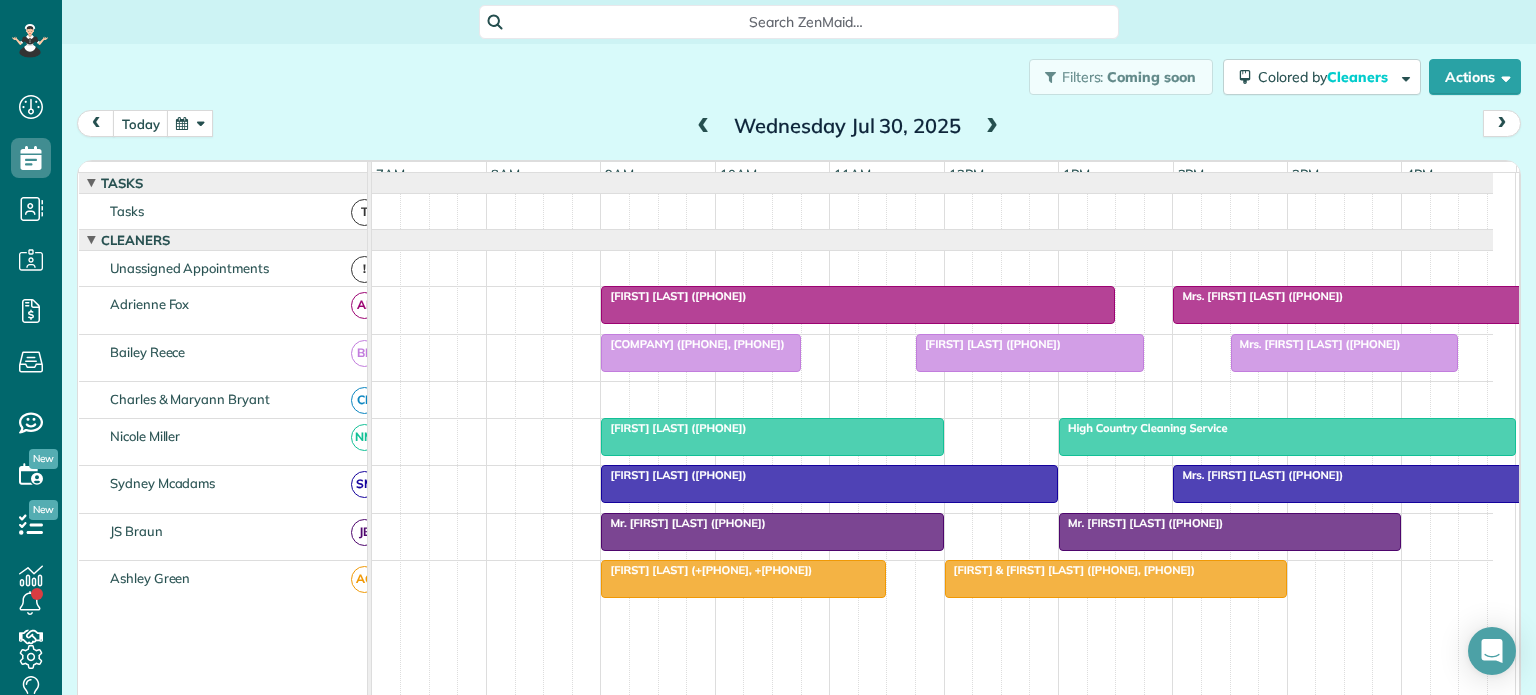 click on "Mrs. [FIRST] [LAST] ([PHONE])" at bounding box center [1258, 296] 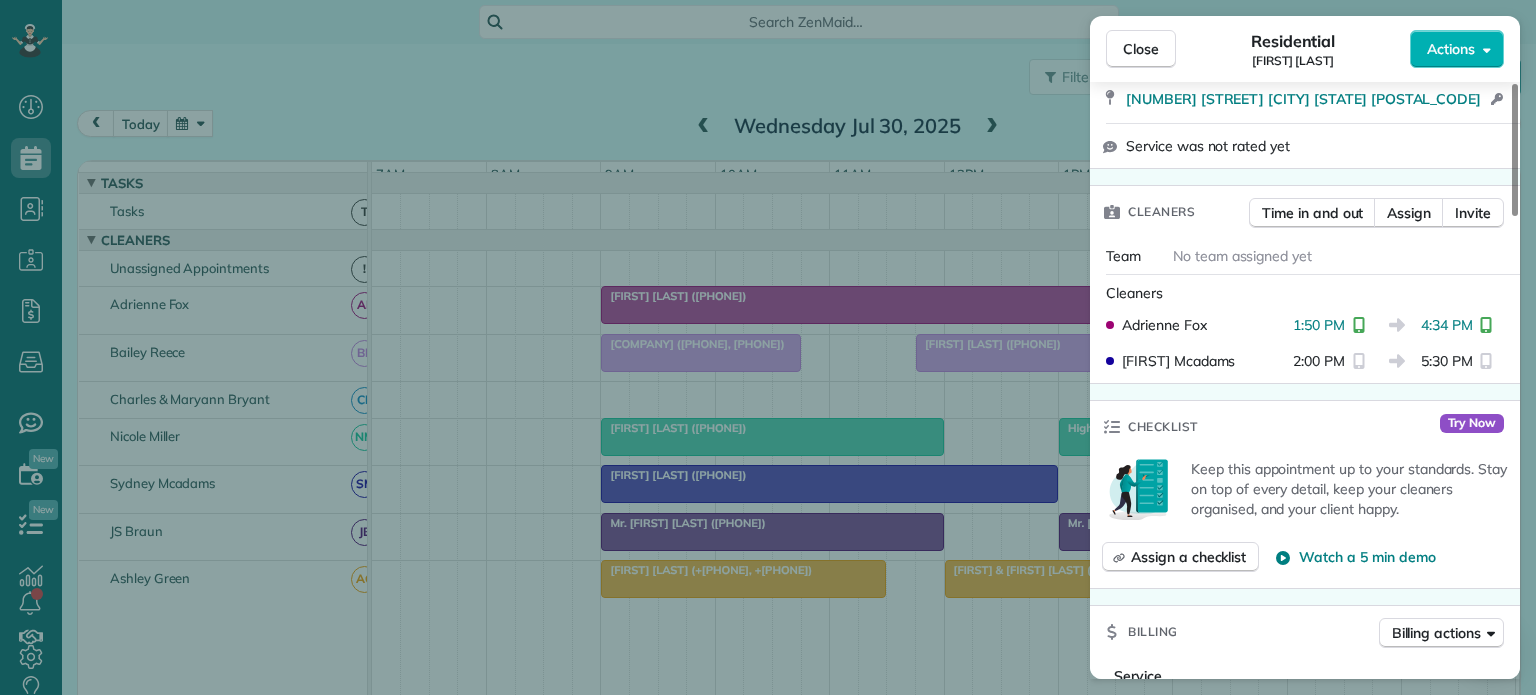 scroll, scrollTop: 400, scrollLeft: 0, axis: vertical 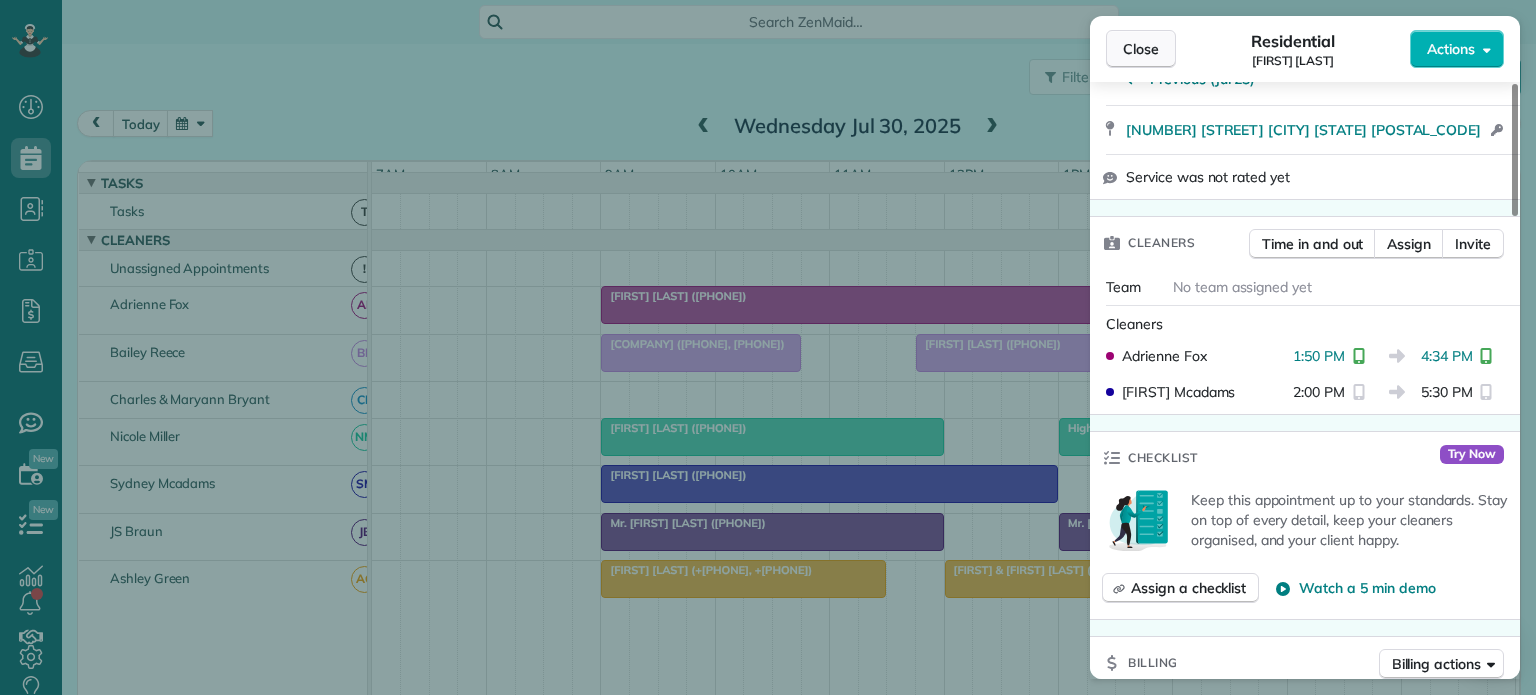 click on "Close" at bounding box center [1141, 49] 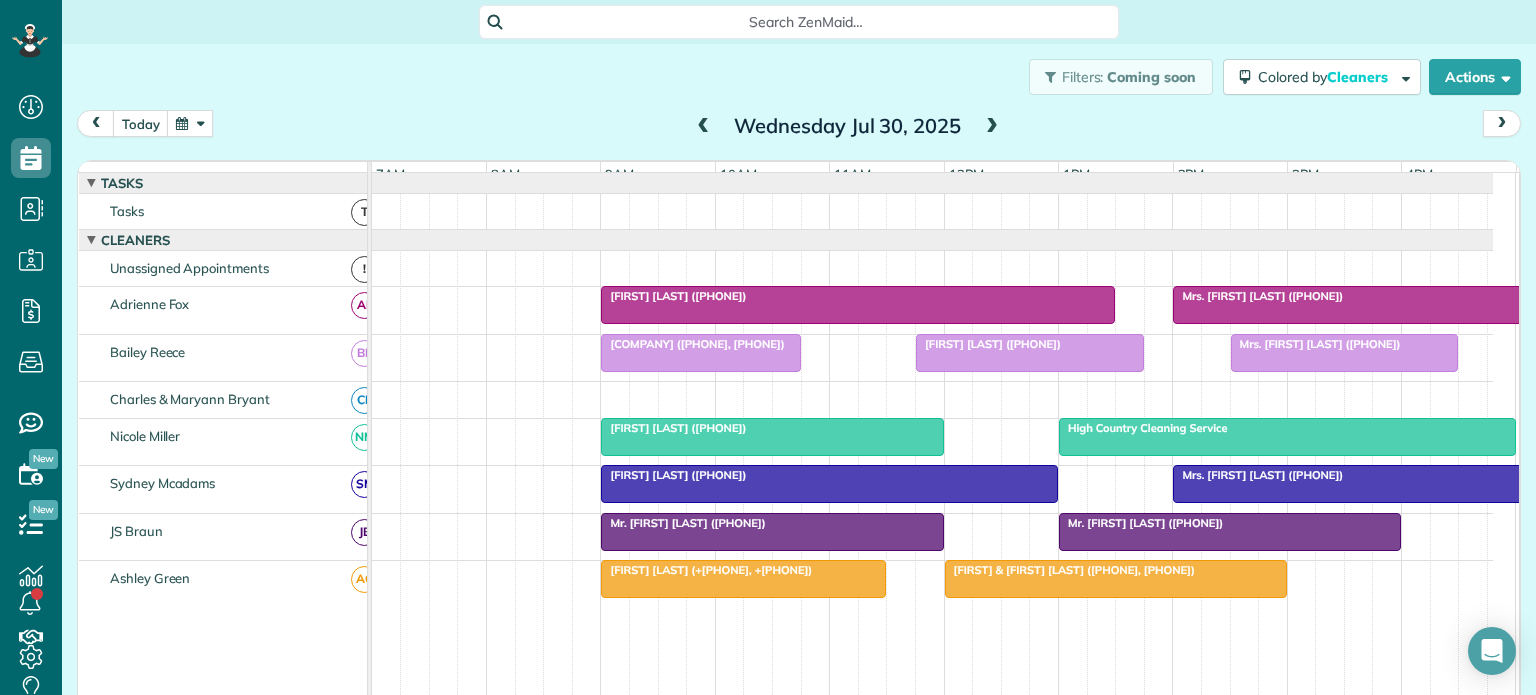 click on "Mrs. [FIRST] [LAST] ([PHONE])" at bounding box center [1258, 296] 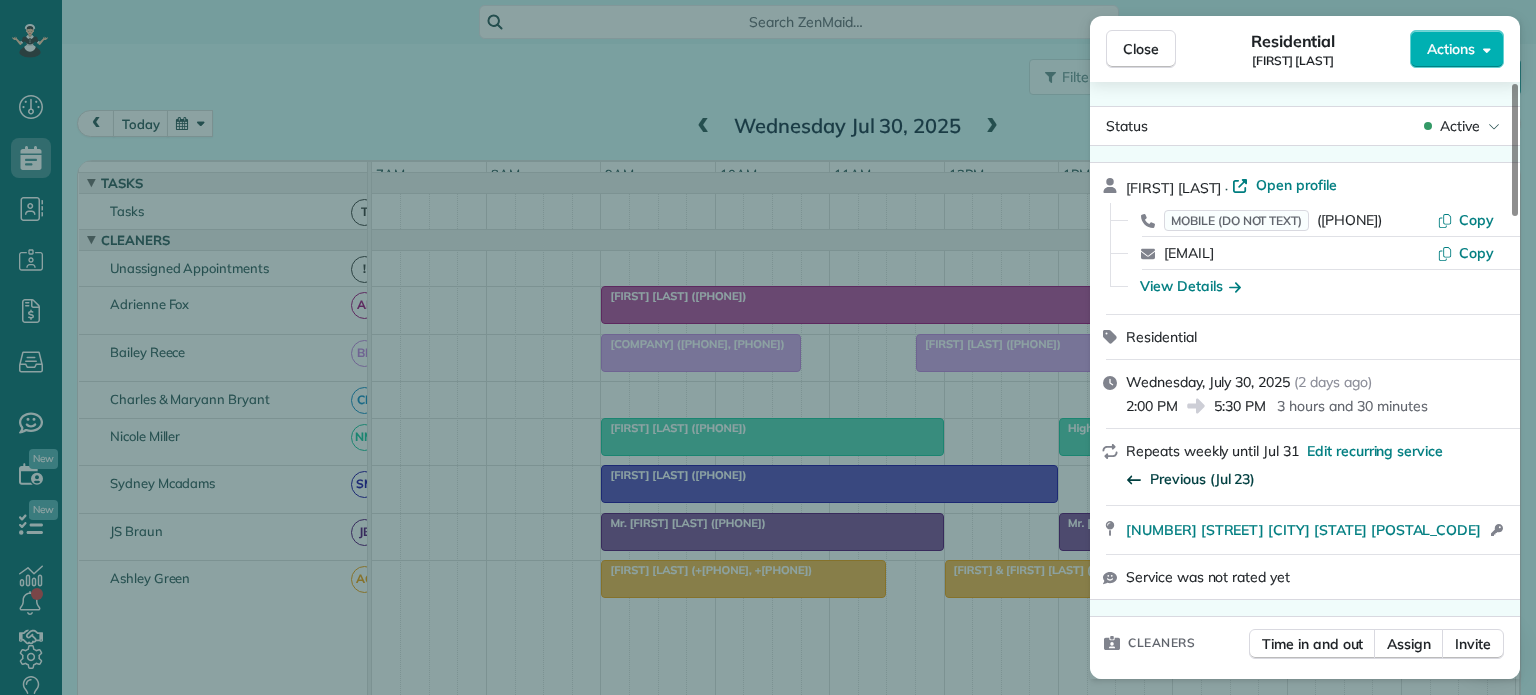 click on "Previous (Jul 23)" at bounding box center [1202, 479] 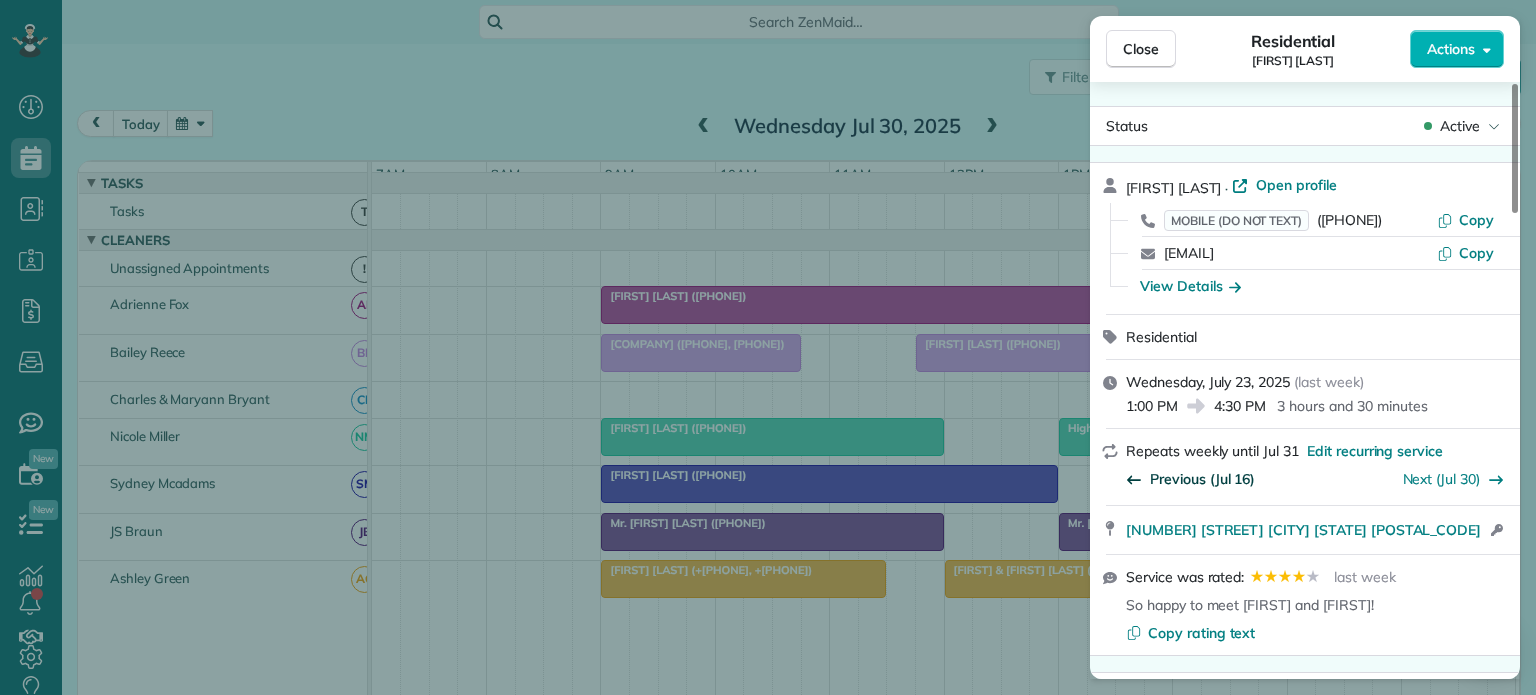 click on "Previous (Jul 16)" at bounding box center [1202, 479] 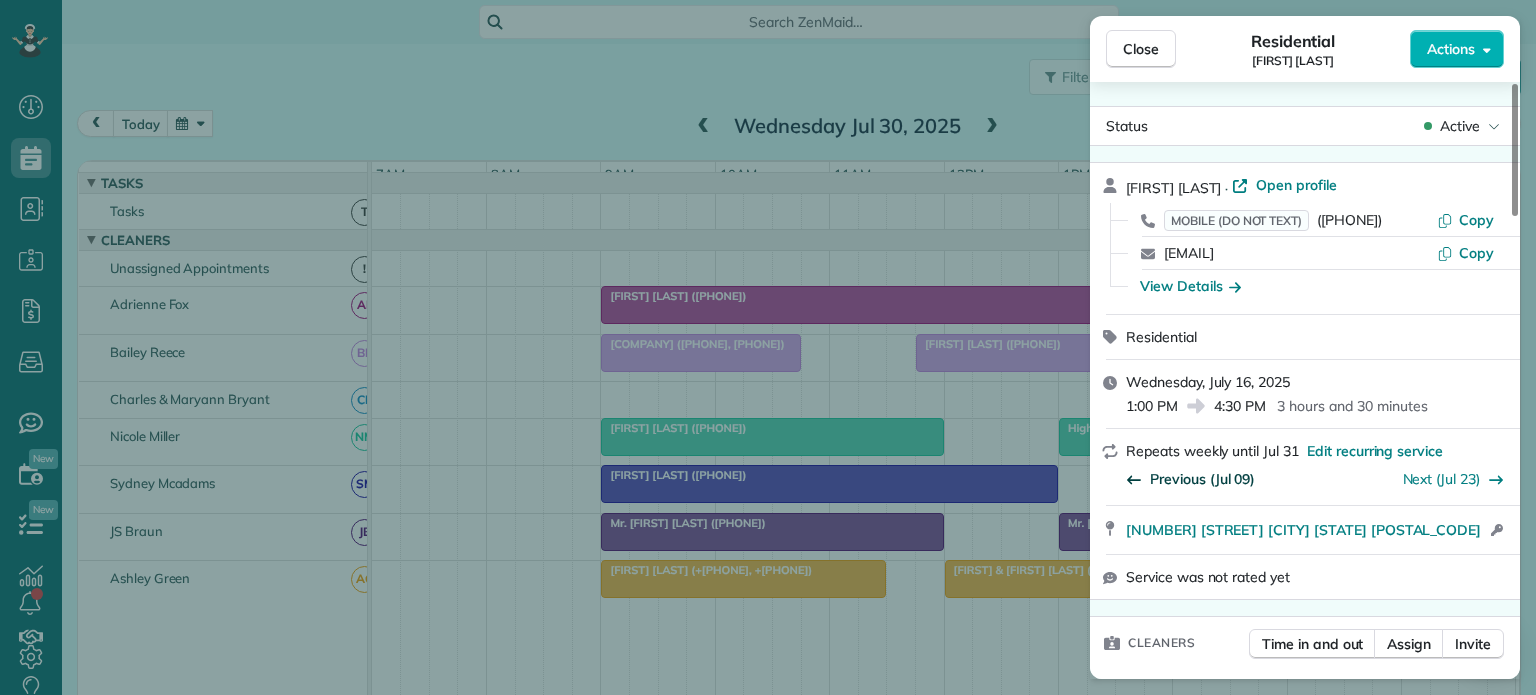 click on "Previous (Jul 09)" at bounding box center (1202, 479) 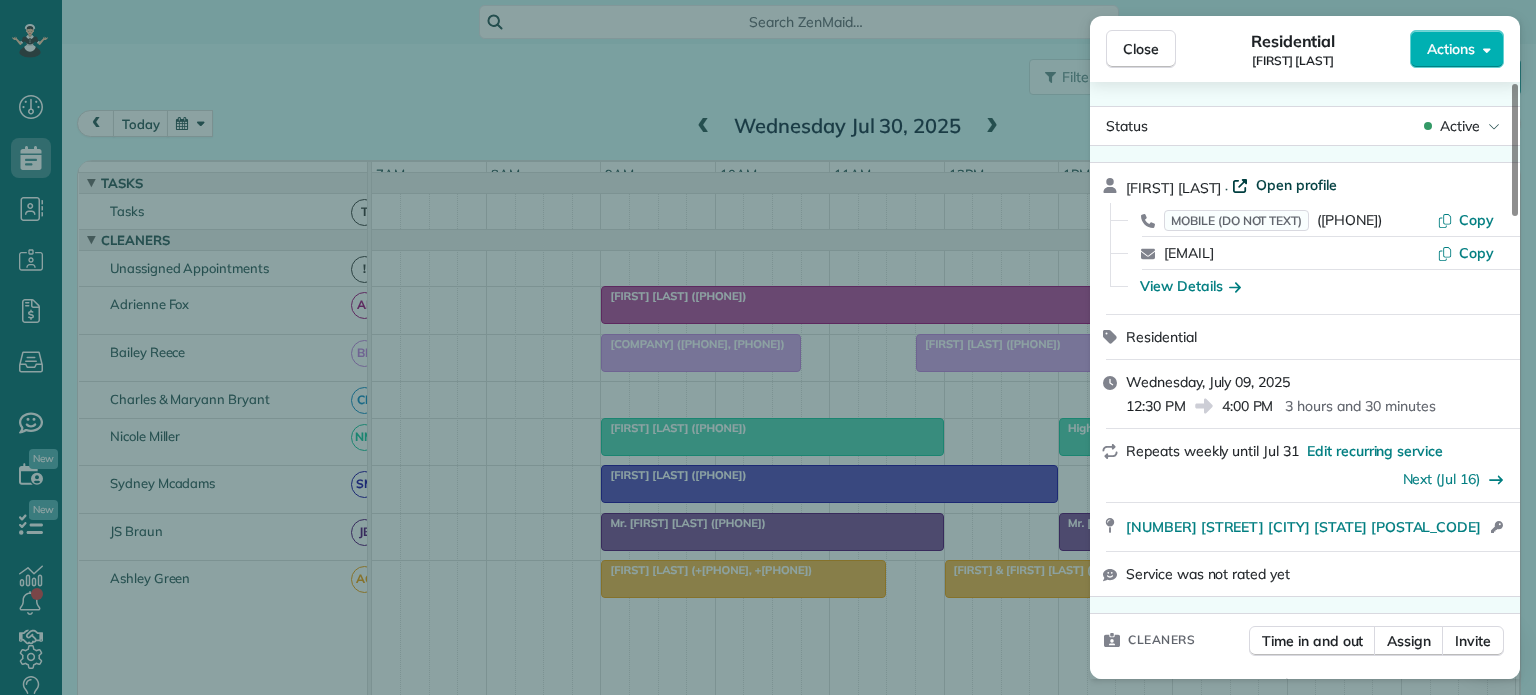 click on "Open profile" at bounding box center [1296, 185] 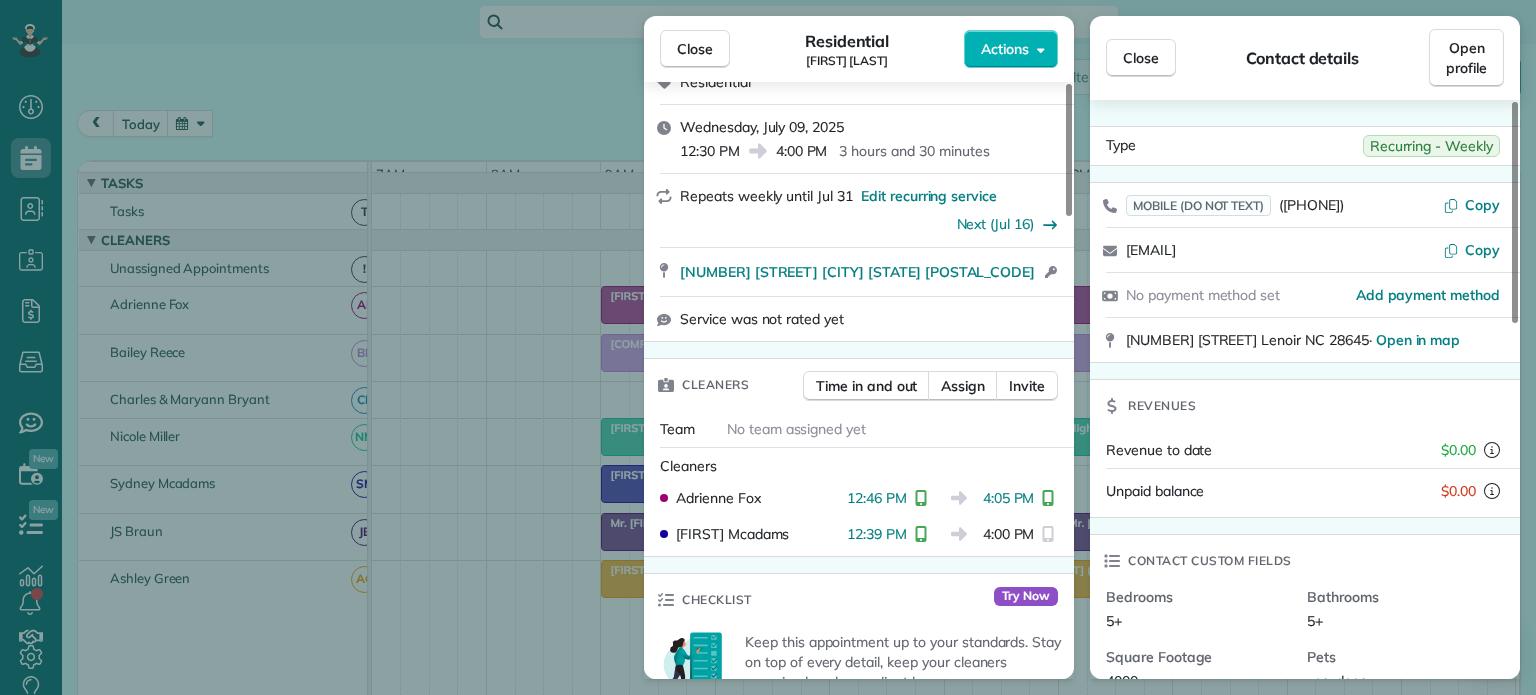 scroll, scrollTop: 300, scrollLeft: 0, axis: vertical 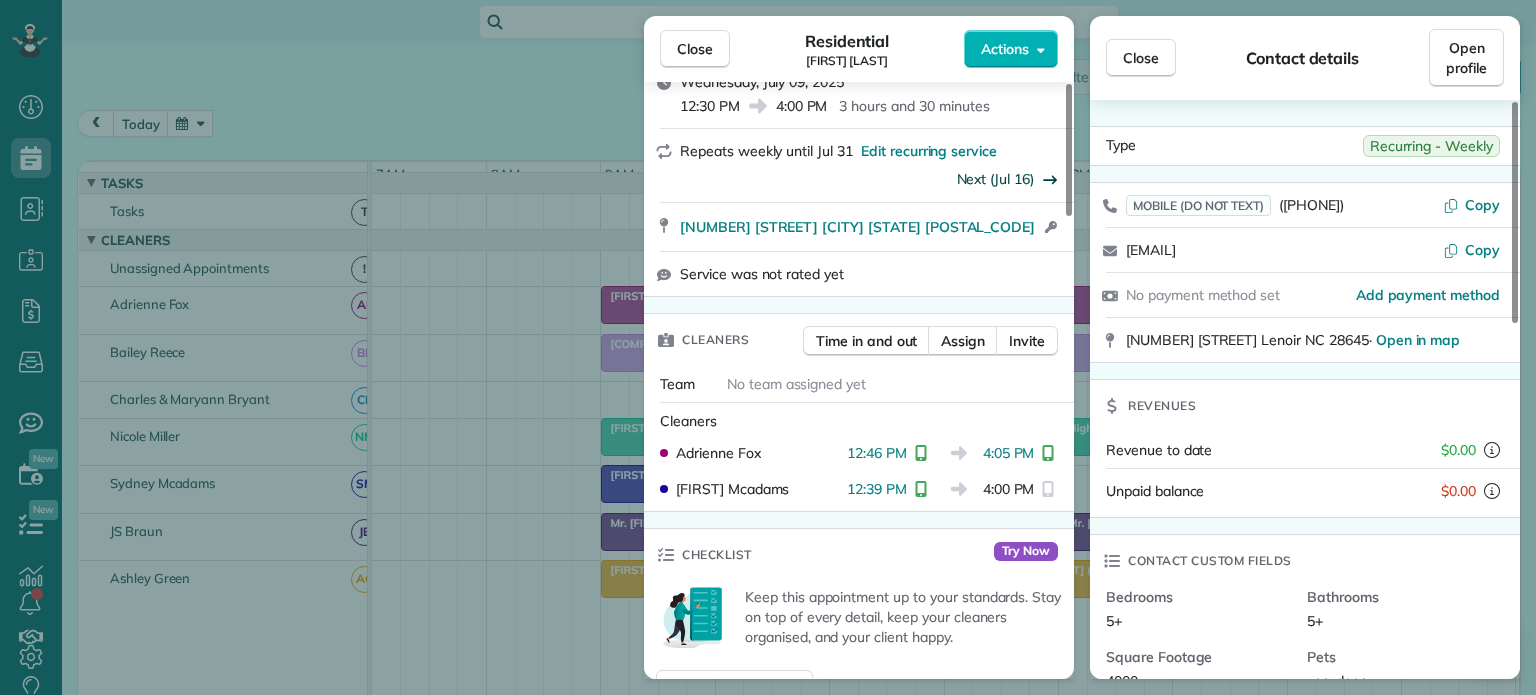 click on "Next (Jul 16)" at bounding box center (996, 179) 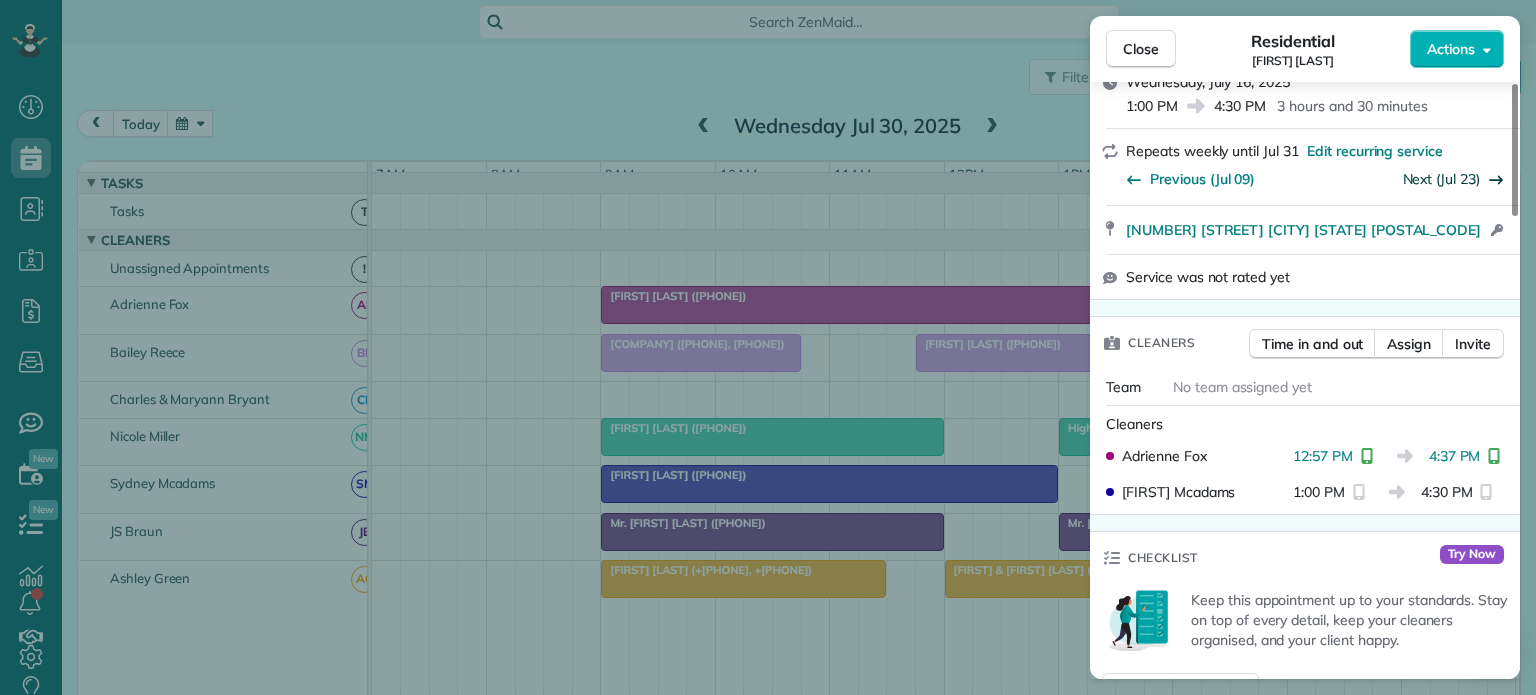 click on "Next (Jul 23)" at bounding box center [1442, 179] 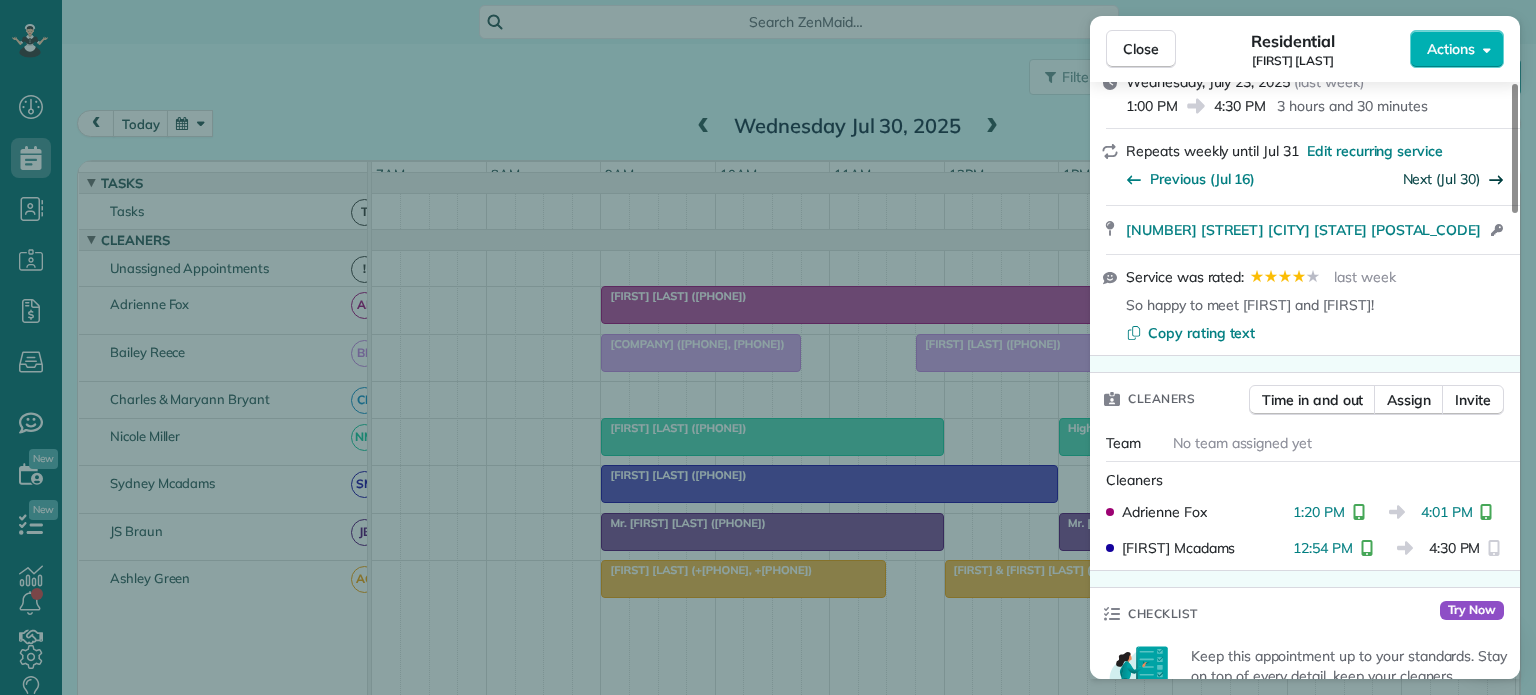 click on "Next (Jul 30)" at bounding box center (1442, 179) 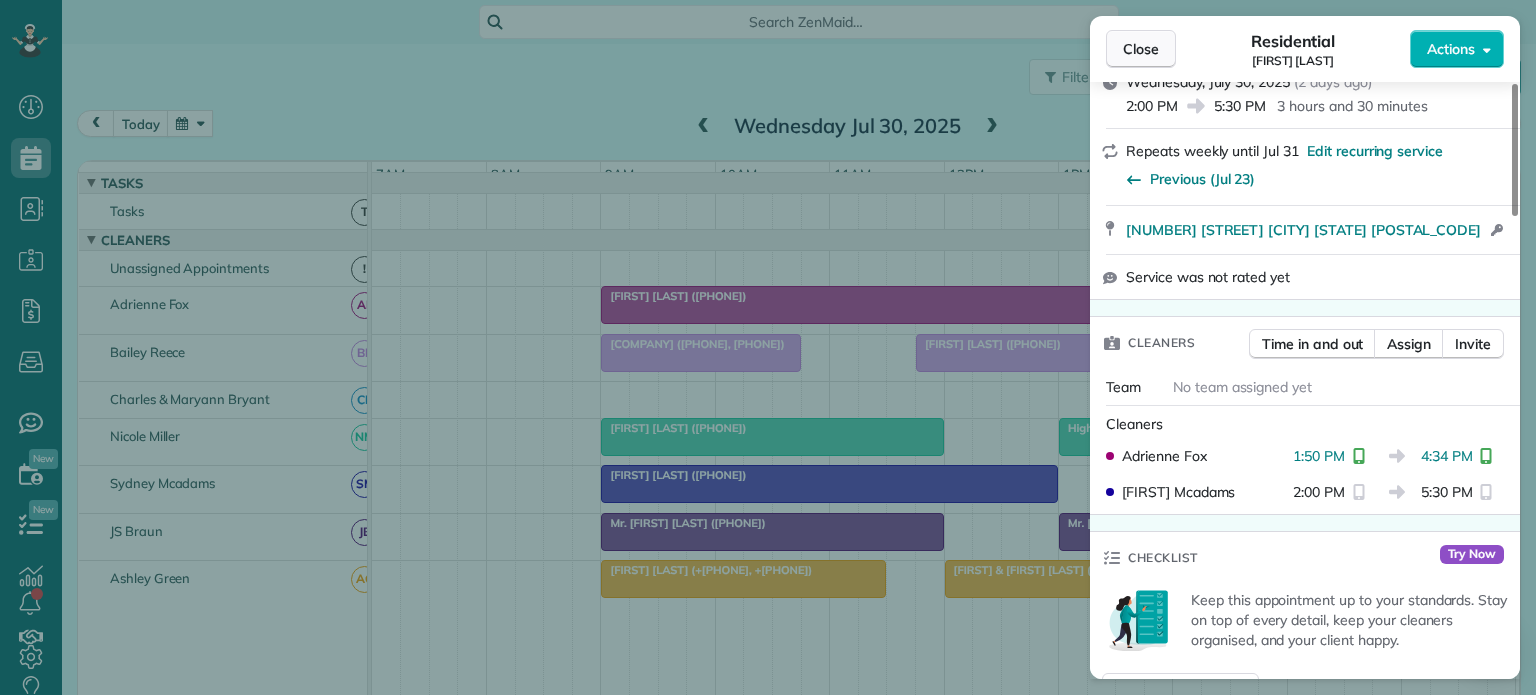 click on "Close" at bounding box center (1141, 49) 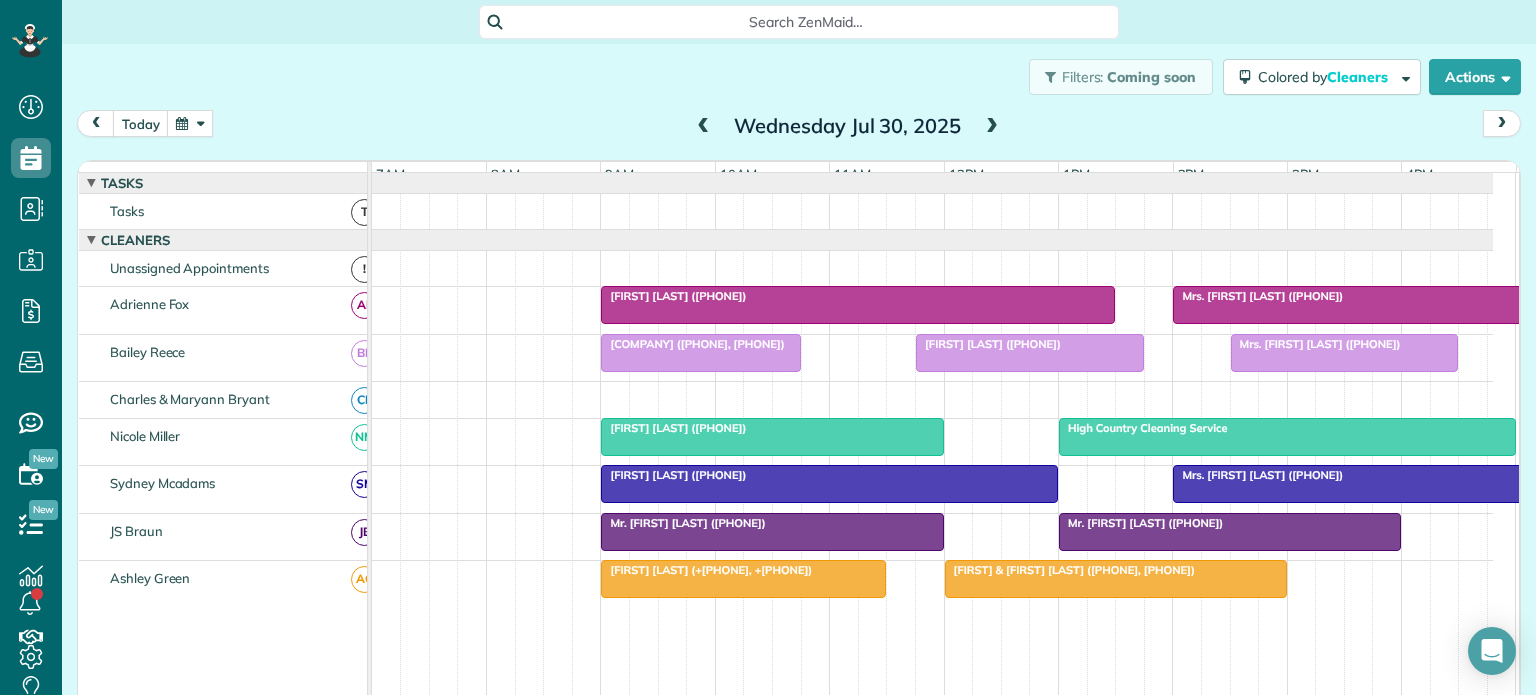 click on "[COMPANY] ([PHONE], [PHONE])" at bounding box center (692, 344) 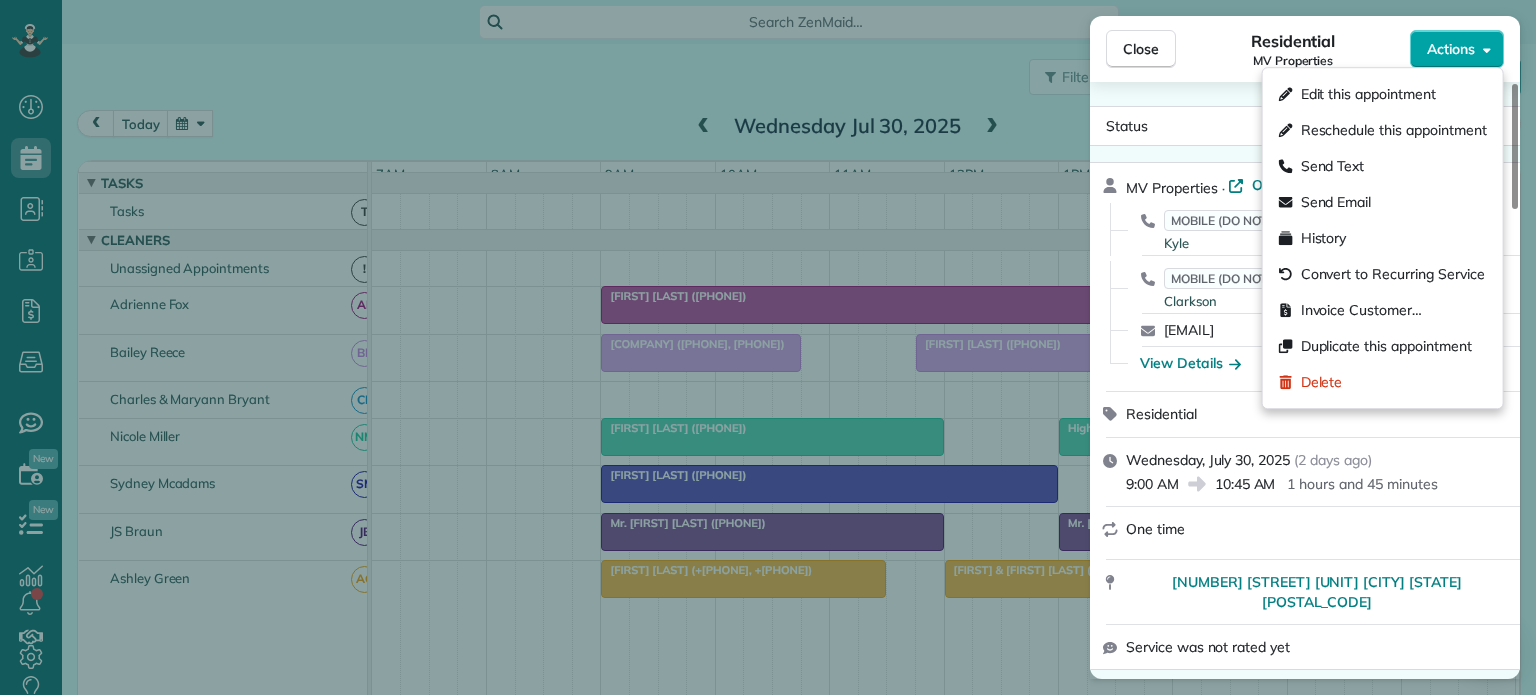 click on "Actions" at bounding box center (1451, 49) 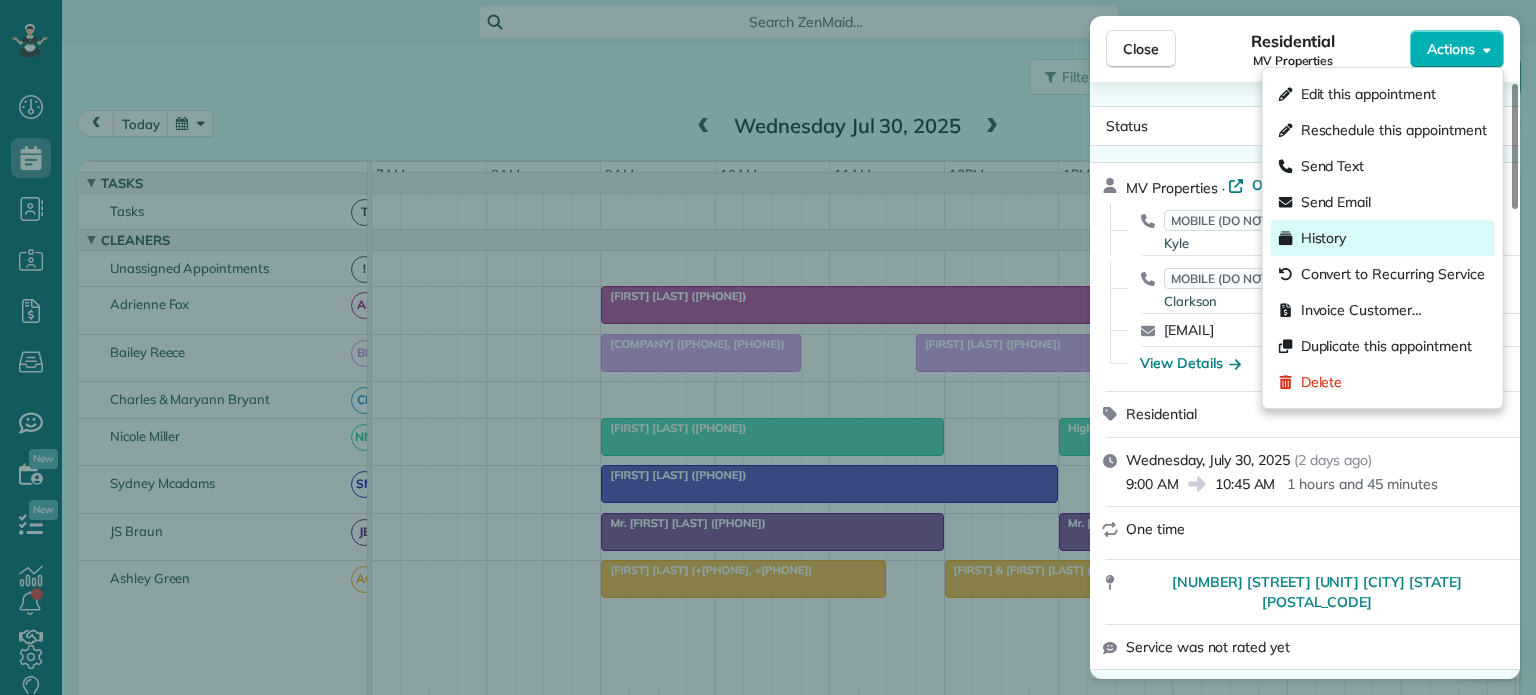click on "History" at bounding box center [1324, 238] 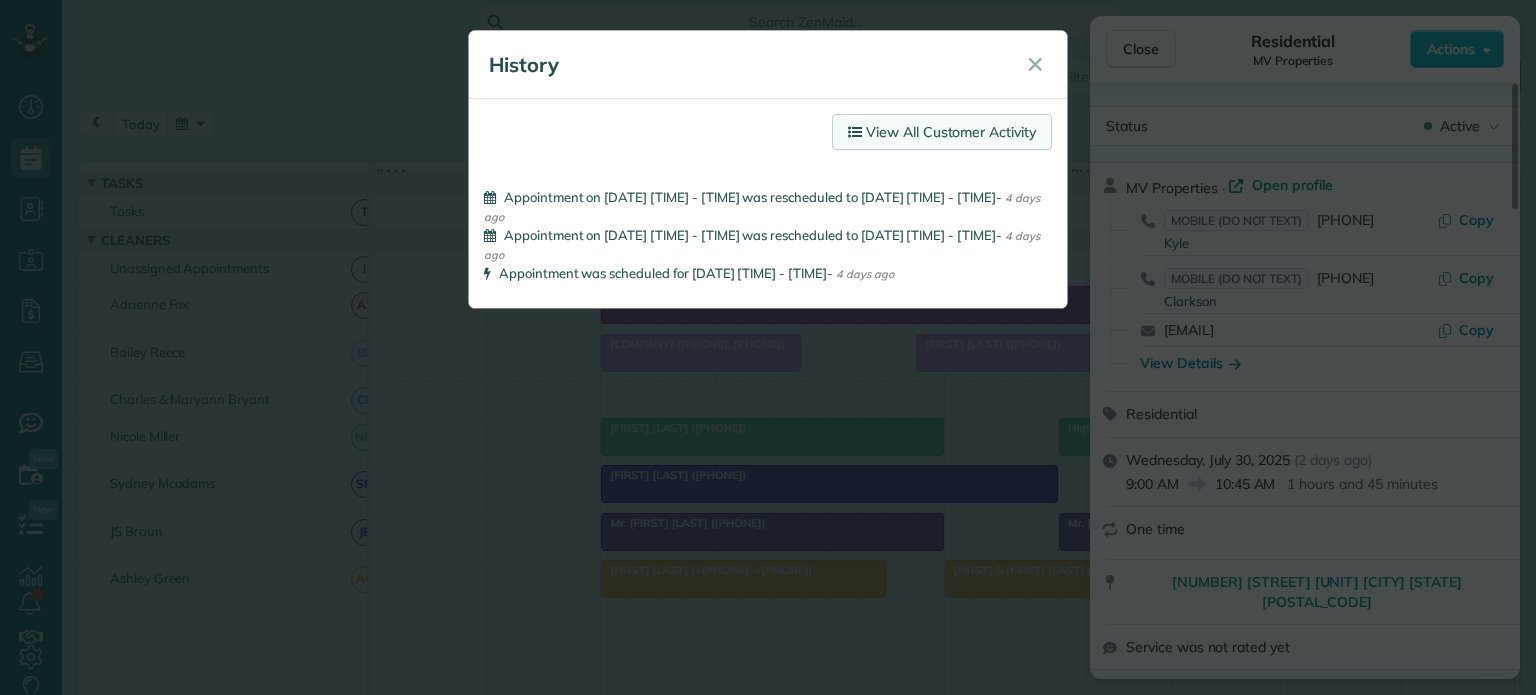 click on "View All Customer Activity" at bounding box center [942, 132] 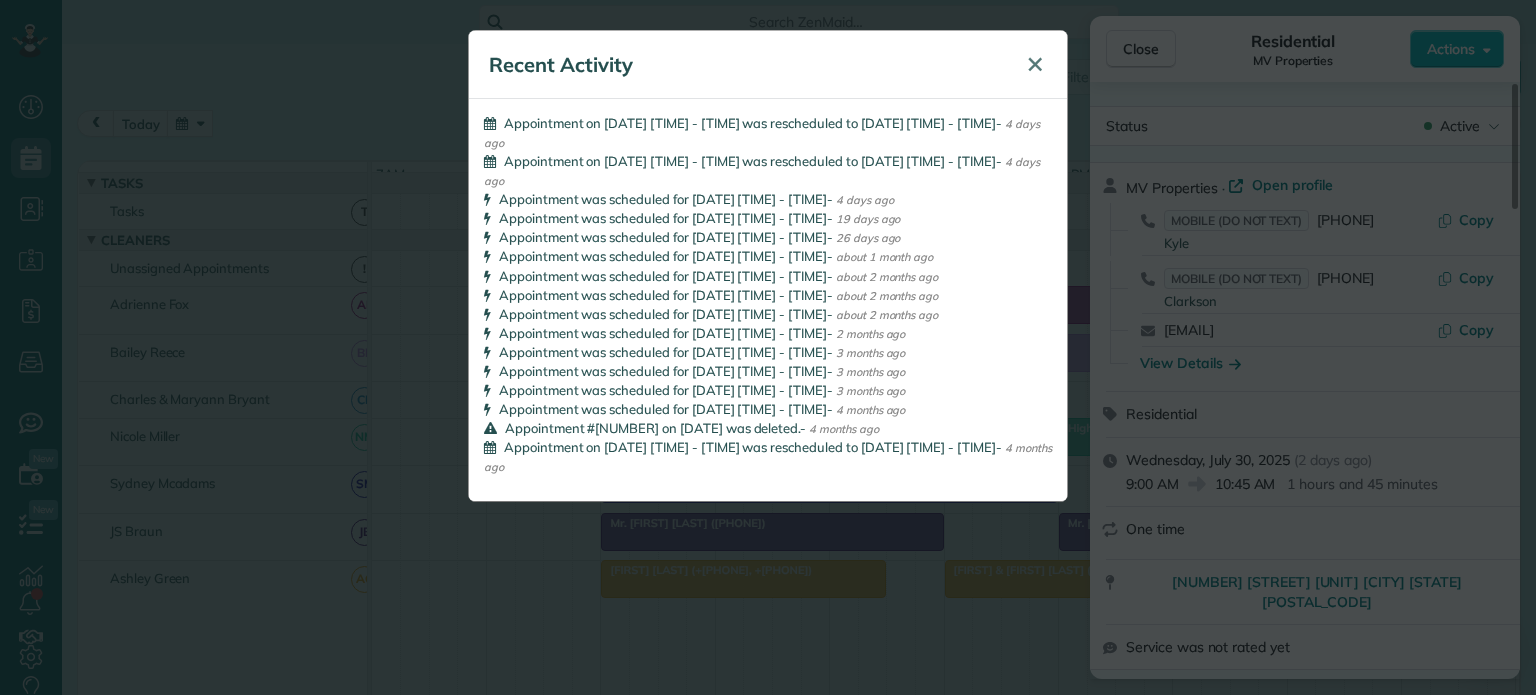 drag, startPoint x: 1036, startPoint y: 64, endPoint x: 1073, endPoint y: 58, distance: 37.48333 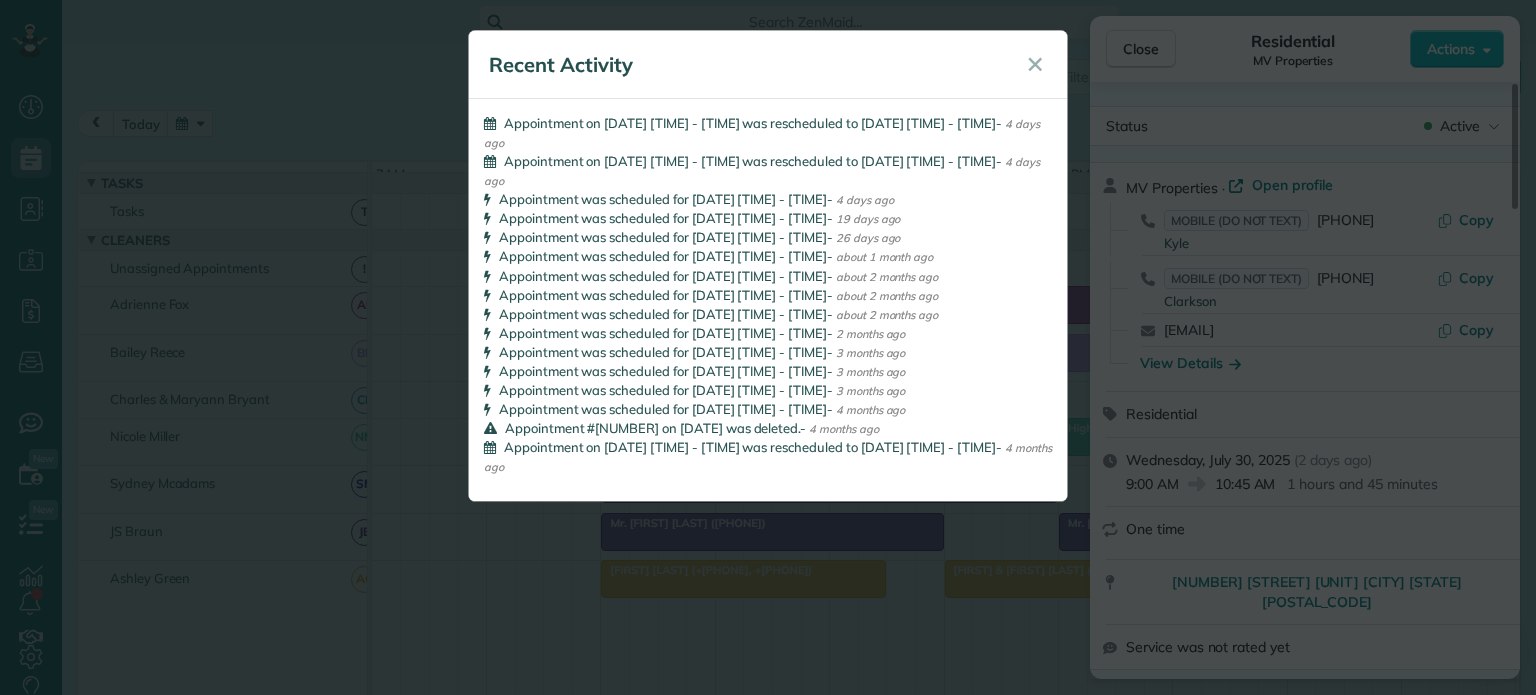 click on "✕" at bounding box center (1035, 64) 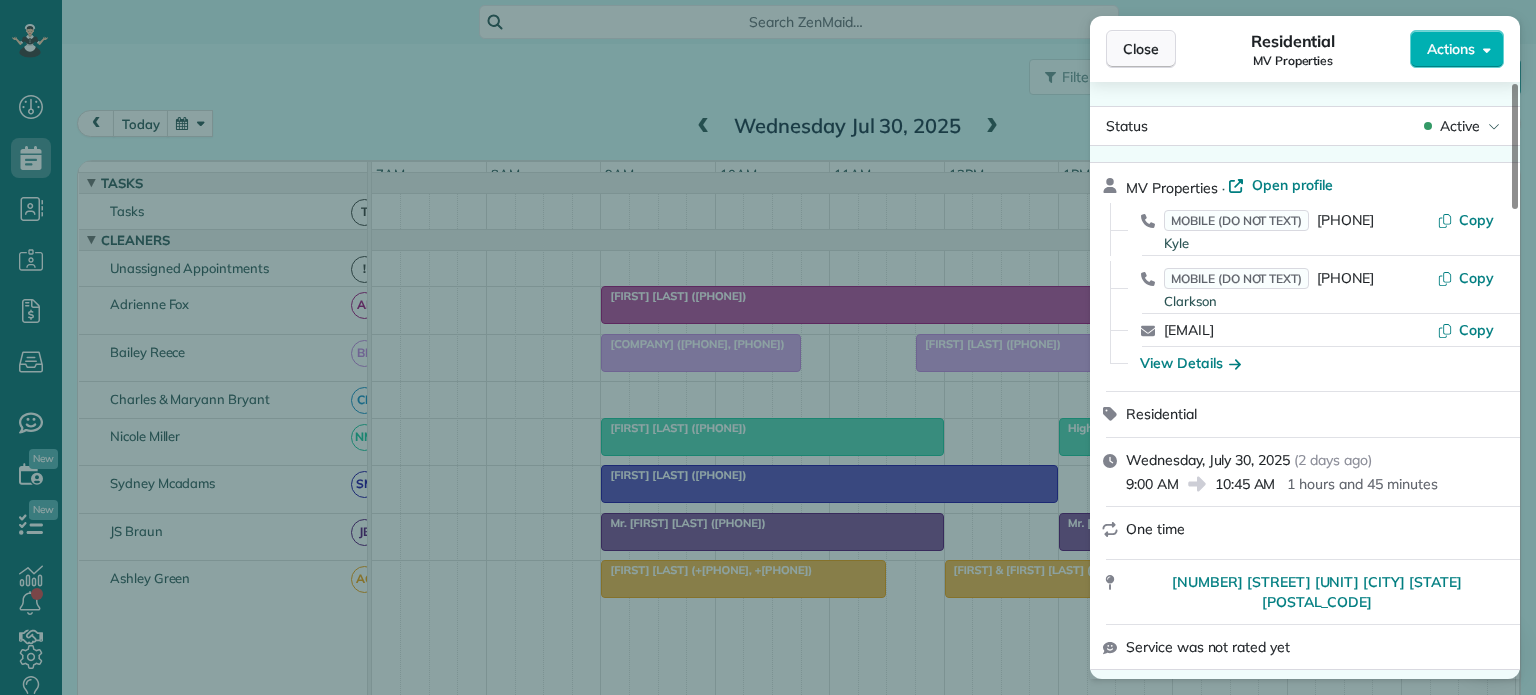click on "Close" at bounding box center (1141, 49) 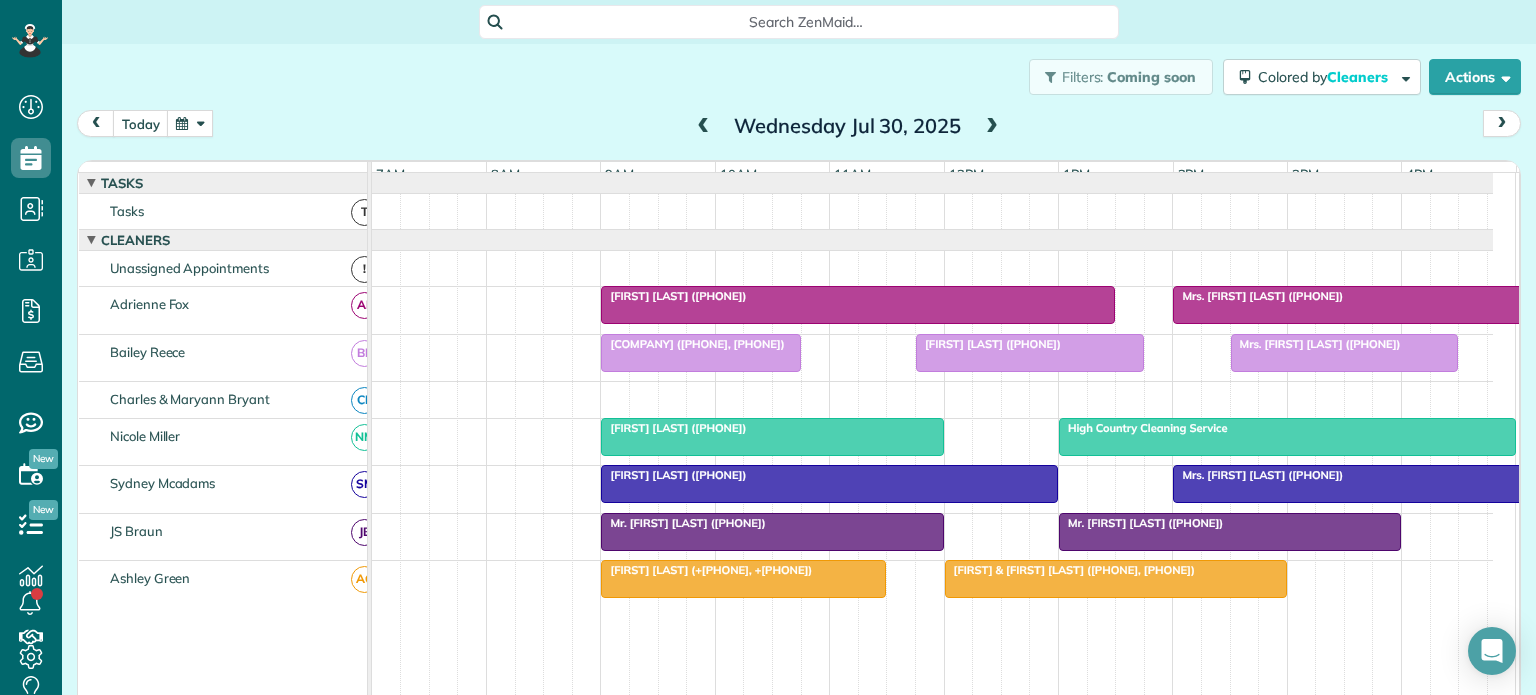 click on "[FIRST] [LAST] ([PHONE])" at bounding box center (988, 344) 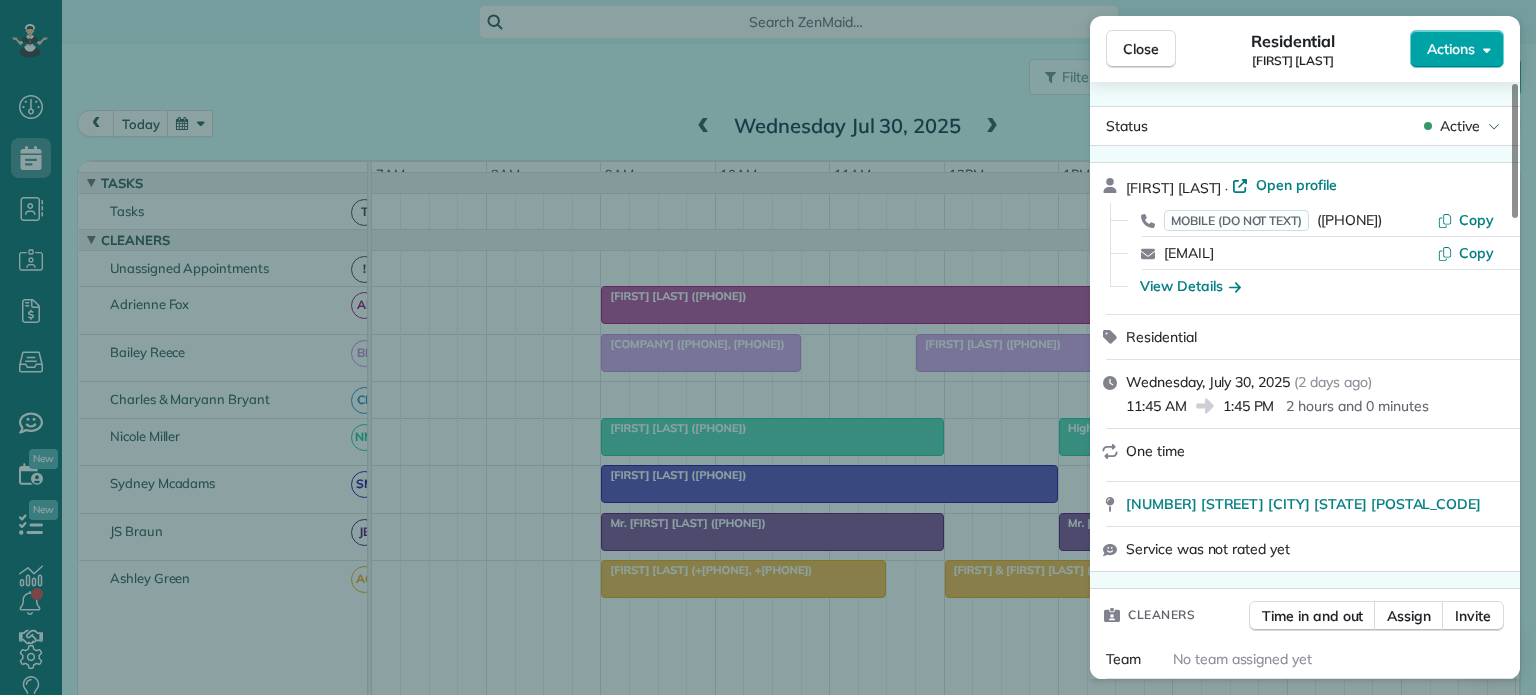 click on "Actions" at bounding box center (1451, 49) 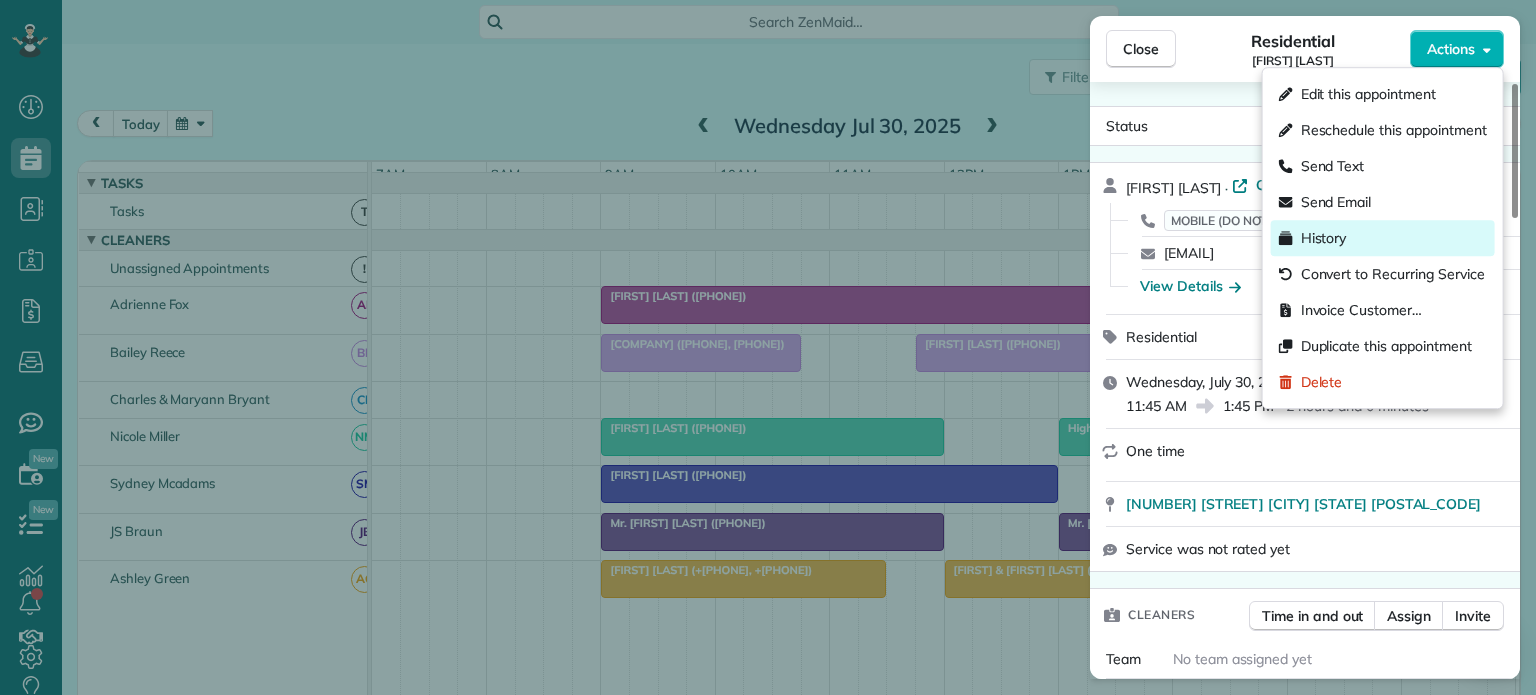 click on "History" at bounding box center [1324, 238] 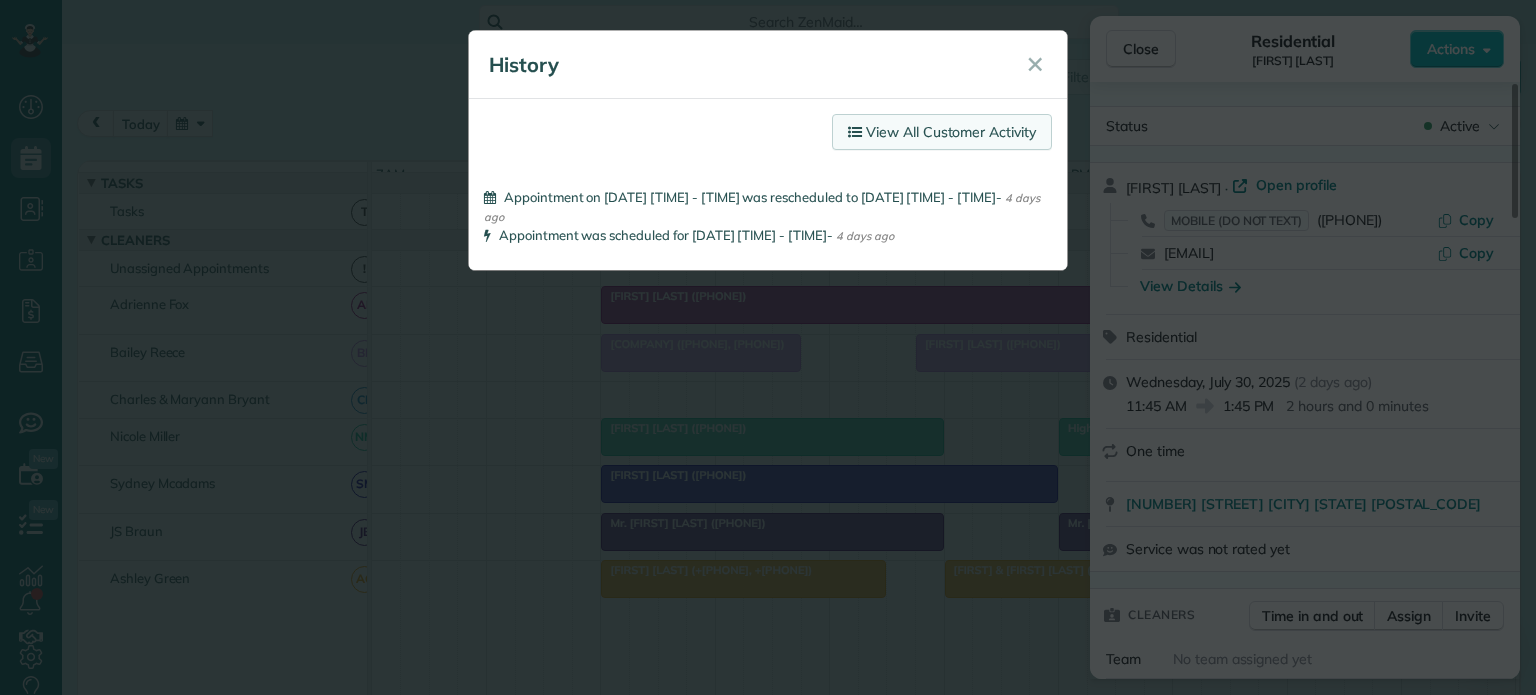 click on "View All Customer Activity" at bounding box center (942, 132) 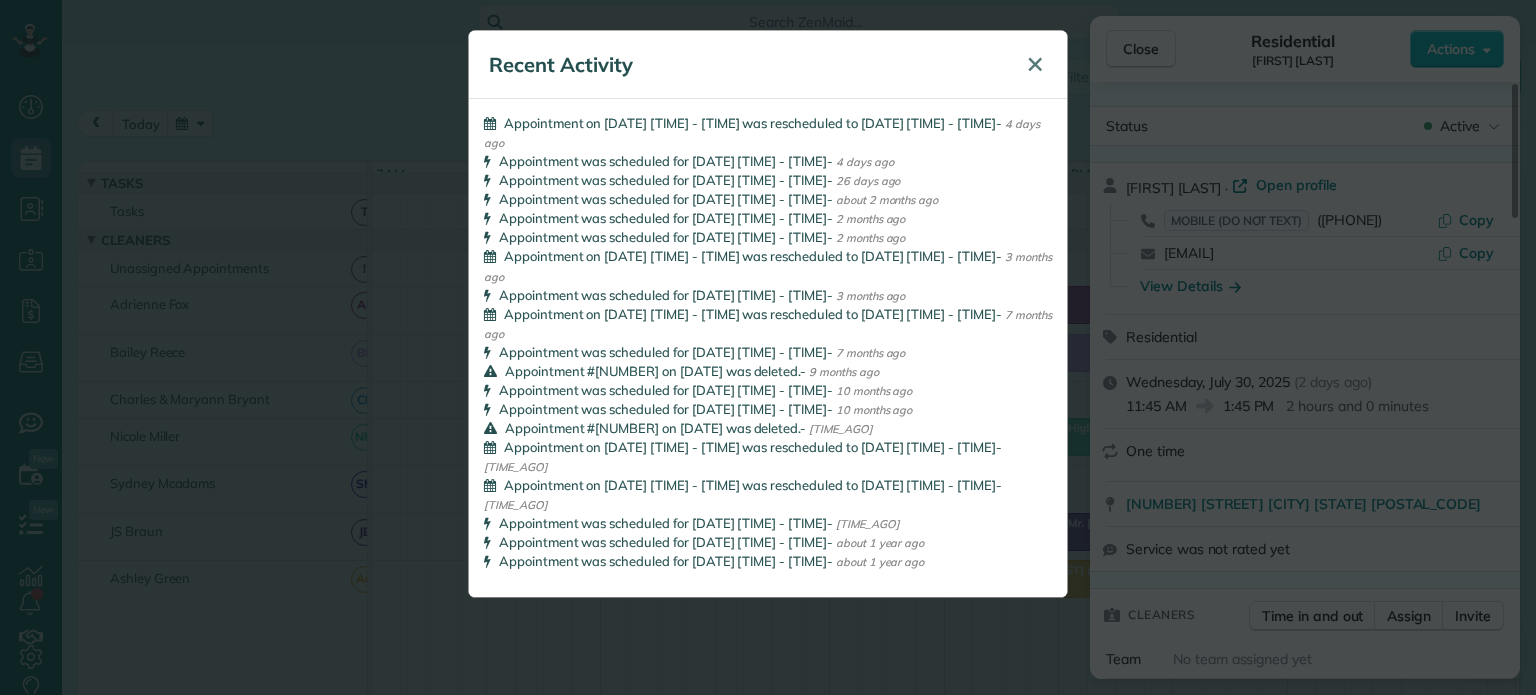 click on "✕" at bounding box center (1035, 64) 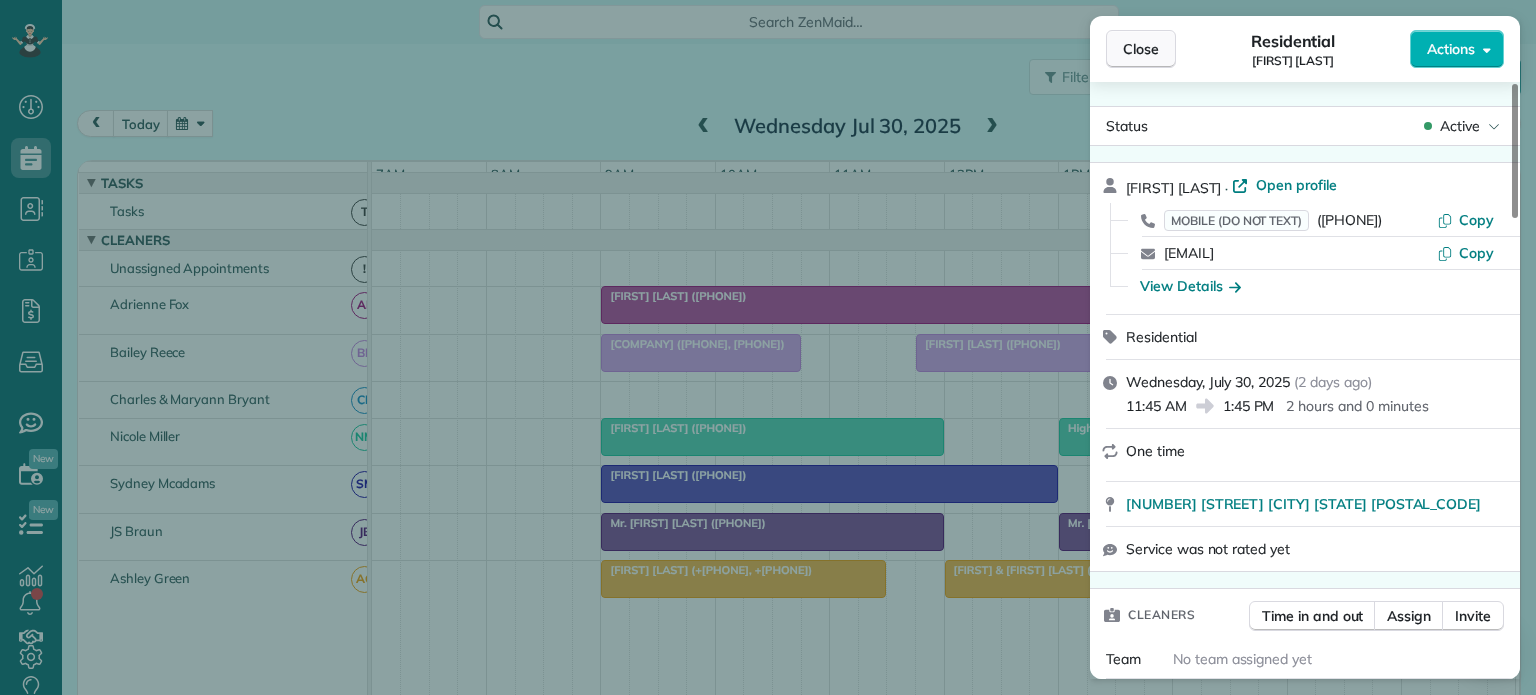 click on "Close" at bounding box center [1141, 49] 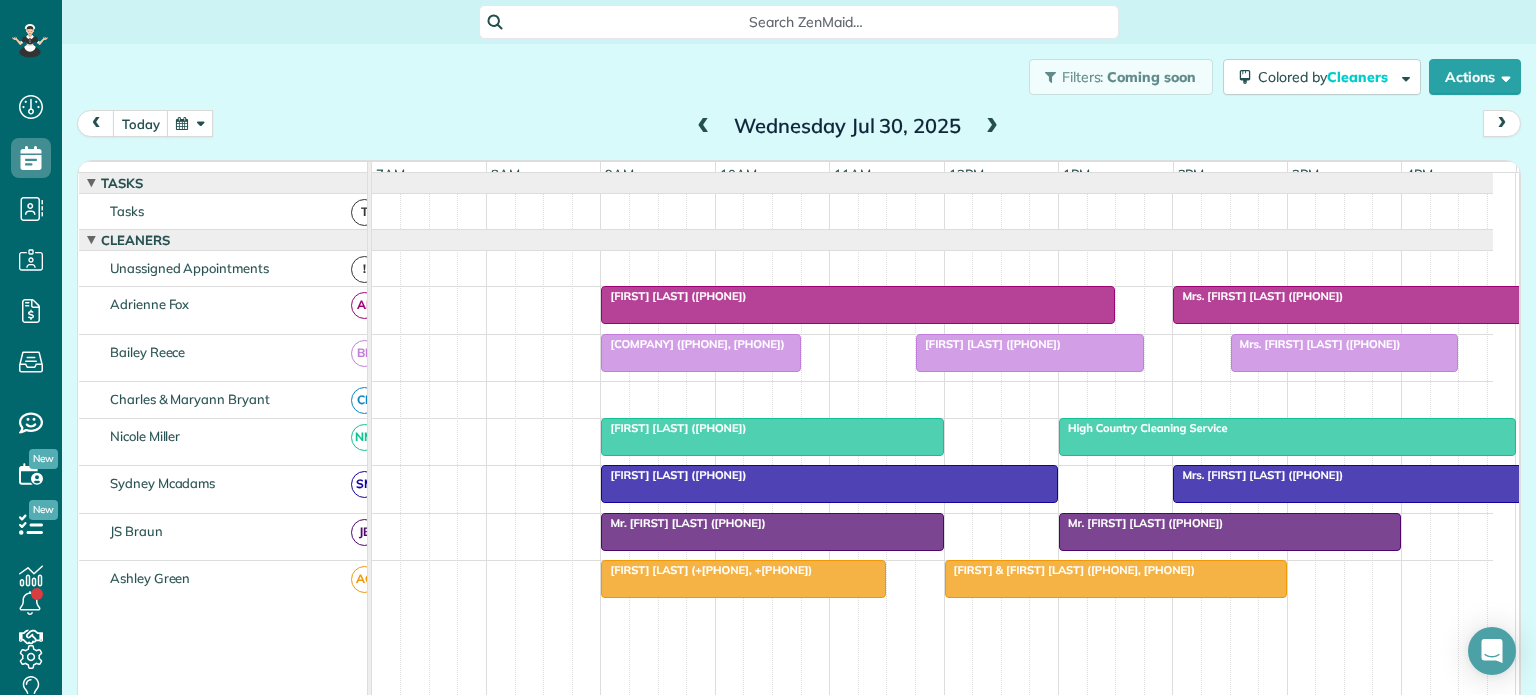 click at bounding box center [1345, 353] 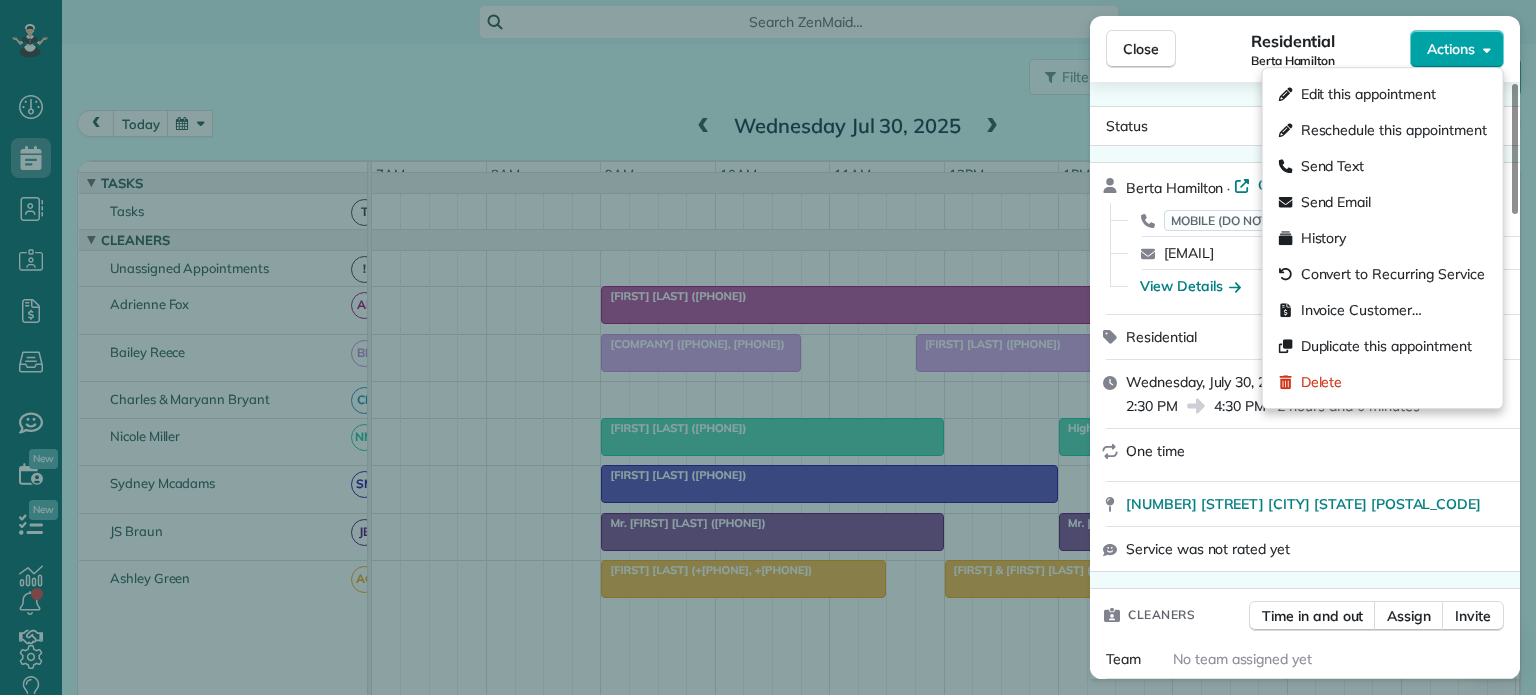click on "Actions" at bounding box center (1457, 49) 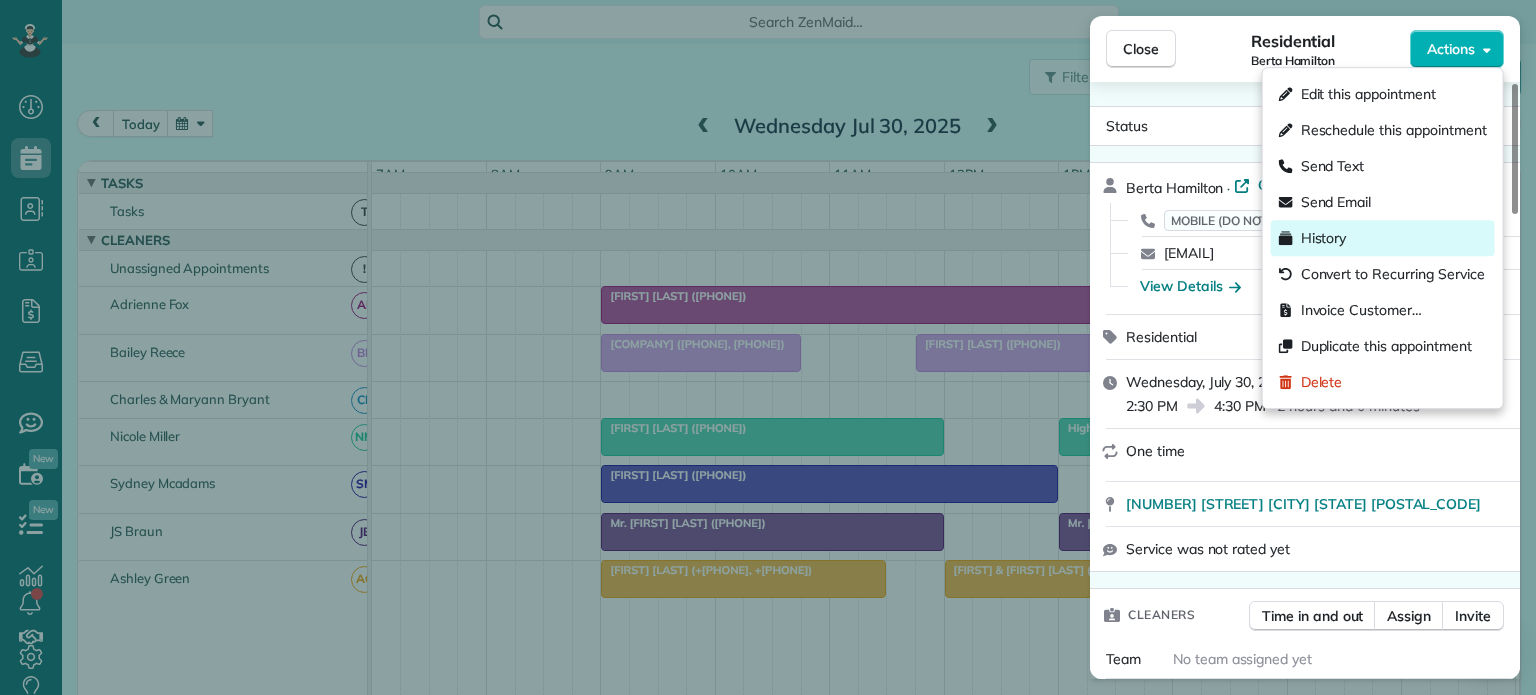 click on "History" at bounding box center [1324, 238] 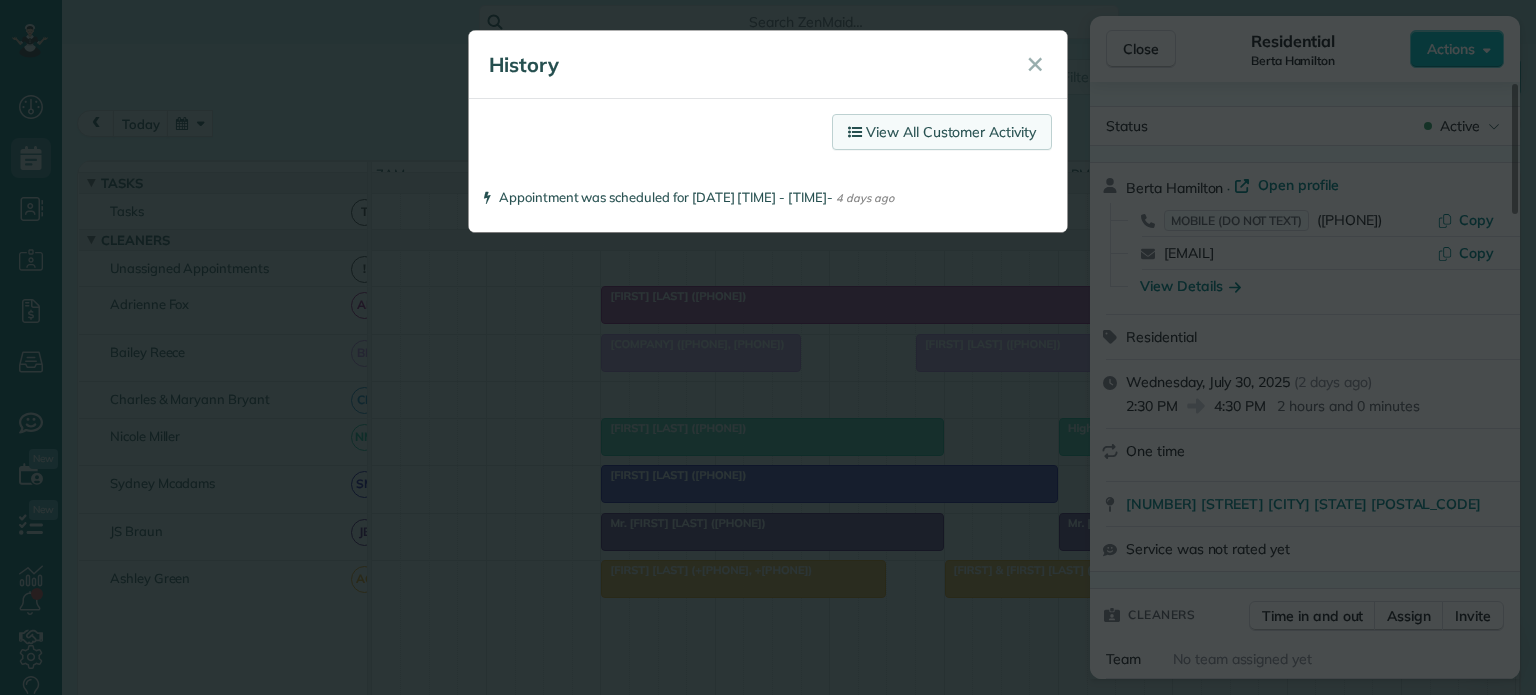 click on "View All Customer Activity" at bounding box center (942, 132) 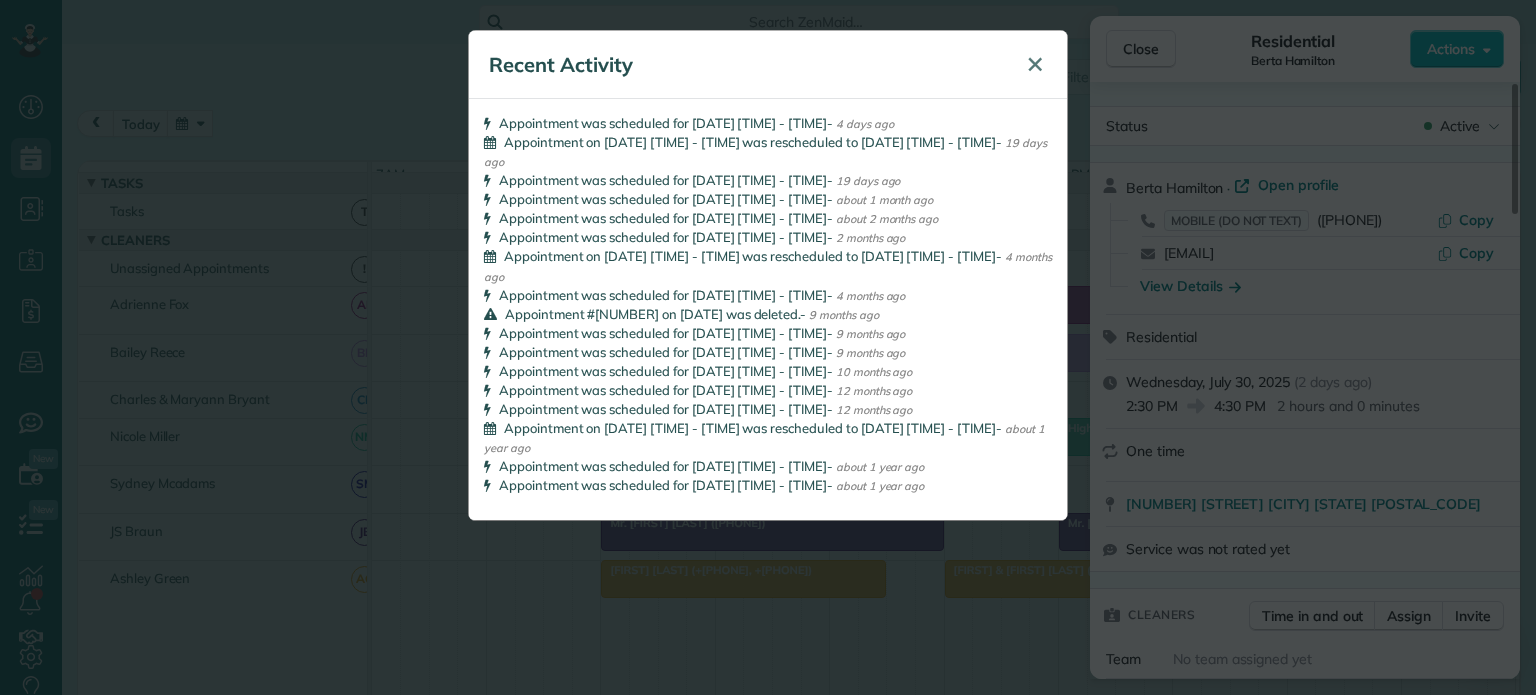 click on "✕" at bounding box center (1035, 64) 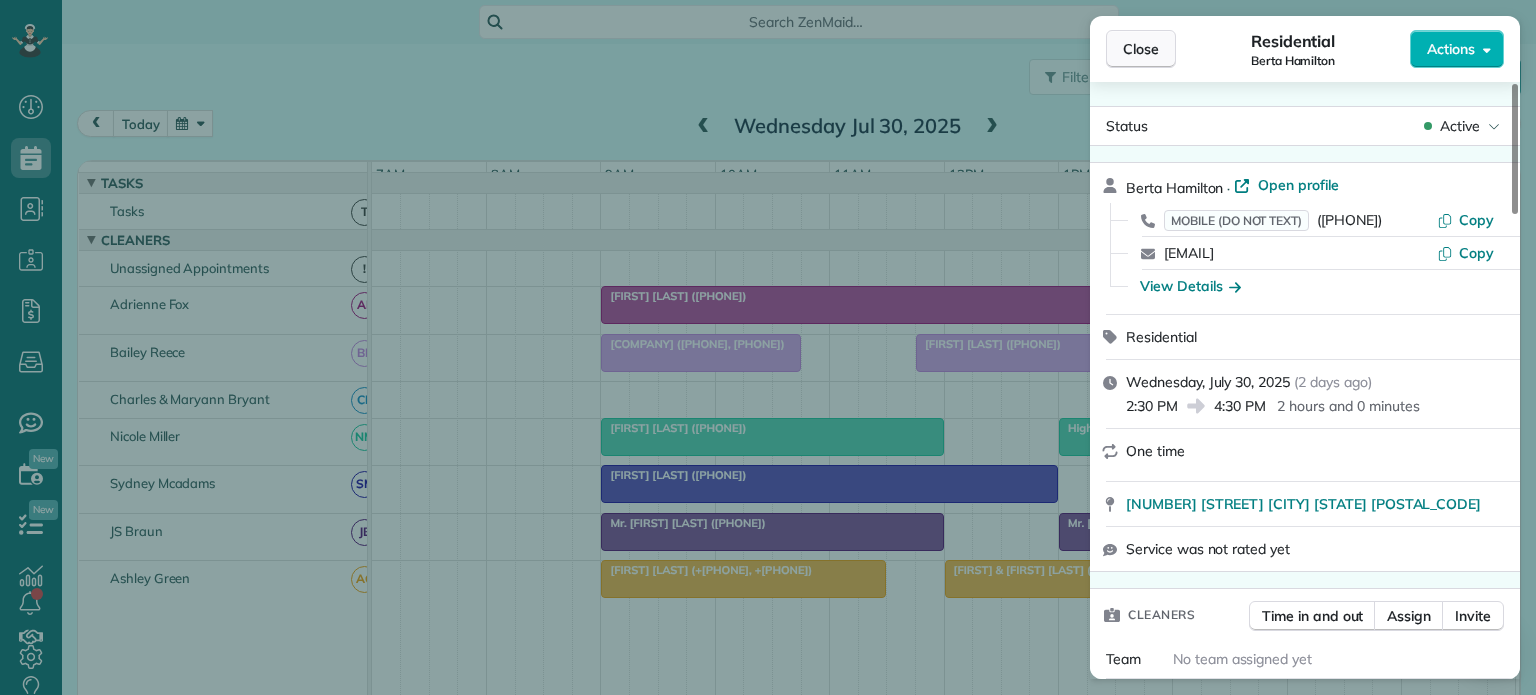 click on "Close" at bounding box center [1141, 49] 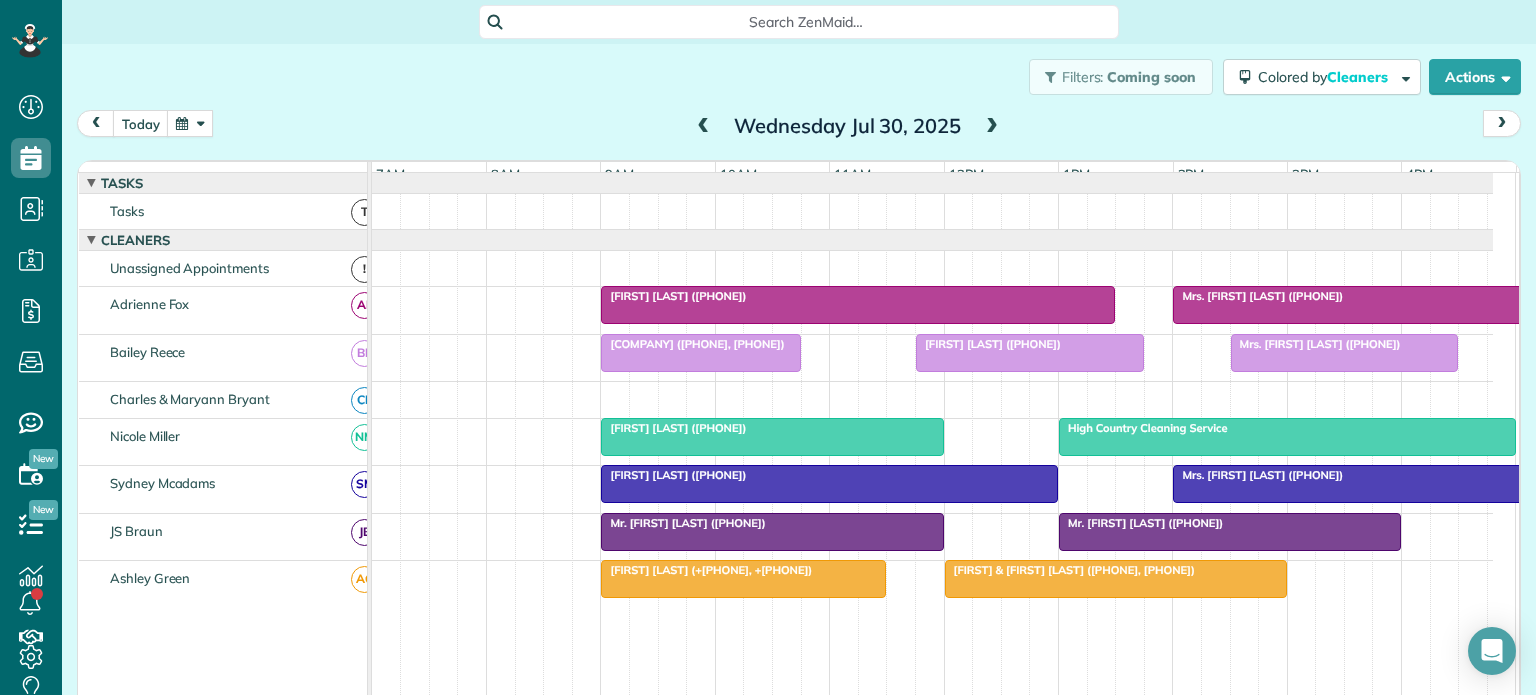 scroll, scrollTop: 71, scrollLeft: 0, axis: vertical 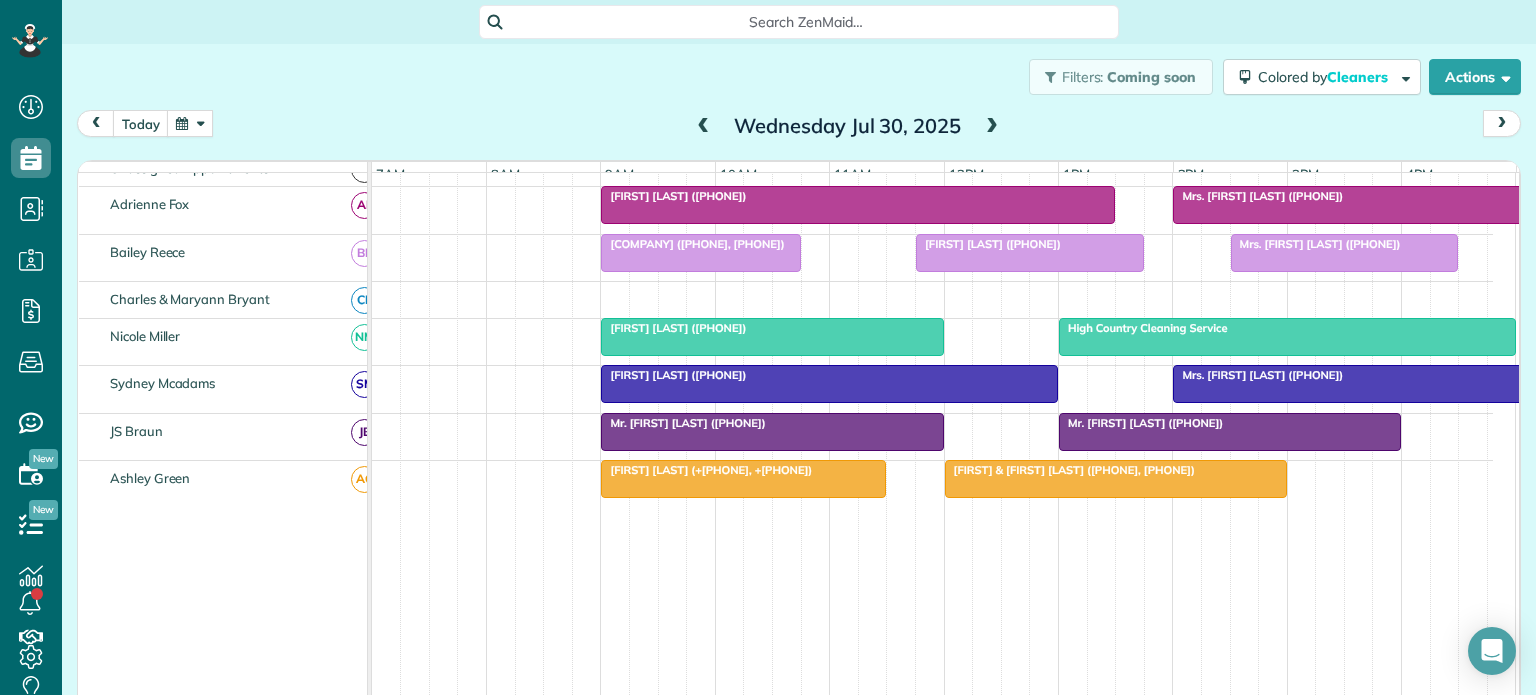click on "[FIRST] [LAST] ([PHONE])" at bounding box center [673, 328] 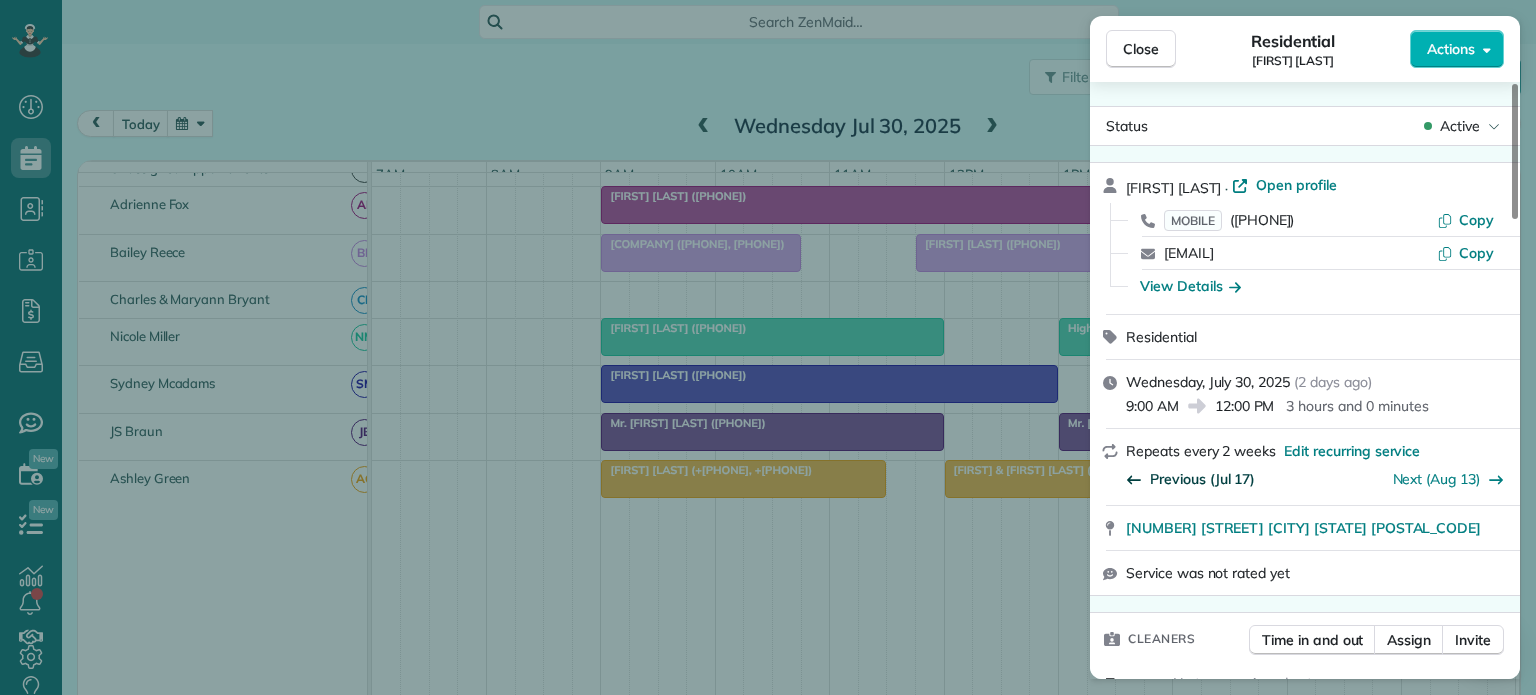 click on "Previous (Jul 17)" at bounding box center (1202, 479) 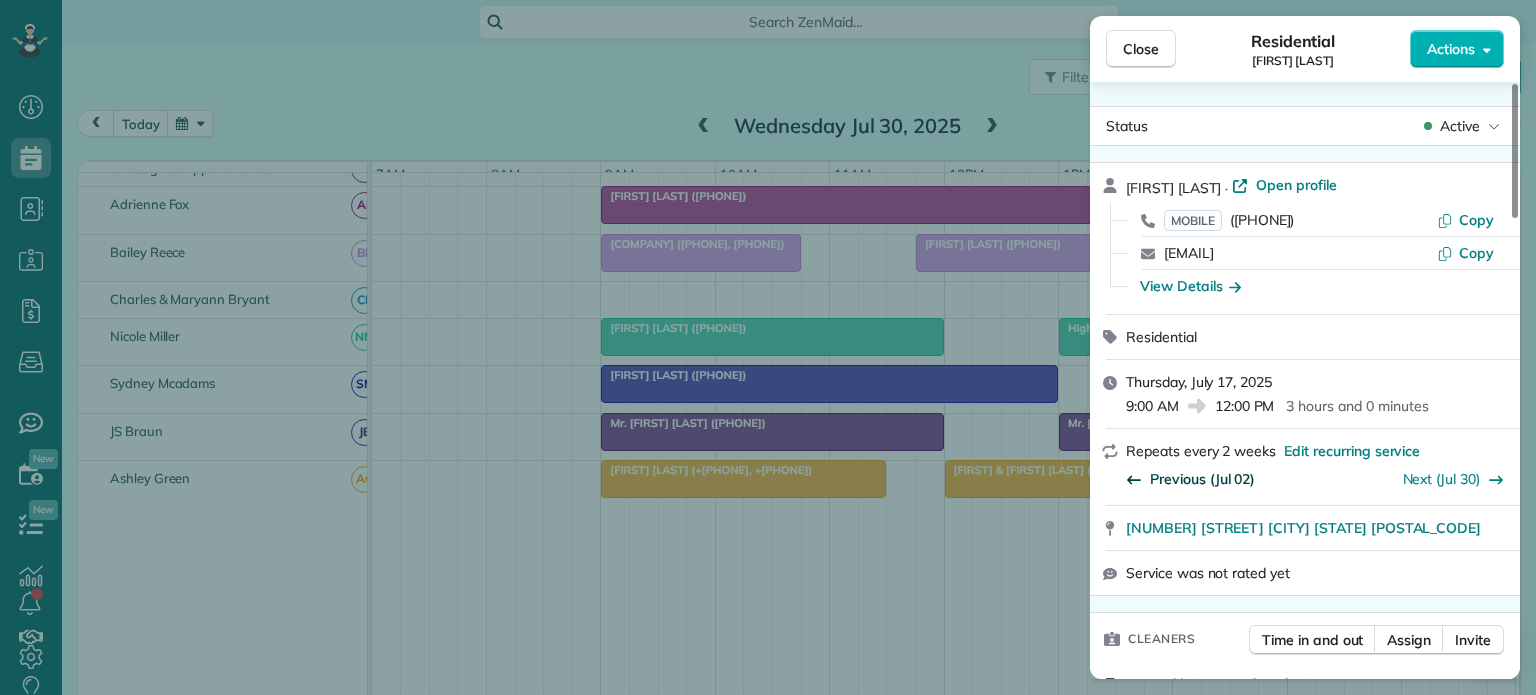 click on "Previous (Jul 02)" at bounding box center [1202, 479] 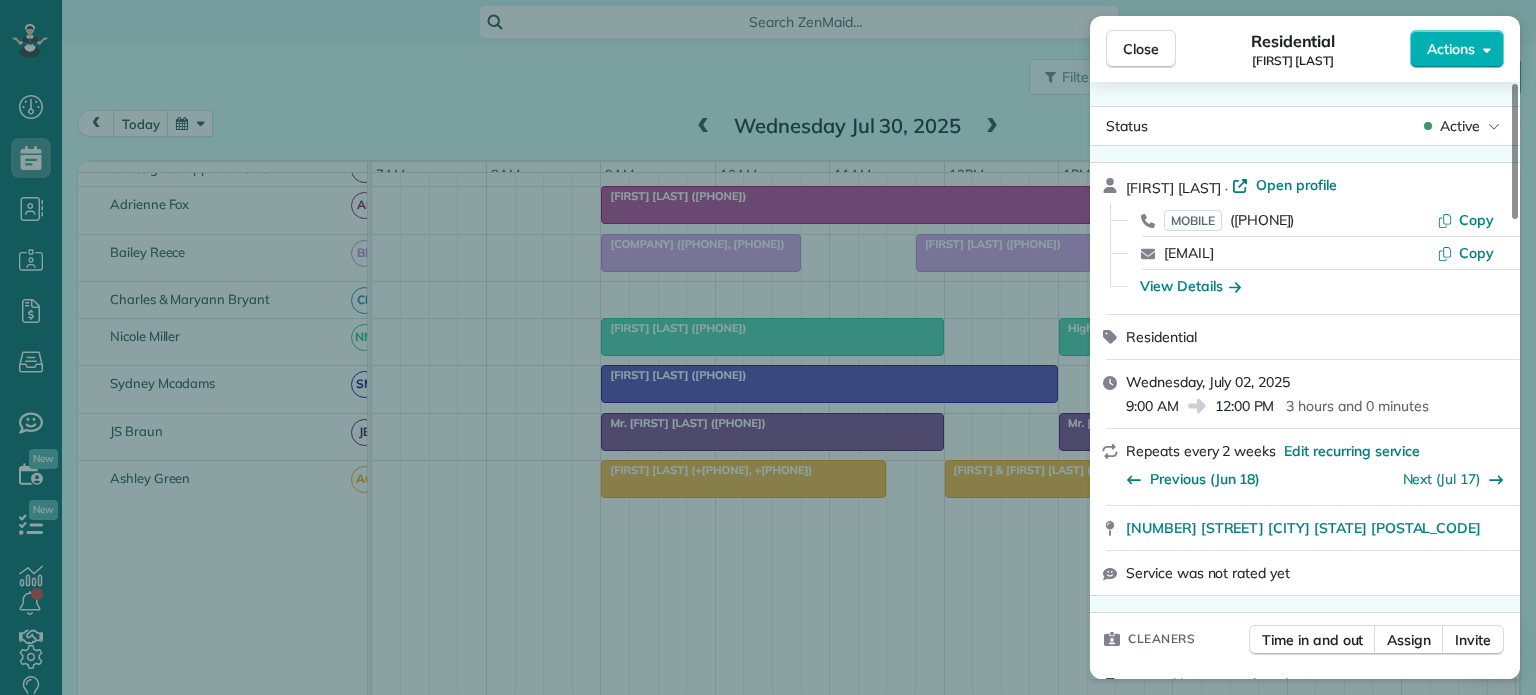 scroll, scrollTop: 100, scrollLeft: 0, axis: vertical 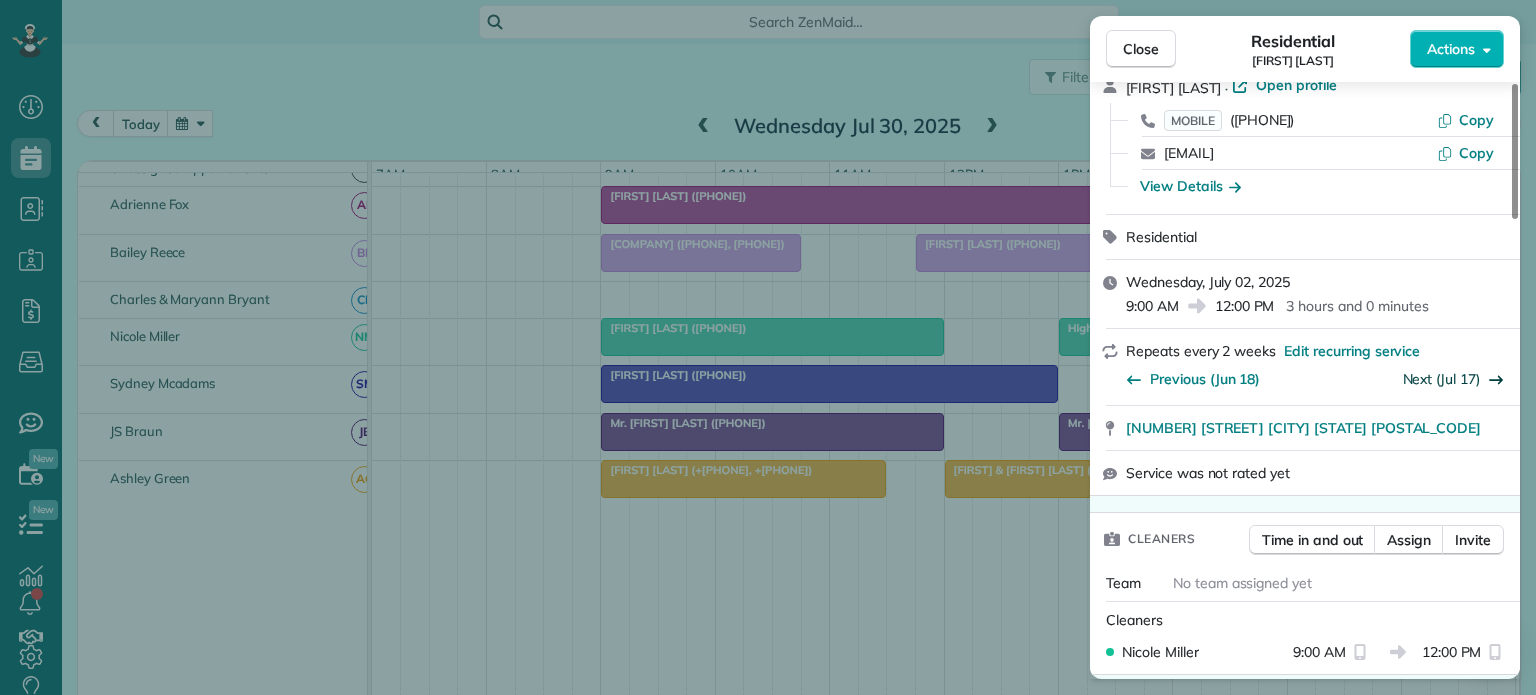 click on "Next (Jul 17)" at bounding box center (1442, 379) 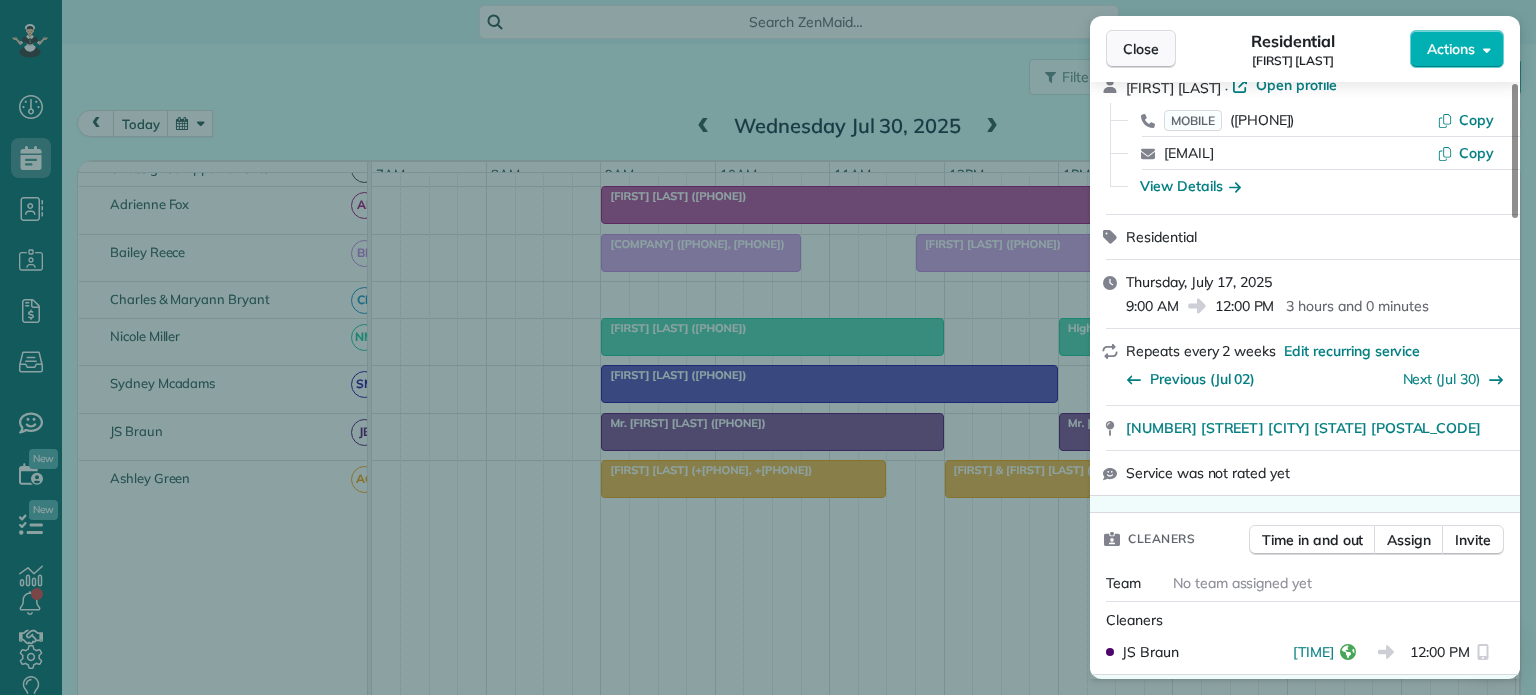 click on "Close" at bounding box center [1141, 49] 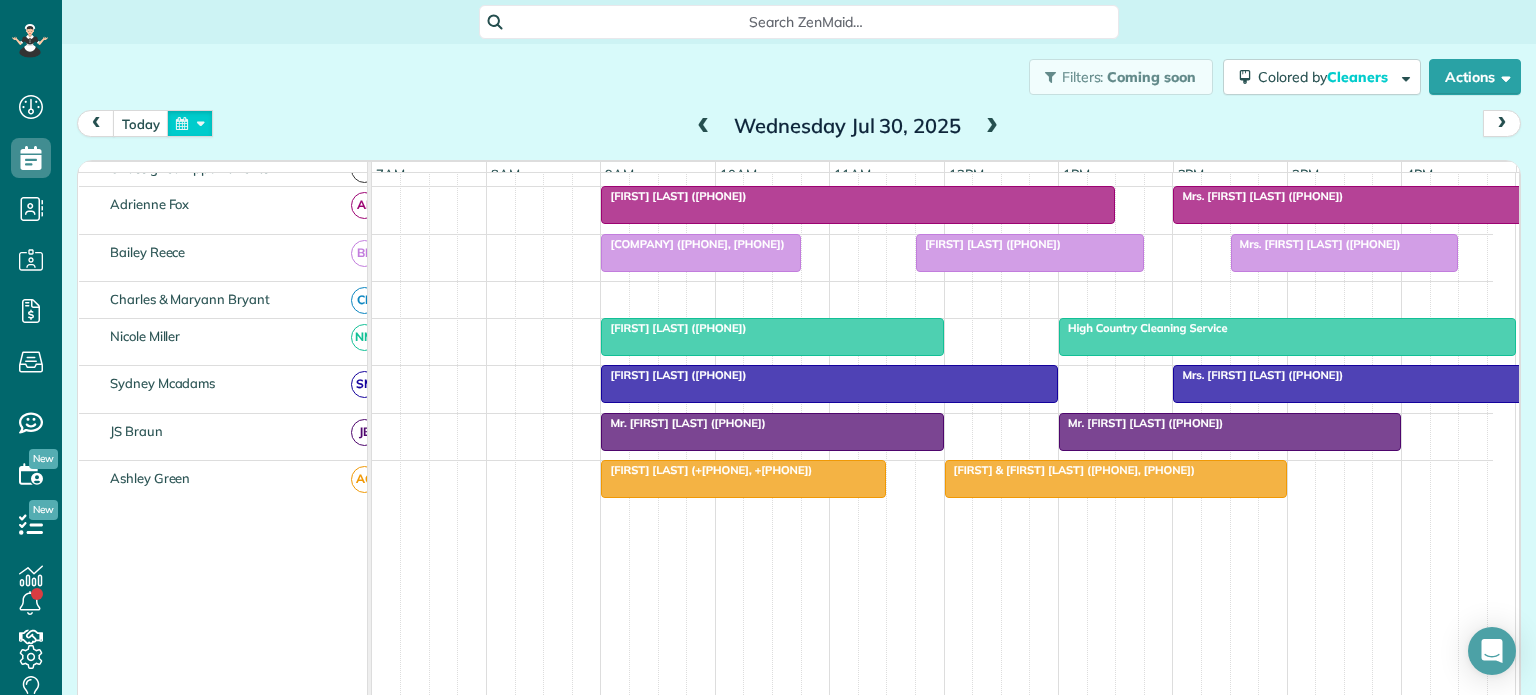 click at bounding box center (190, 123) 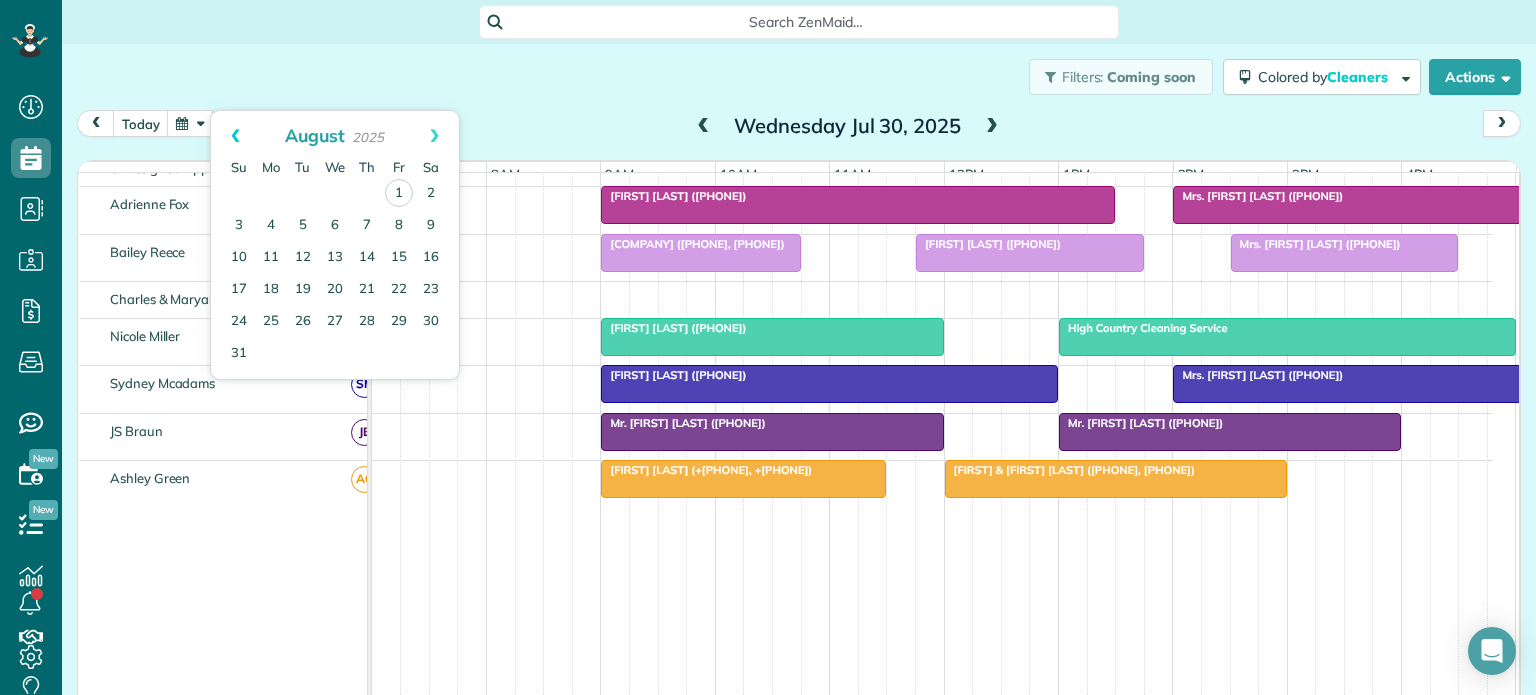 click on "Prev" at bounding box center (235, 136) 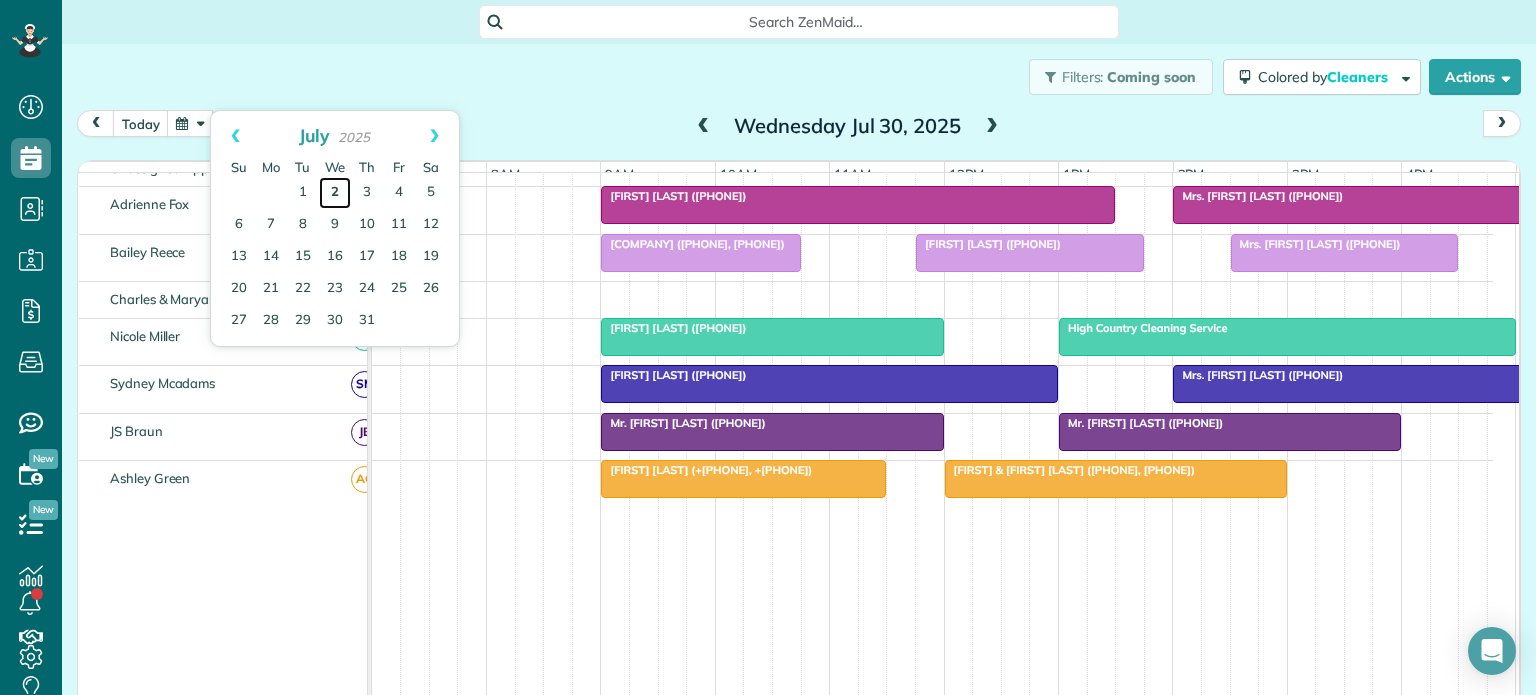 click on "2" at bounding box center [335, 193] 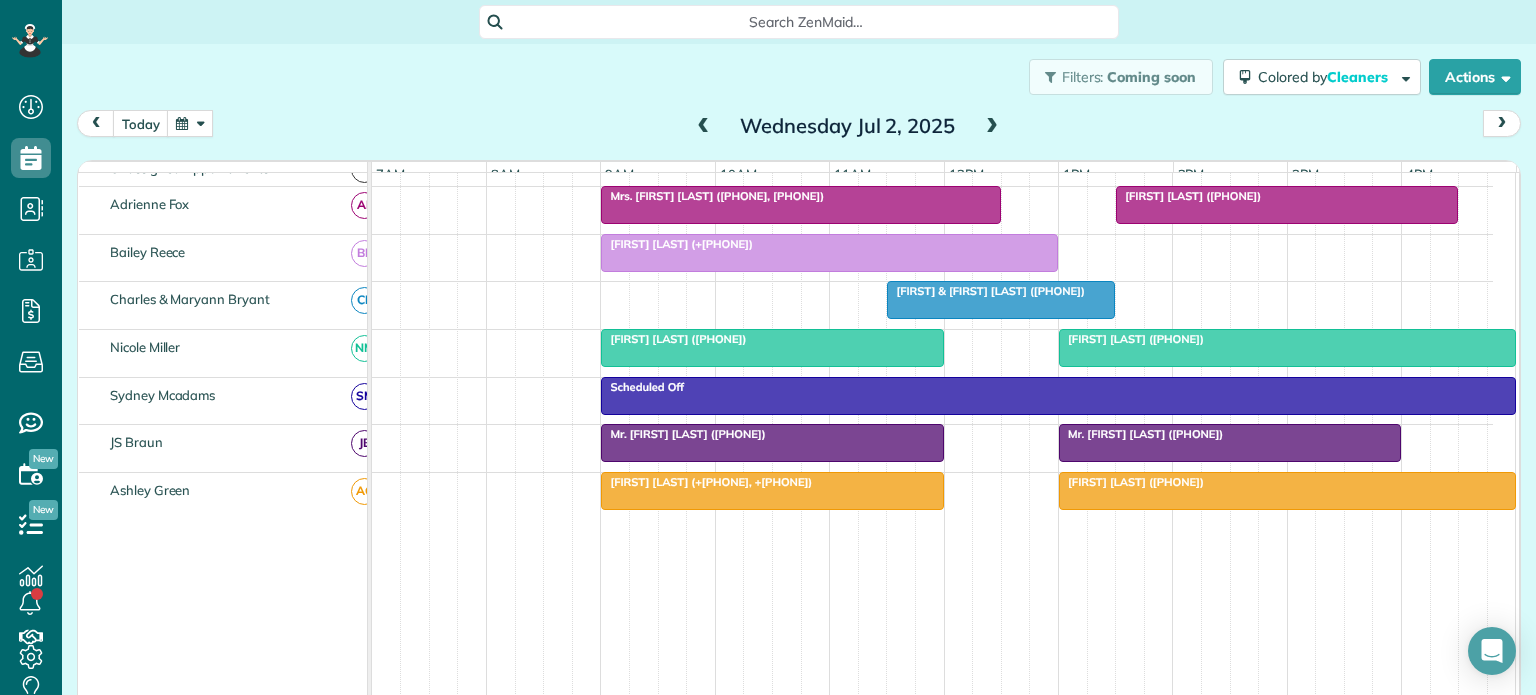 click on "[FIRST] [LAST] ([PHONE])" at bounding box center [673, 339] 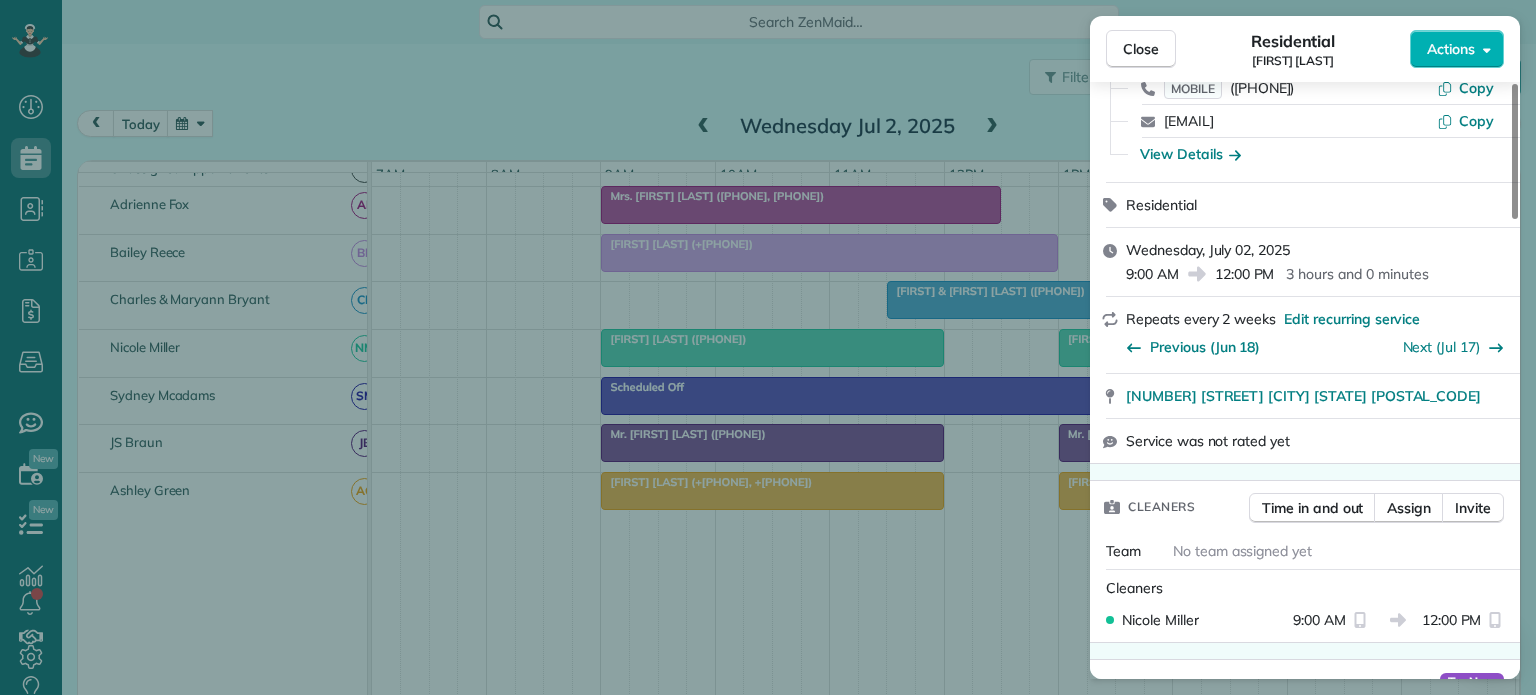 scroll, scrollTop: 0, scrollLeft: 0, axis: both 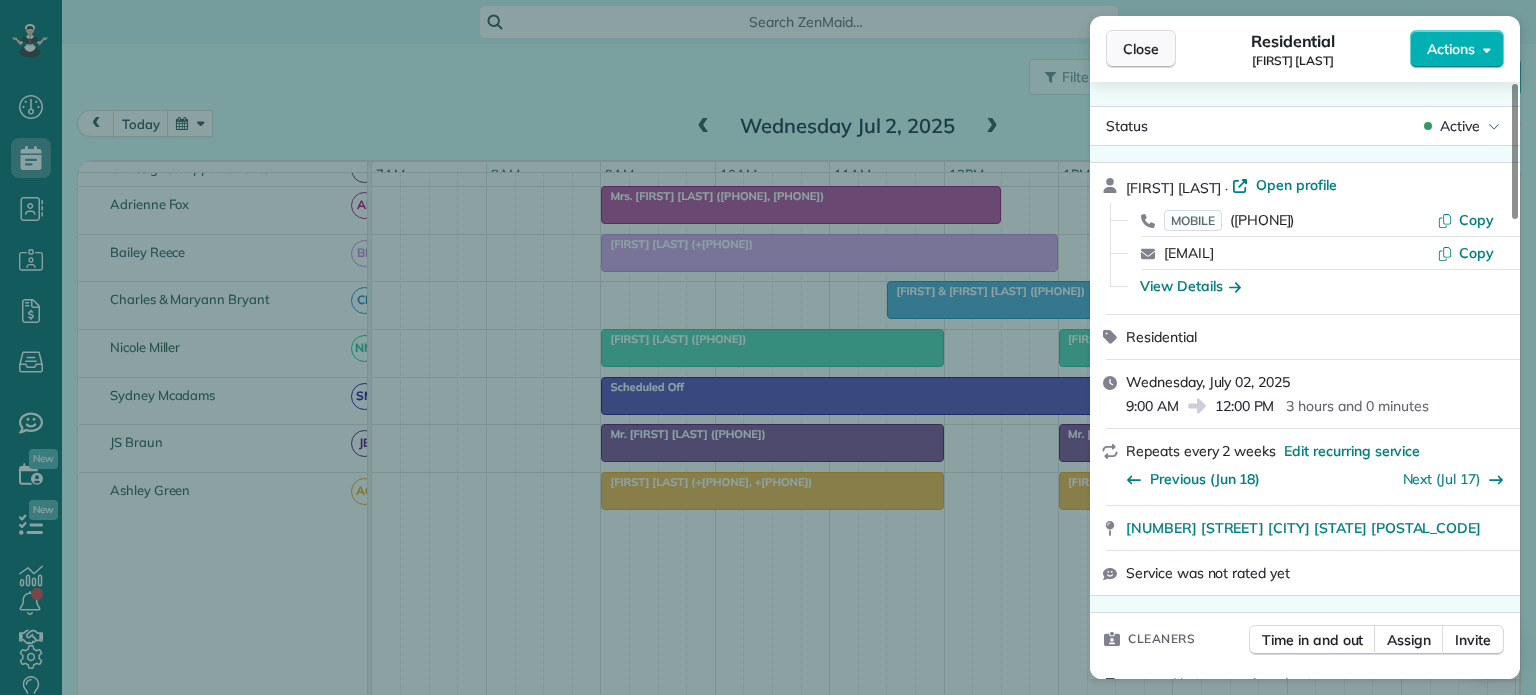 click on "Close" at bounding box center (1141, 49) 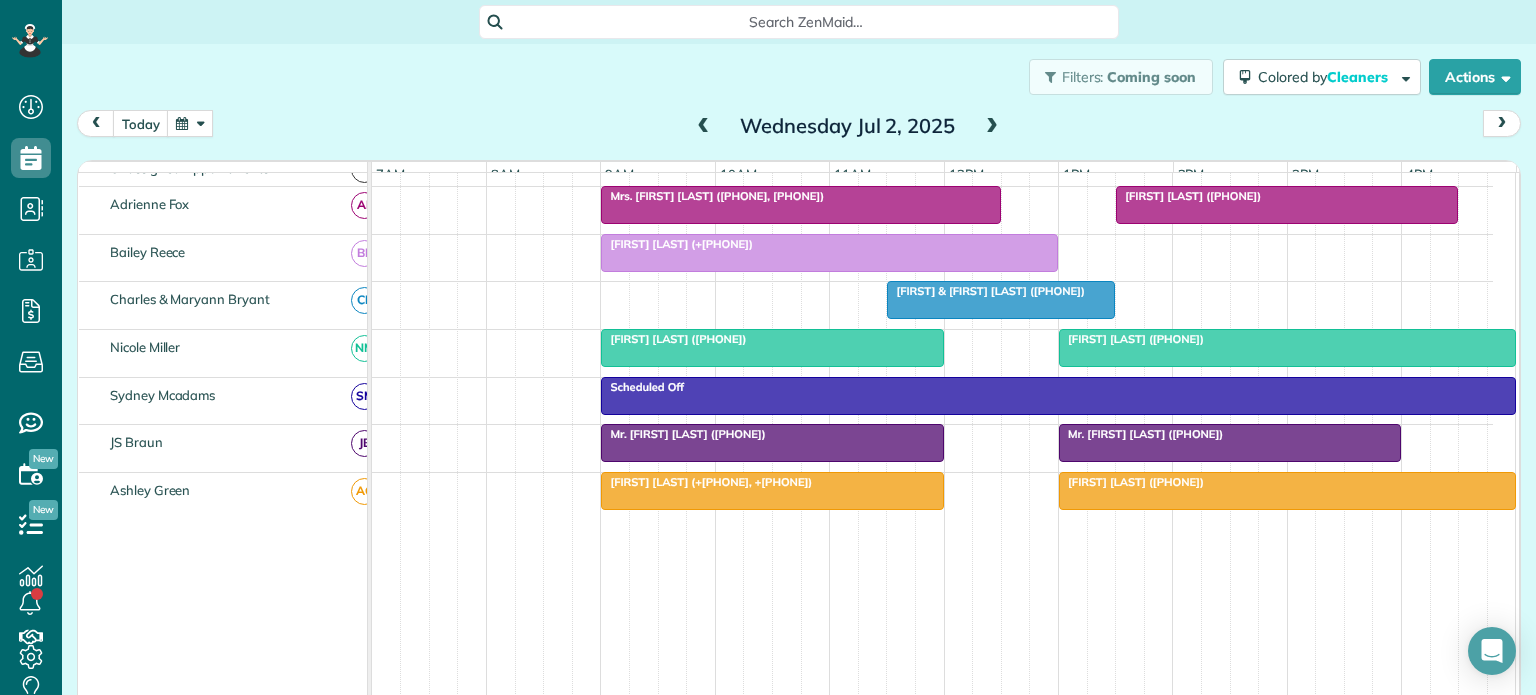 click on "[FIRST] [LAST] ([PHONE])" at bounding box center [673, 339] 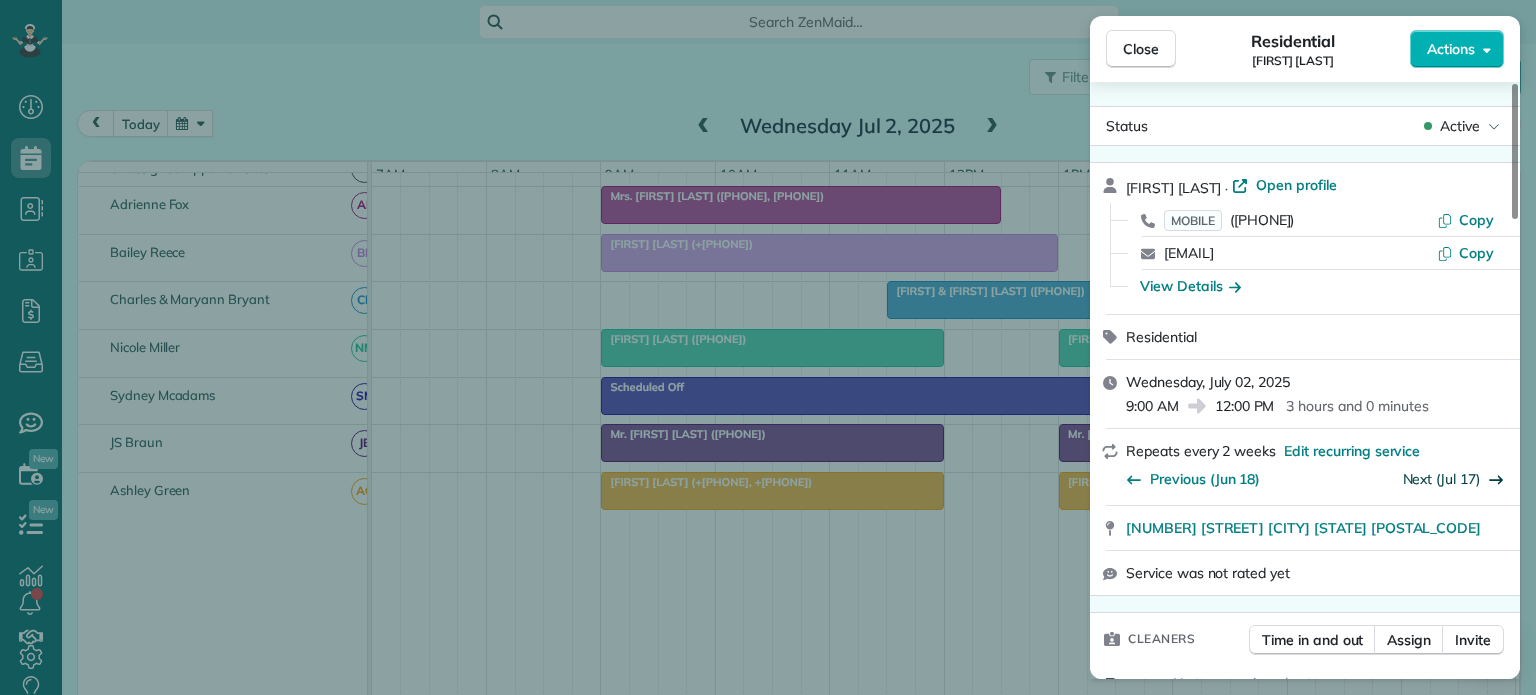 click on "Next (Jul 17)" at bounding box center (1442, 479) 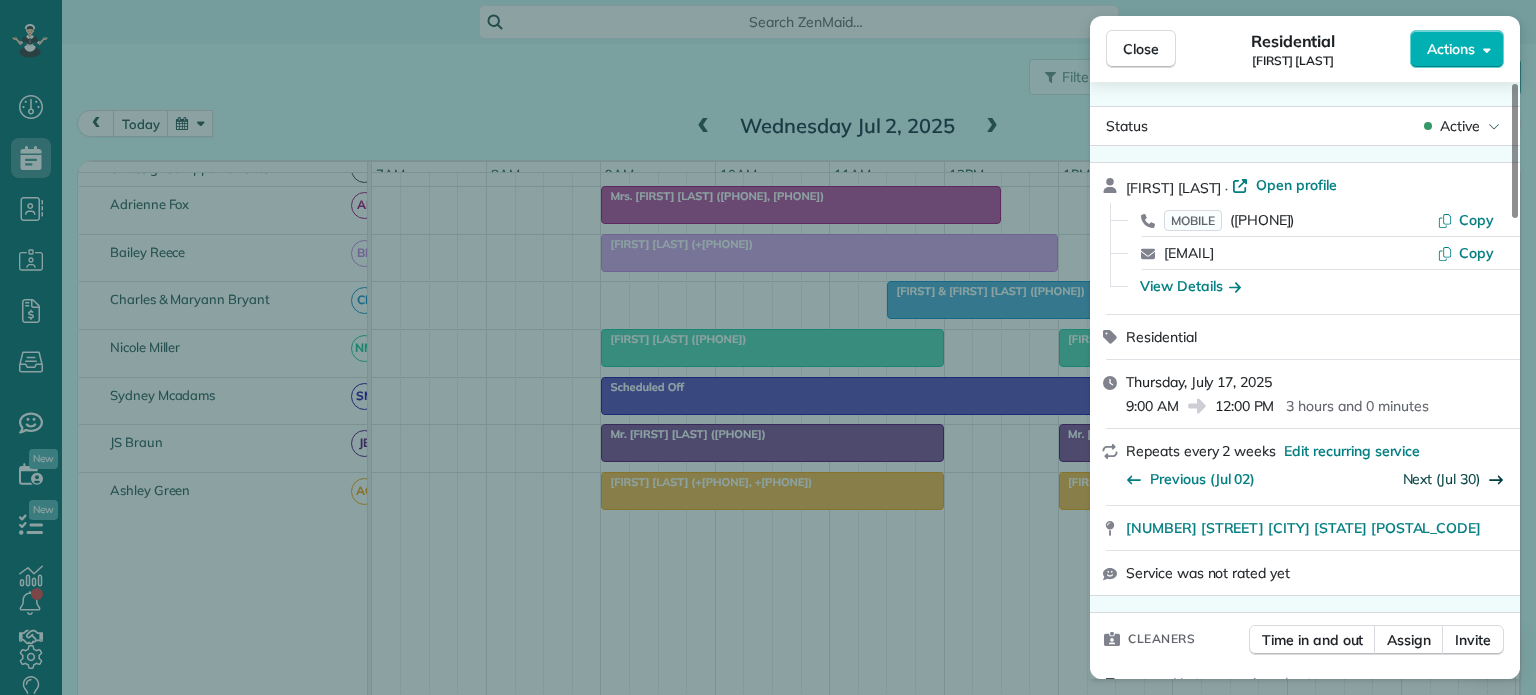click on "Next (Jul 30)" at bounding box center [1442, 479] 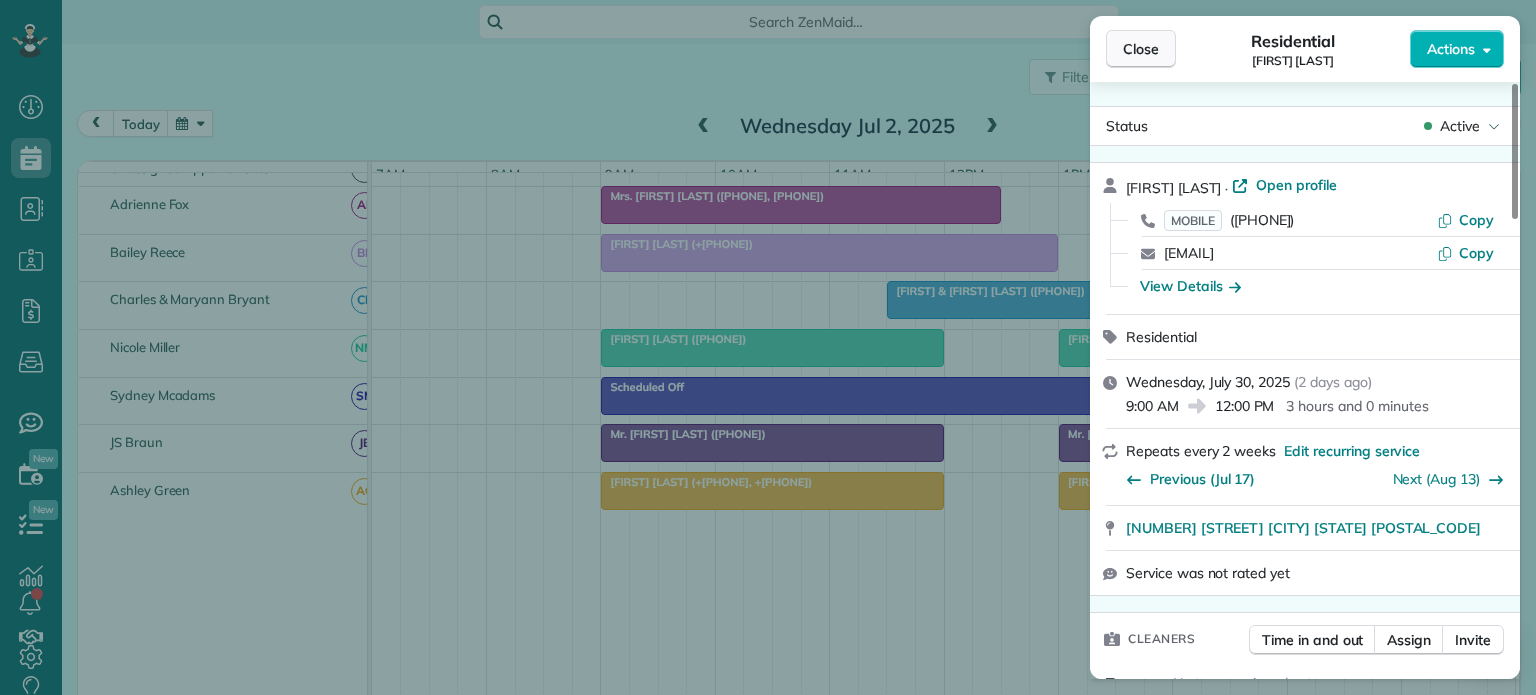 click on "Close" at bounding box center (1141, 49) 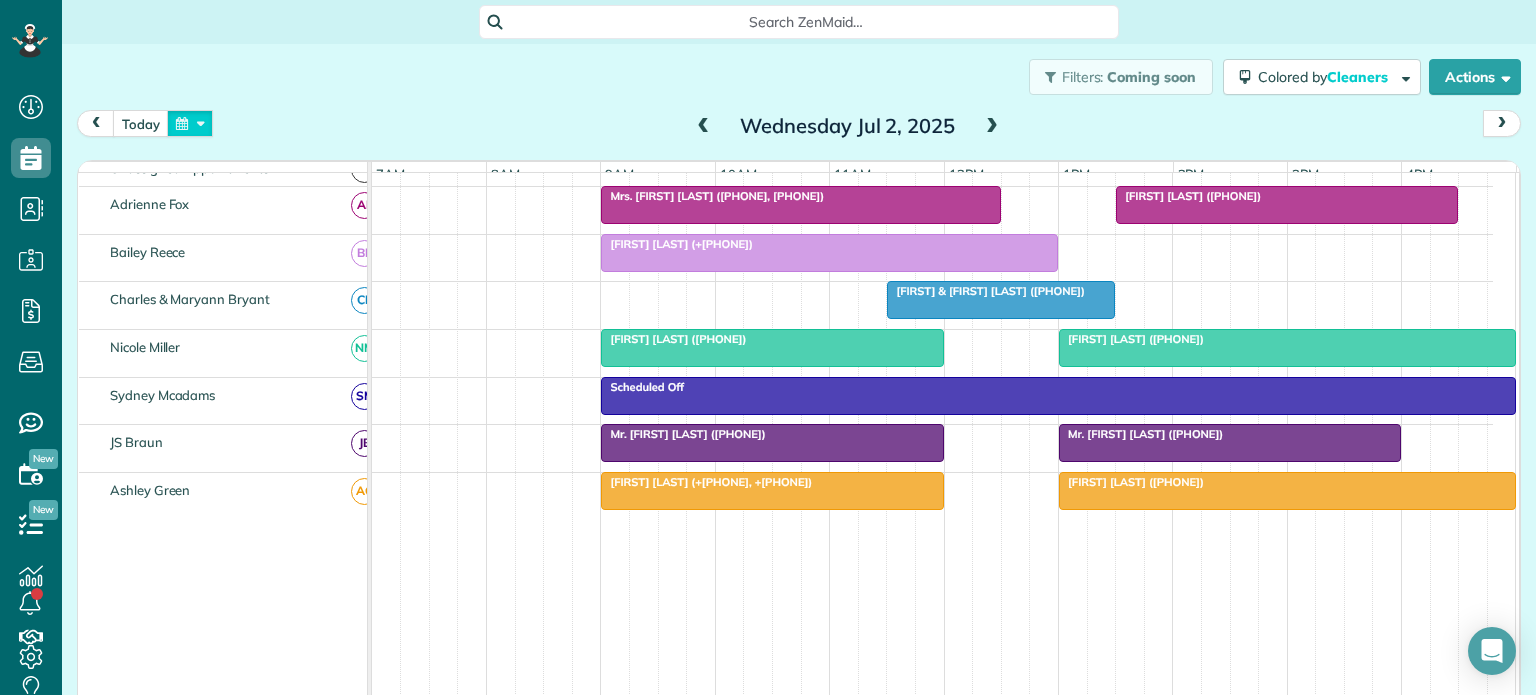 click at bounding box center (190, 123) 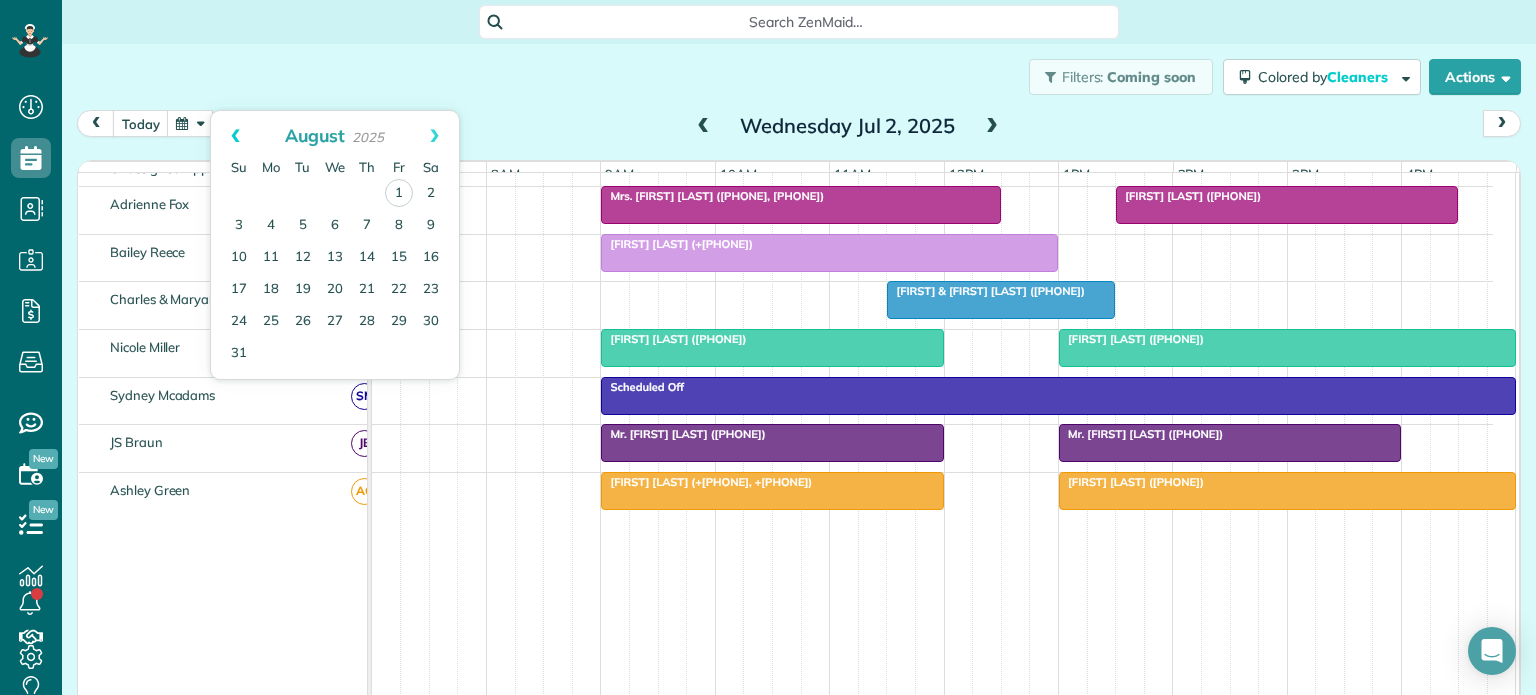 click on "Prev" at bounding box center (235, 136) 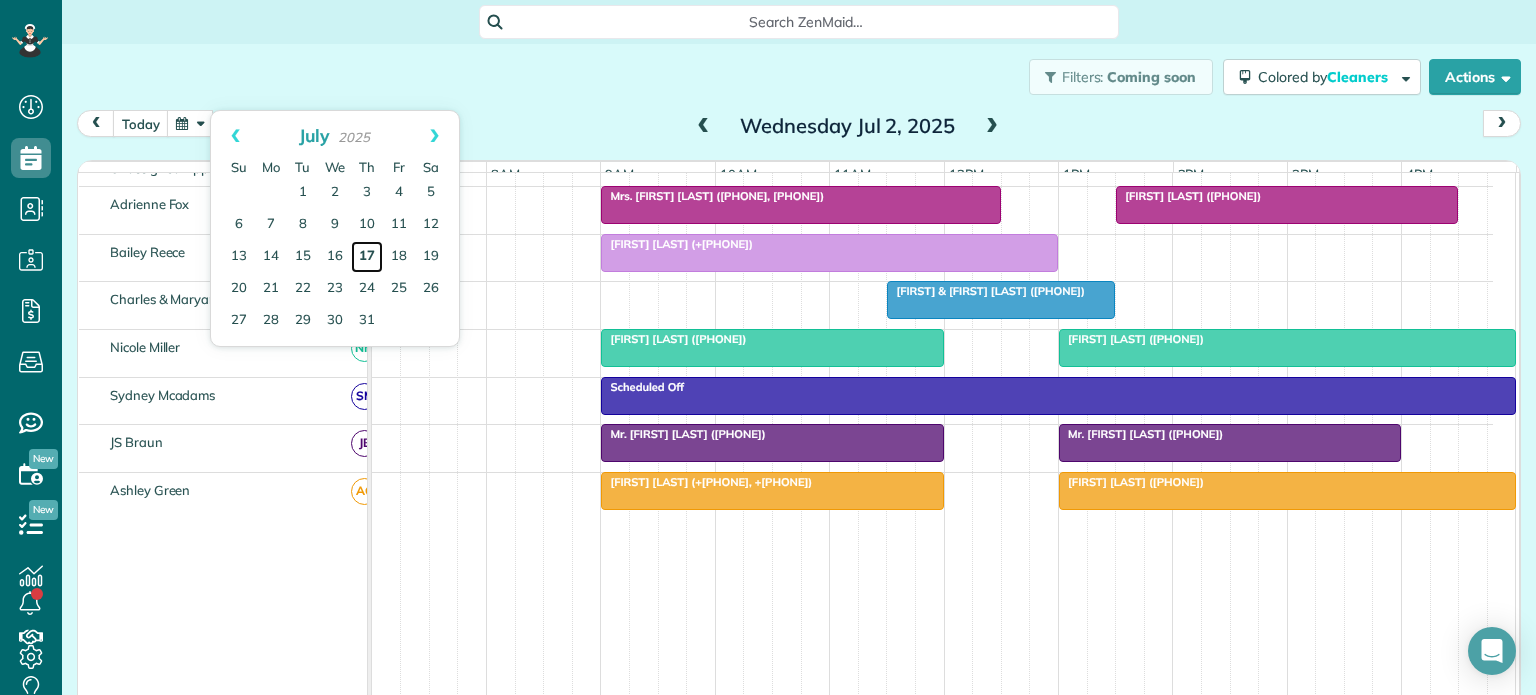click on "17" at bounding box center [367, 257] 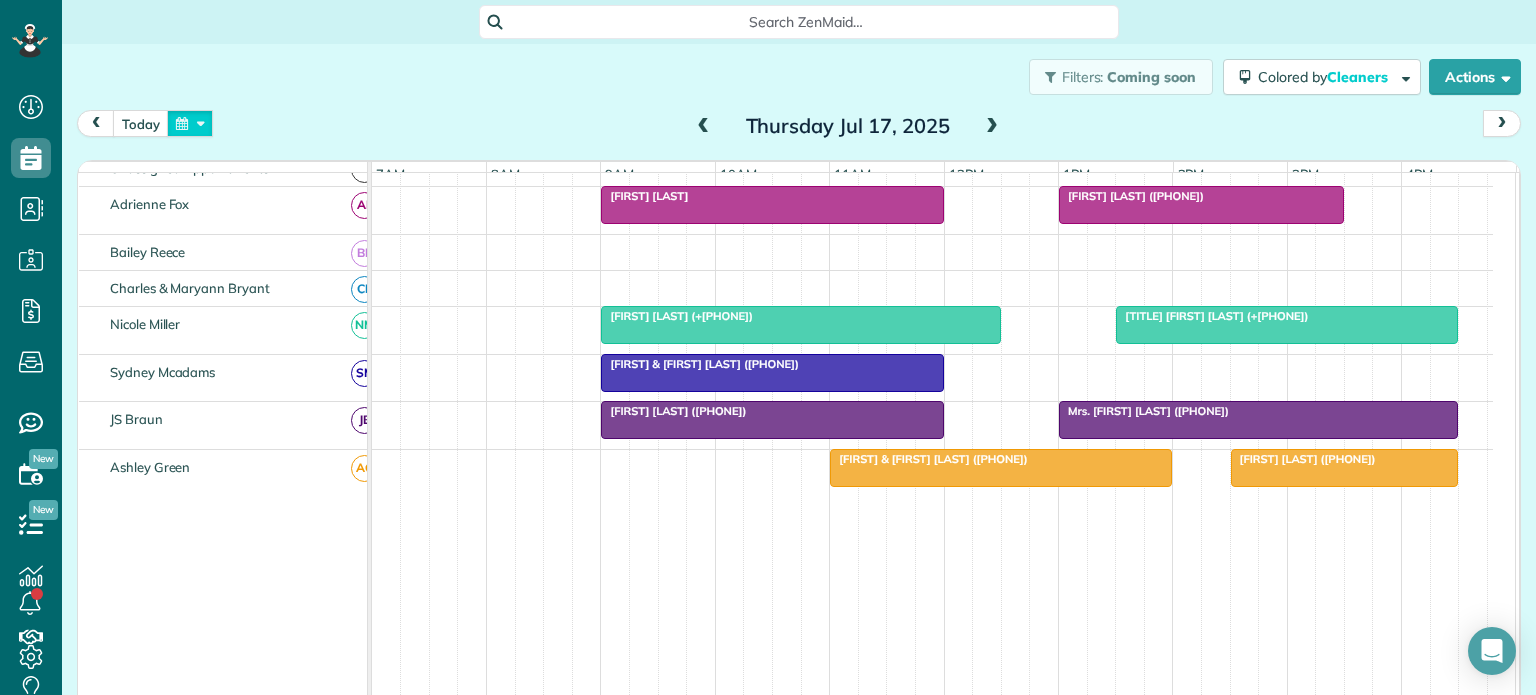 click at bounding box center (190, 123) 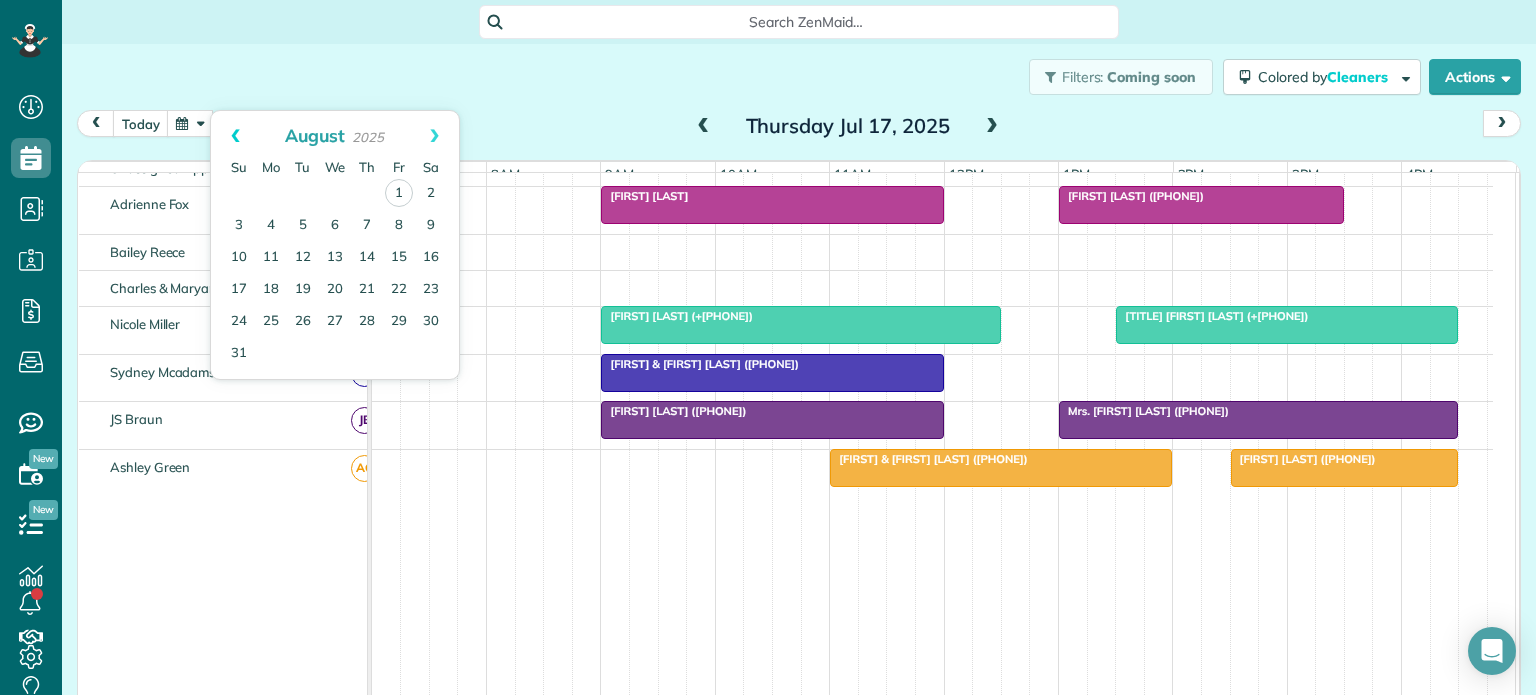 click on "Prev" at bounding box center (235, 136) 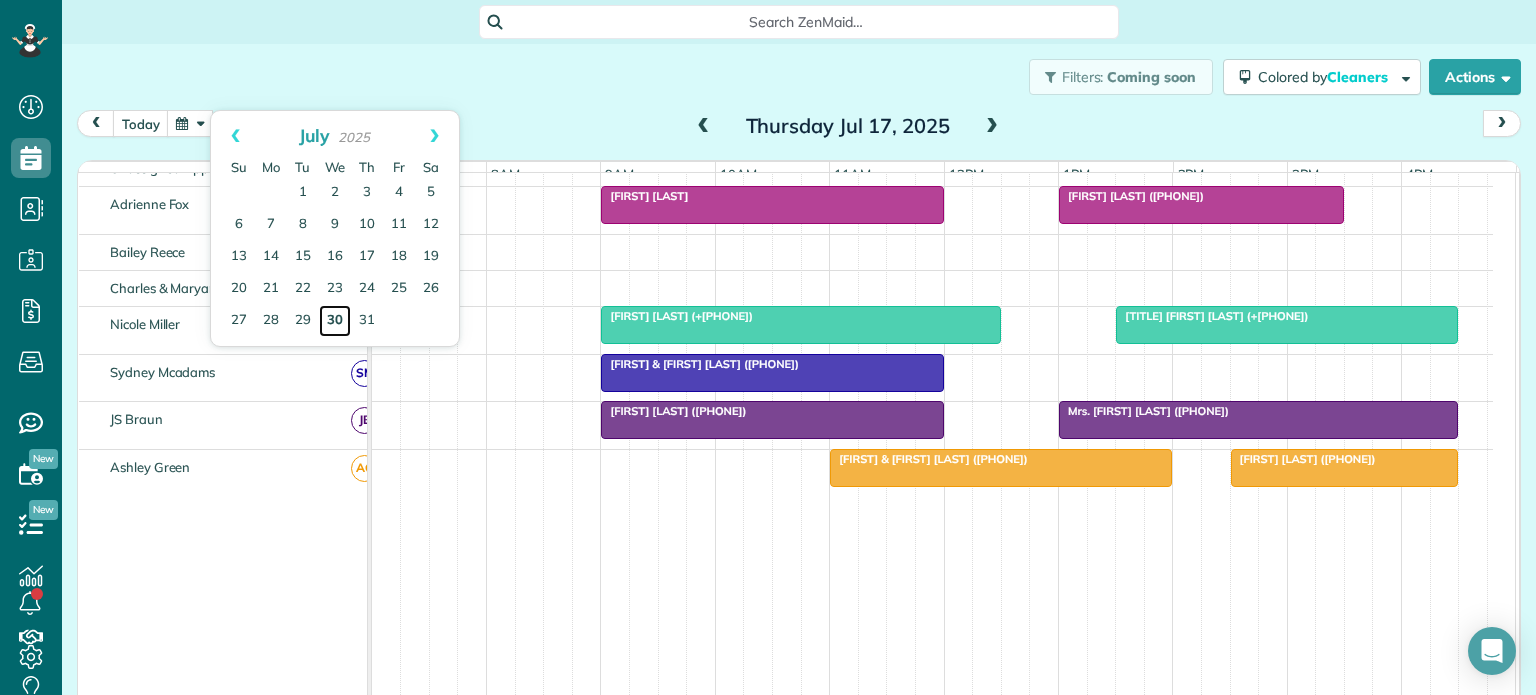click on "30" at bounding box center (335, 321) 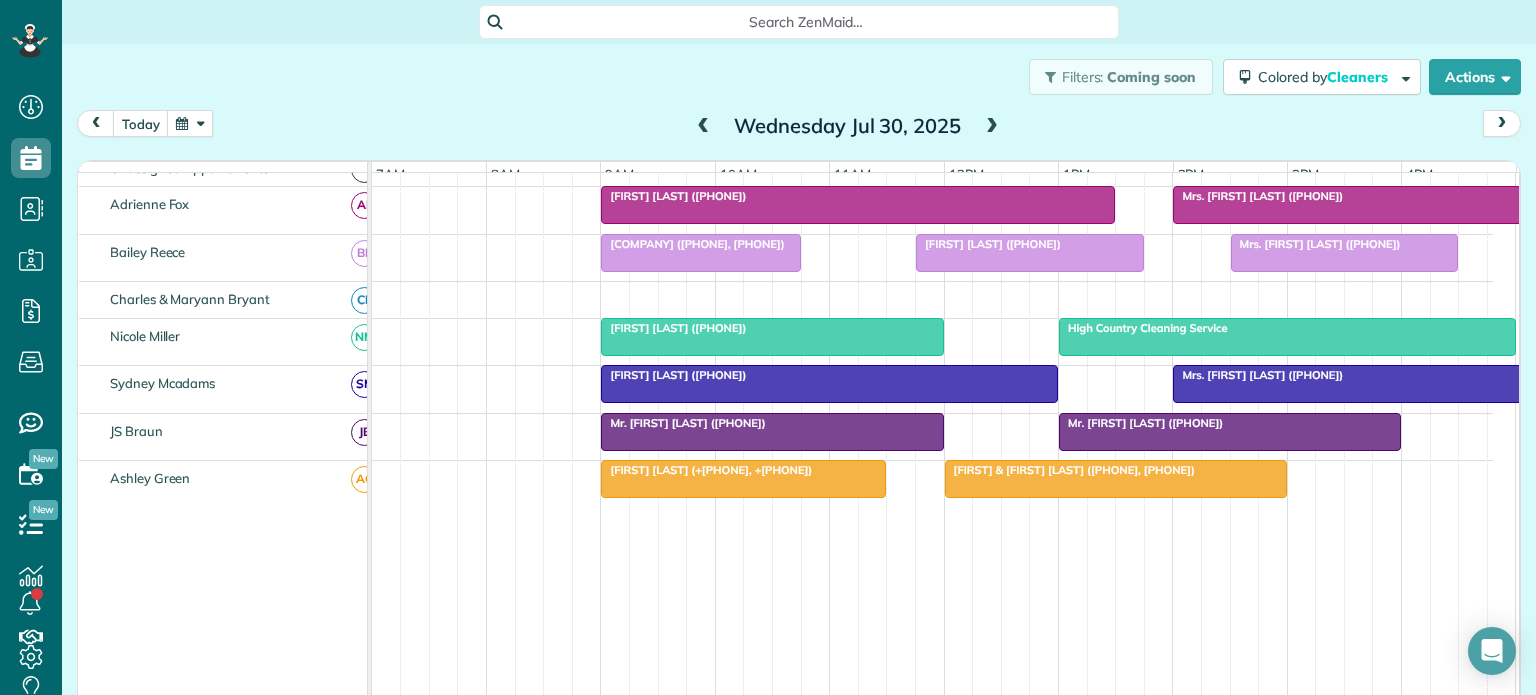 click on "[FIRST] [LAST] ([PHONE])" at bounding box center (673, 375) 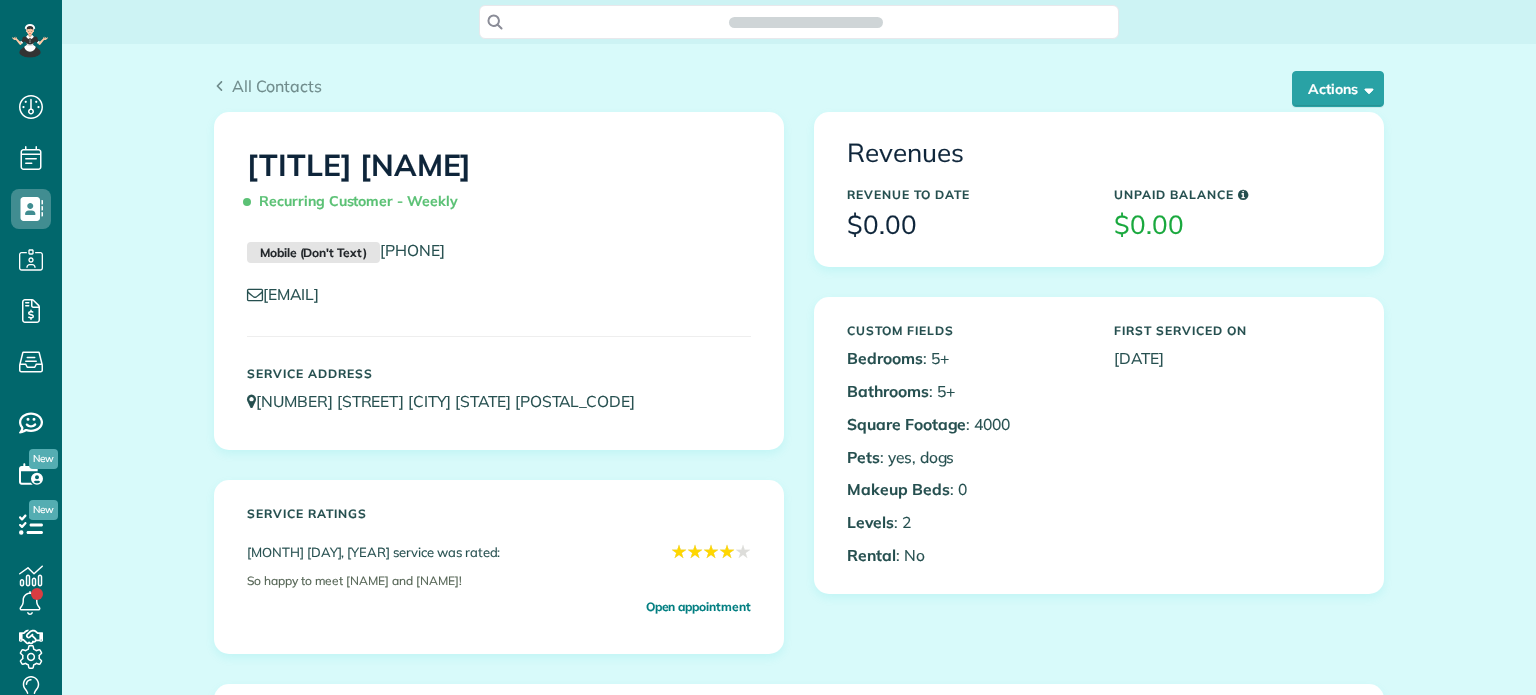 scroll, scrollTop: 0, scrollLeft: 0, axis: both 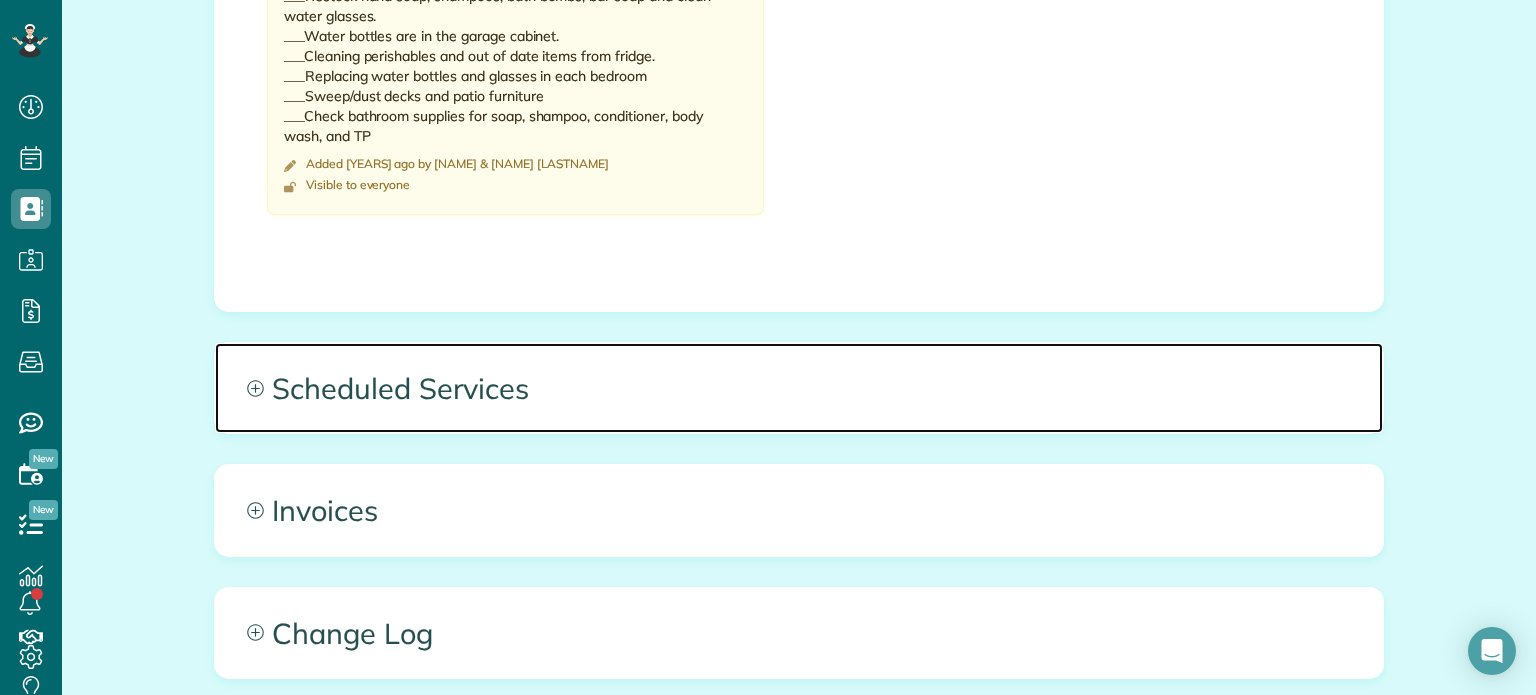 click on "Scheduled Services" at bounding box center (799, 388) 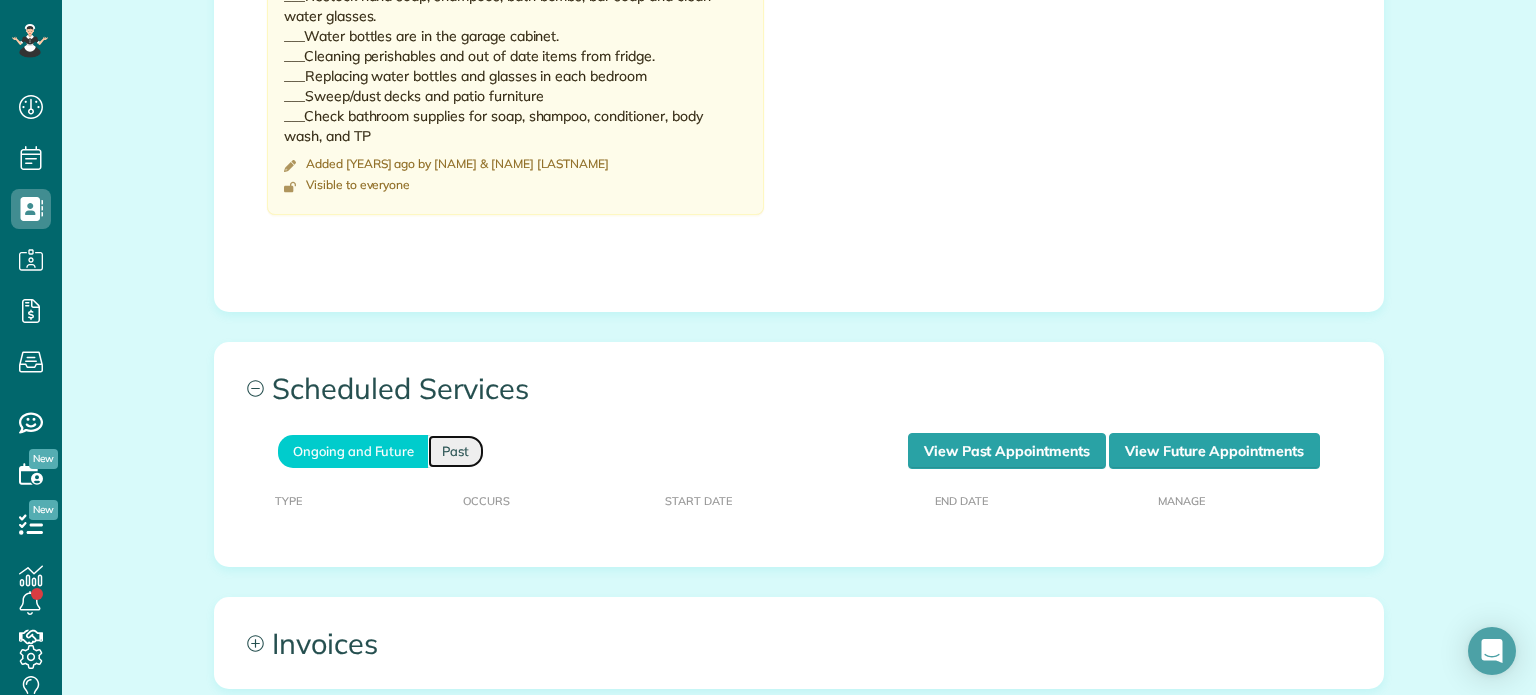 click on "Past" at bounding box center (456, 451) 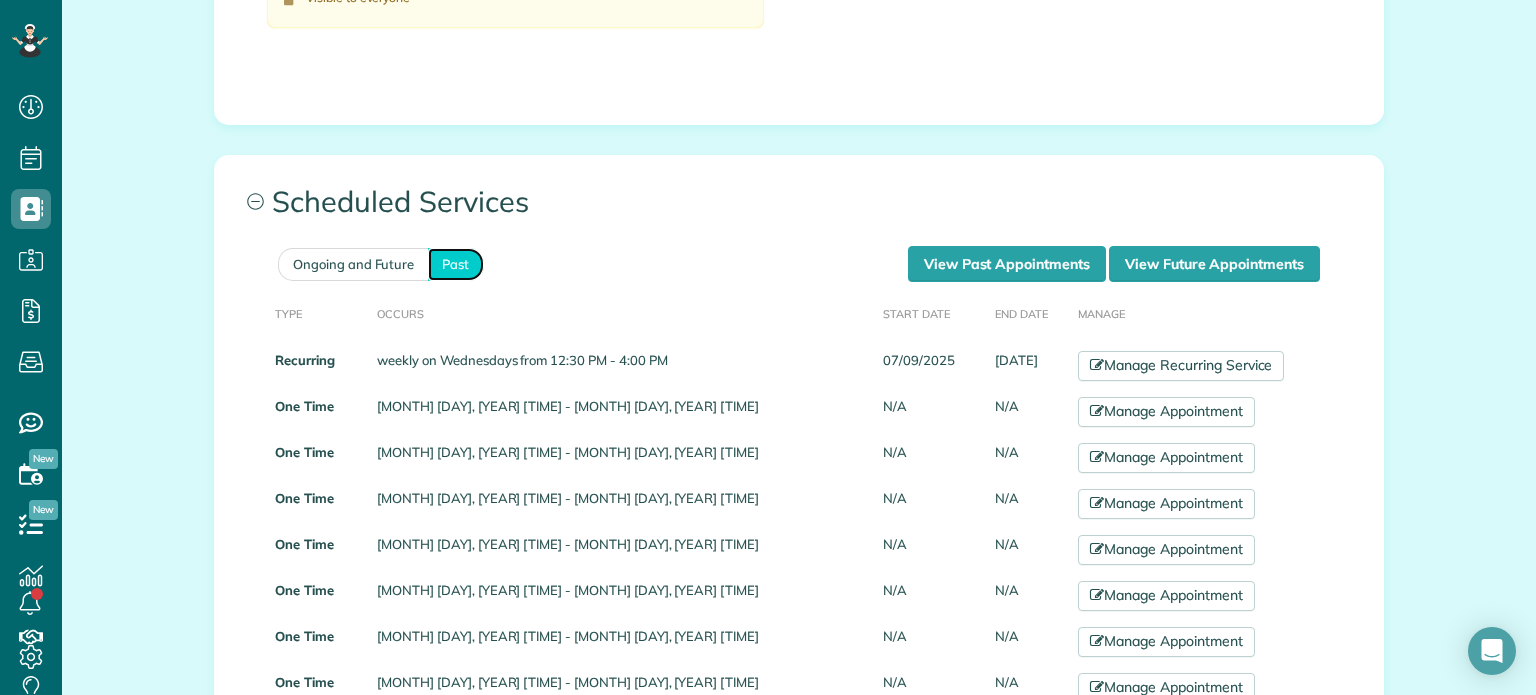 scroll, scrollTop: 1700, scrollLeft: 0, axis: vertical 